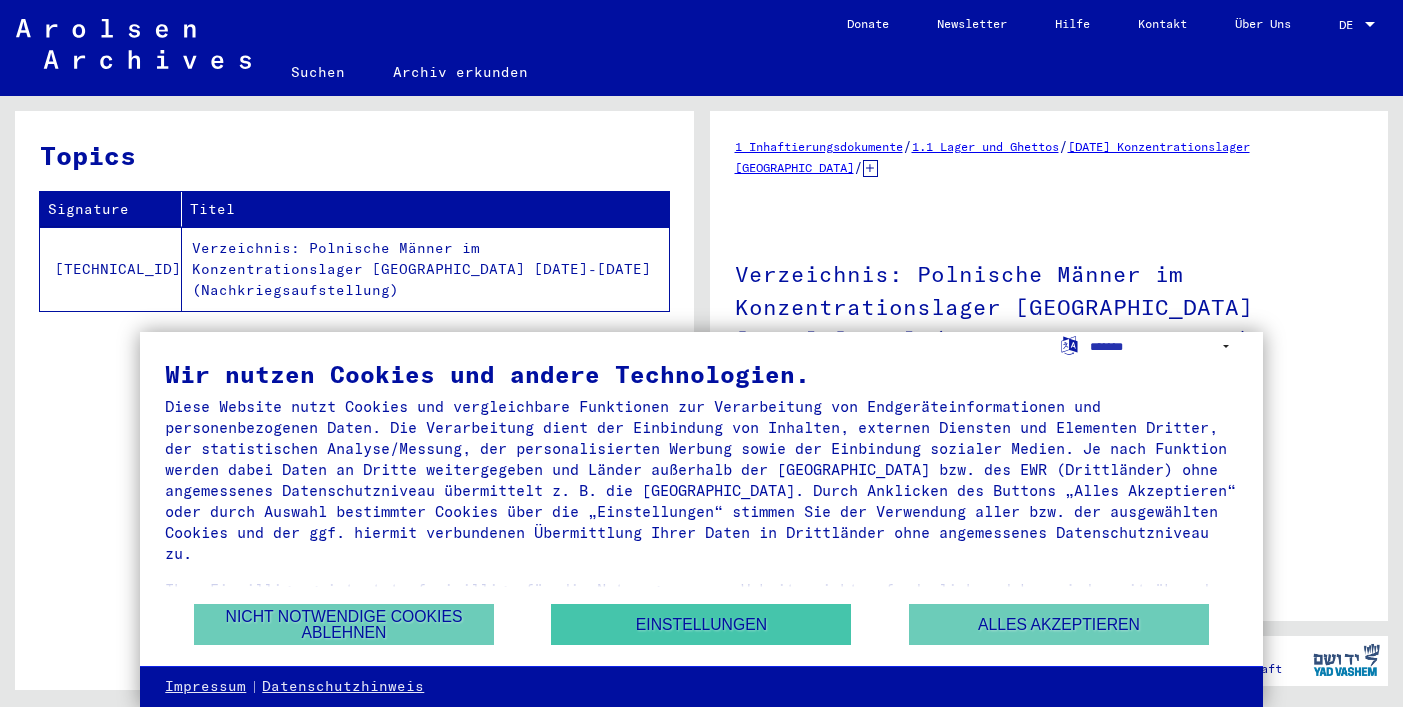 scroll, scrollTop: 0, scrollLeft: 0, axis: both 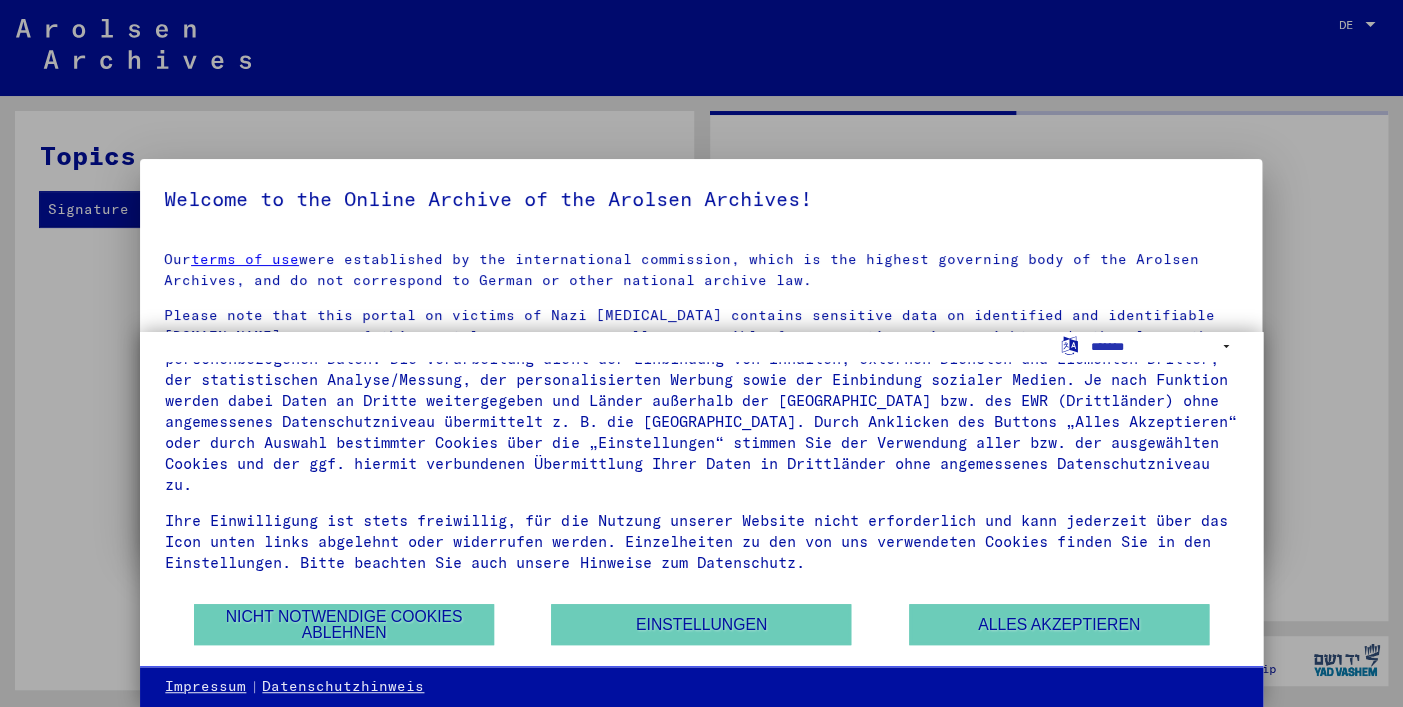 click at bounding box center (701, 353) 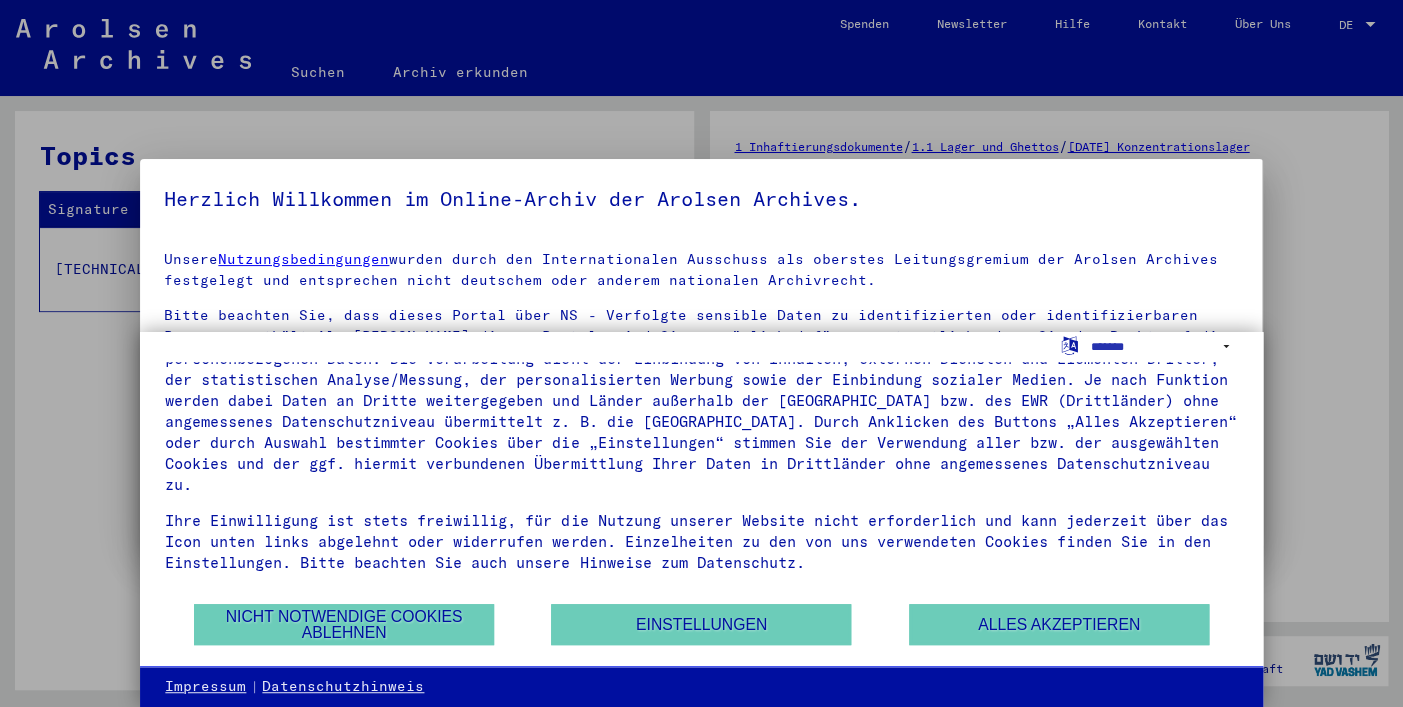 click at bounding box center [701, 353] 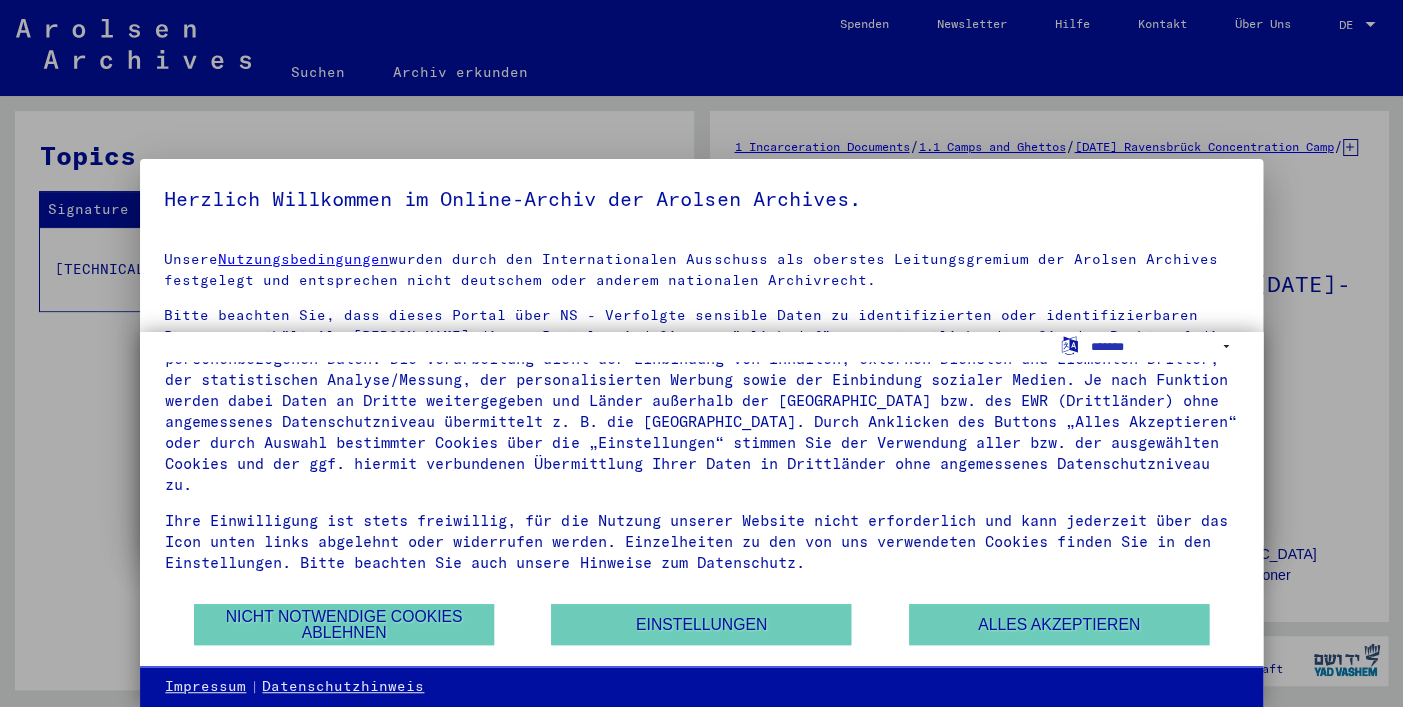 click at bounding box center (701, 353) 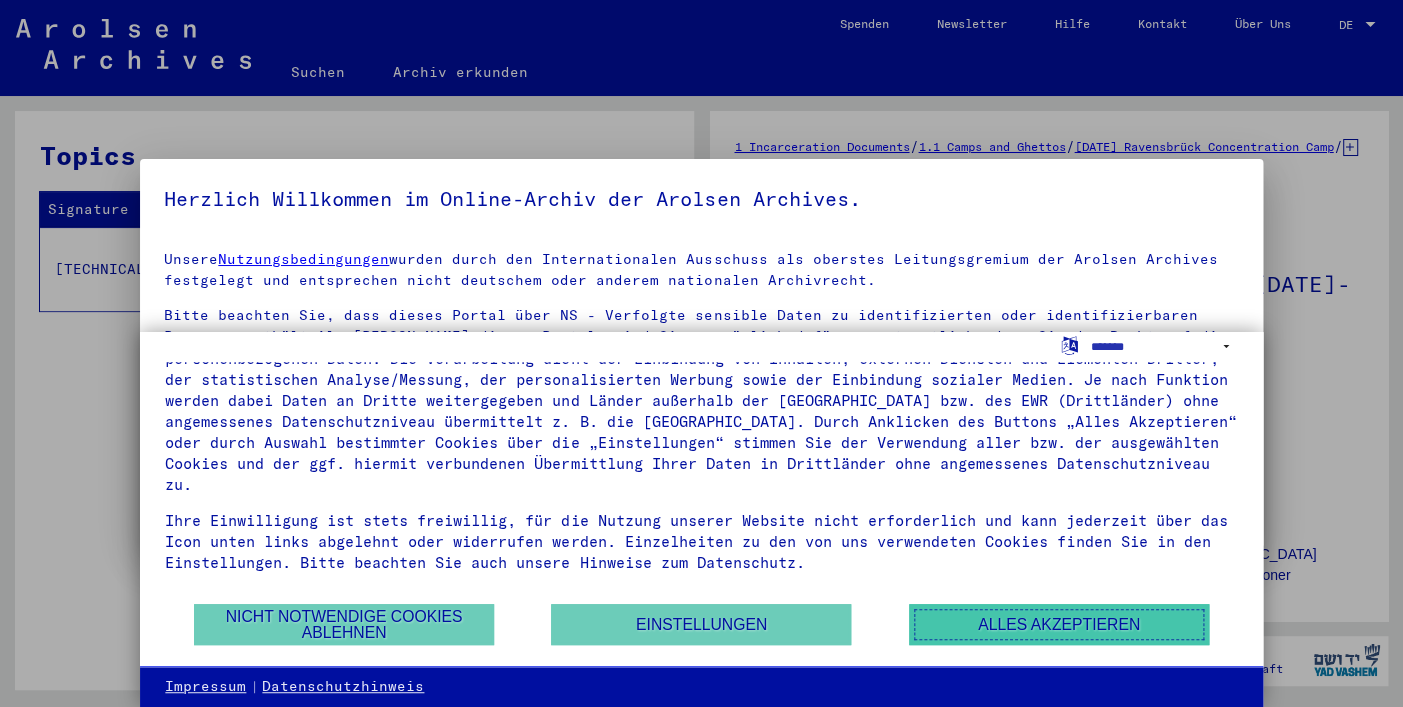 click on "Alles akzeptieren" at bounding box center [1059, 624] 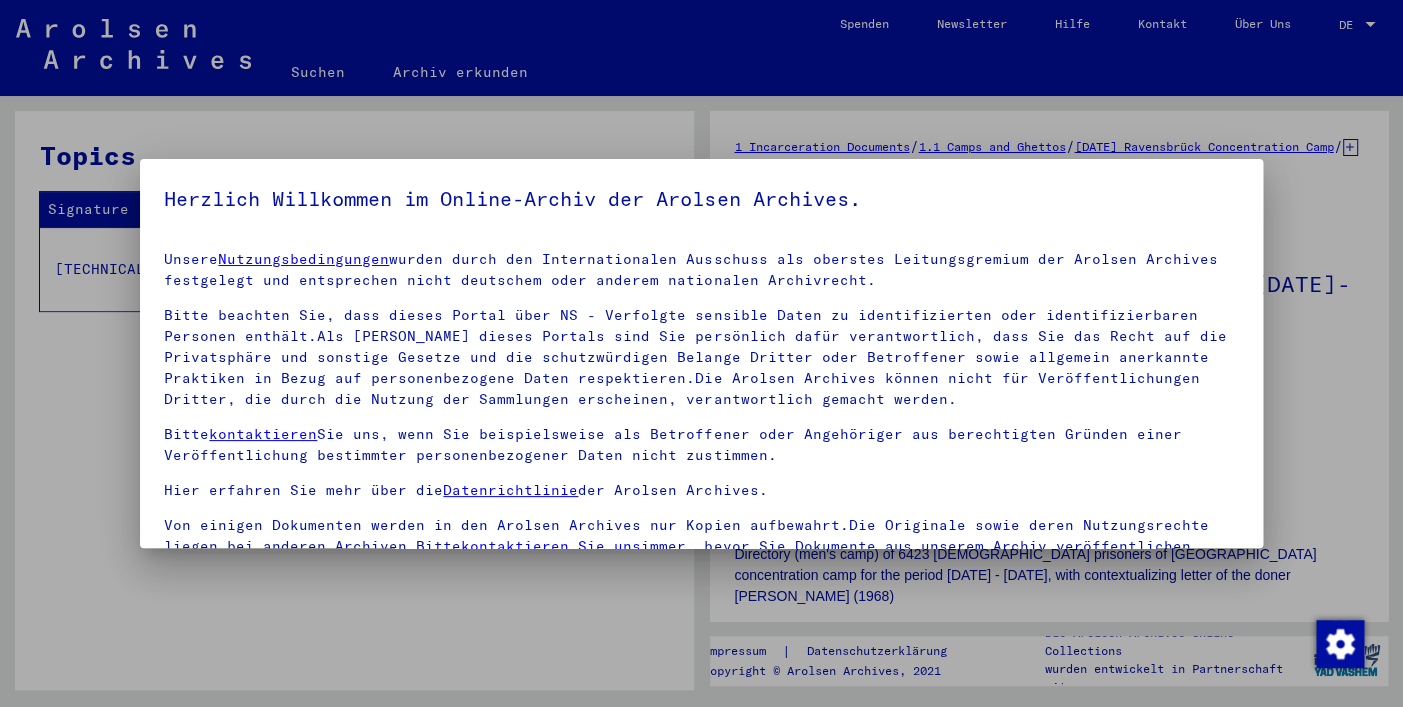 scroll, scrollTop: 20, scrollLeft: 0, axis: vertical 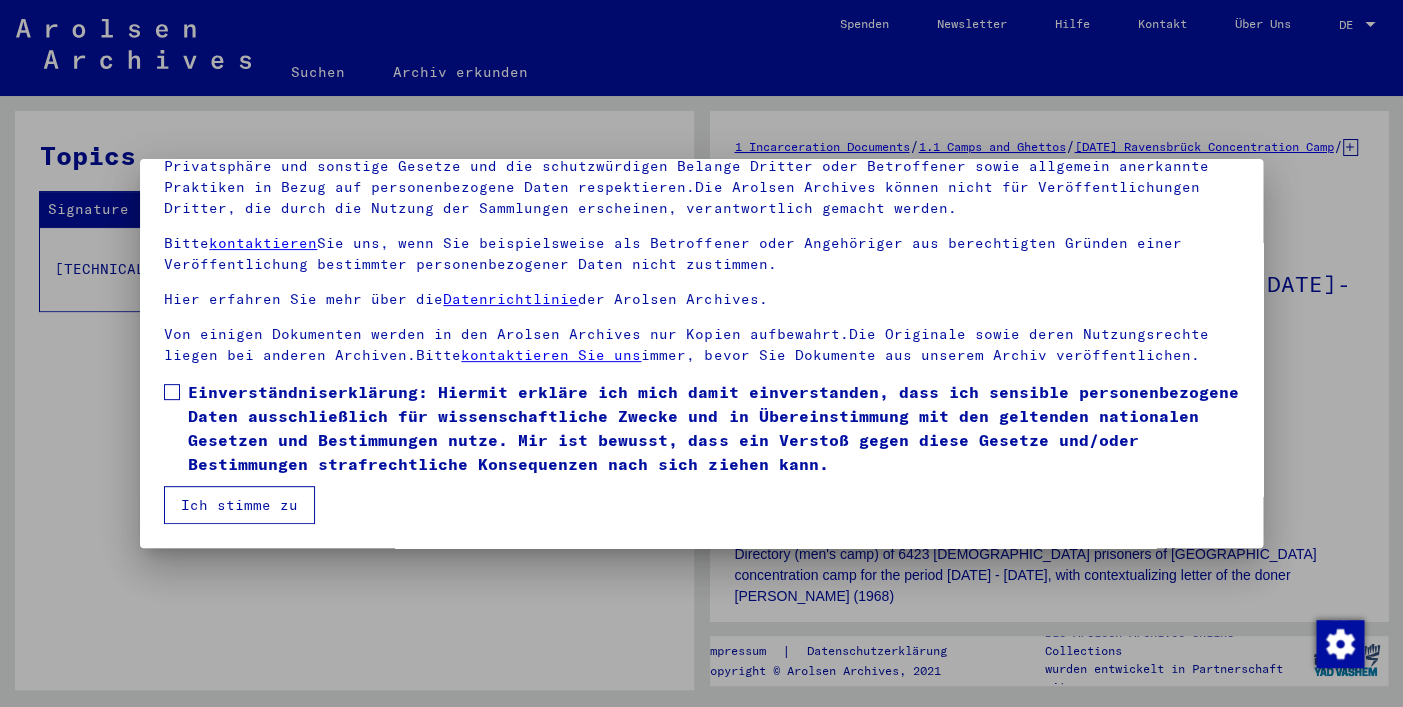 click at bounding box center (172, 392) 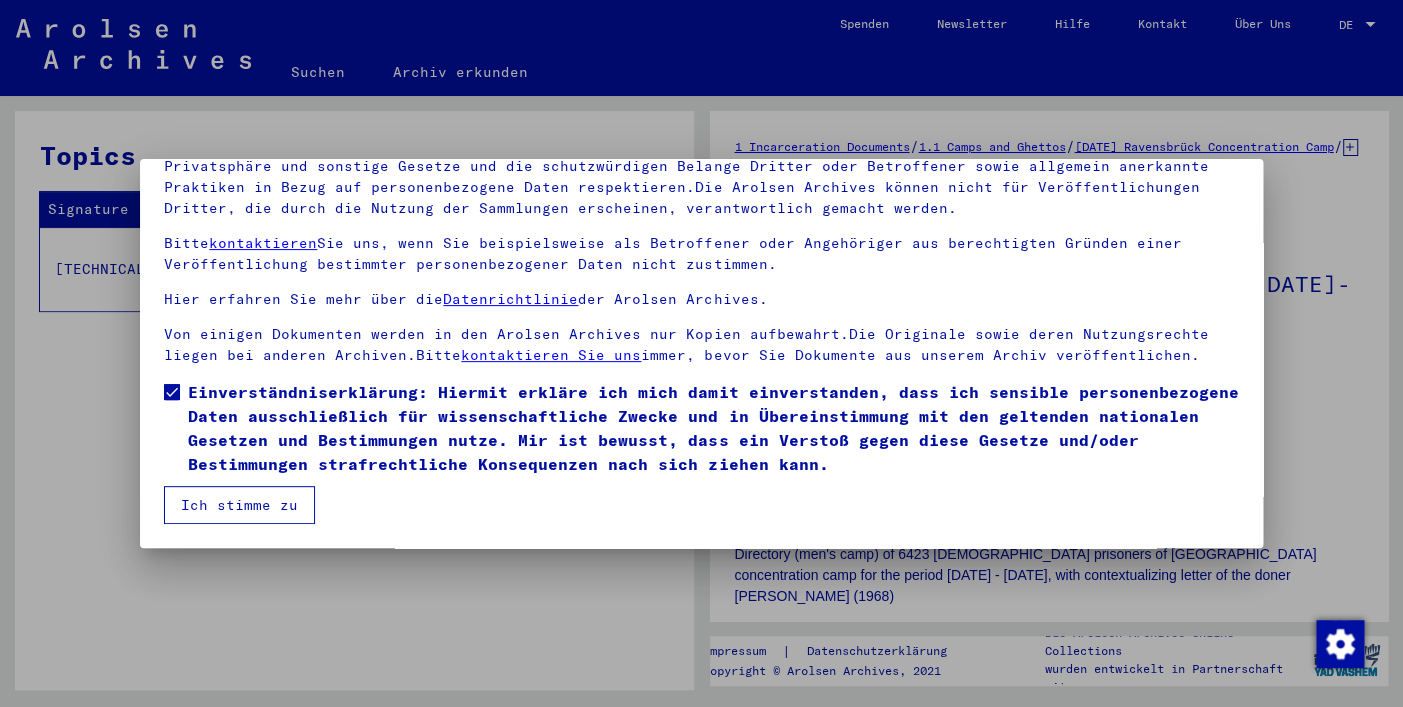 click on "Ich stimme zu" at bounding box center [239, 505] 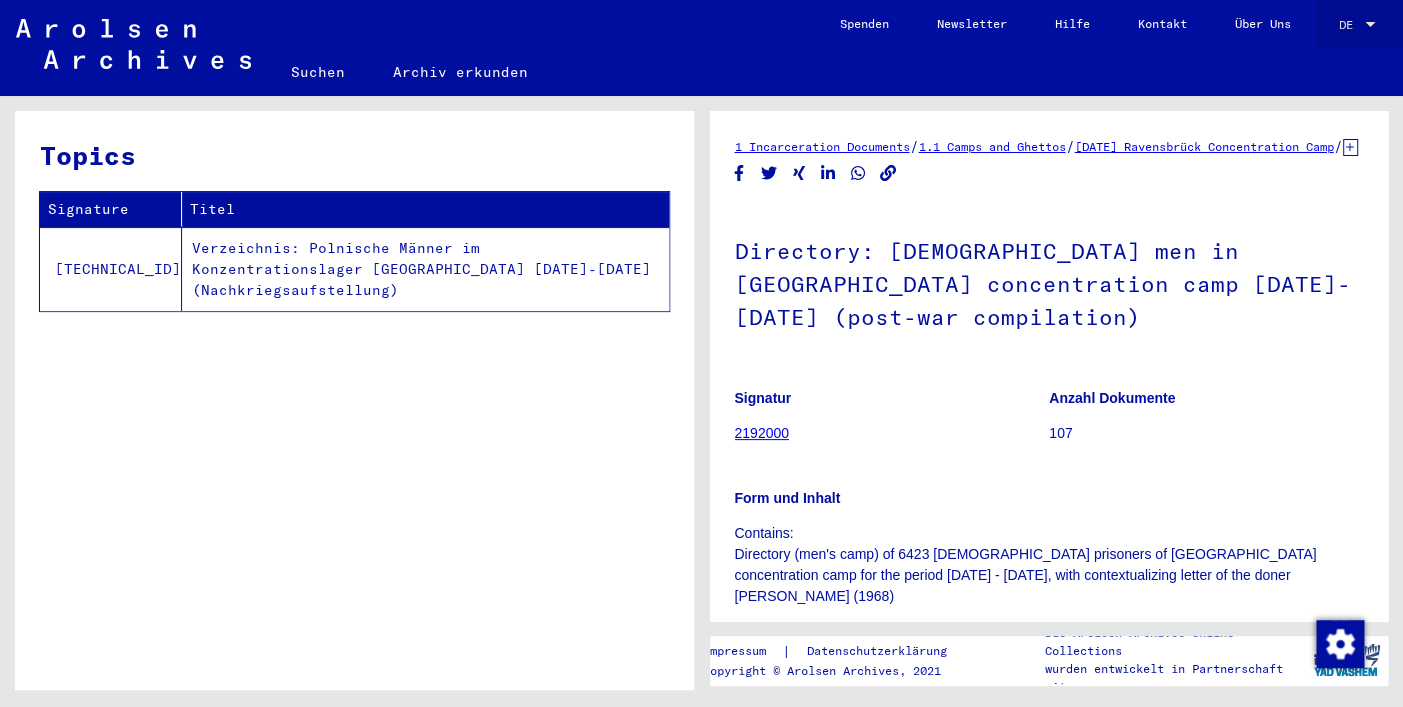 click at bounding box center (1370, 24) 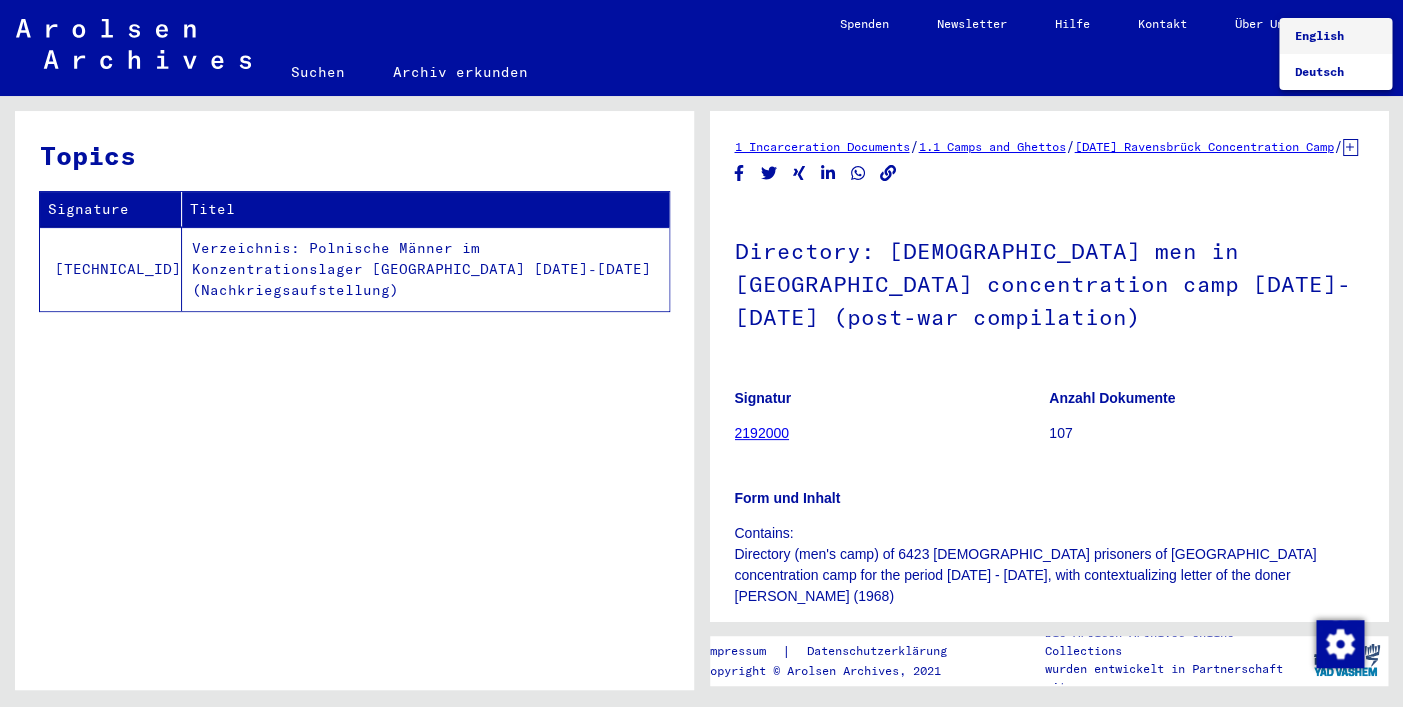 click on "English" at bounding box center (1319, 35) 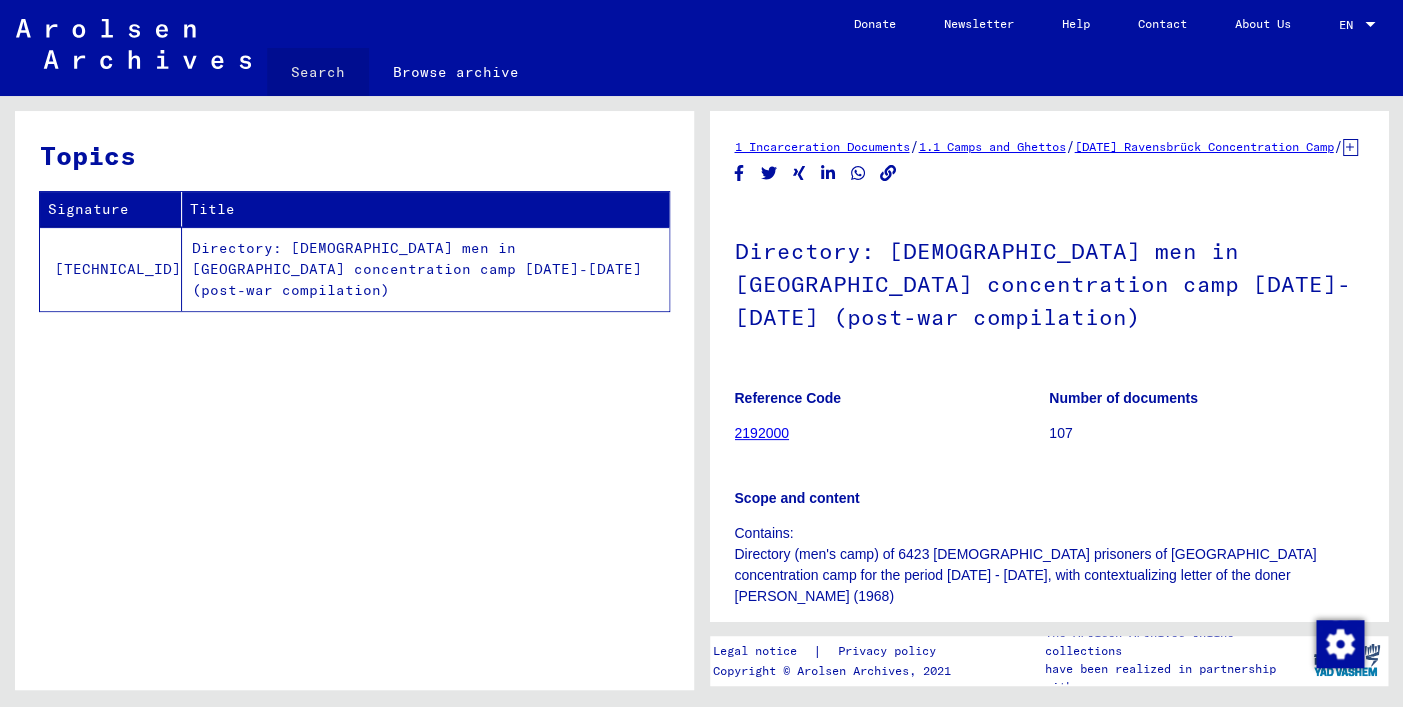 click on "Search" 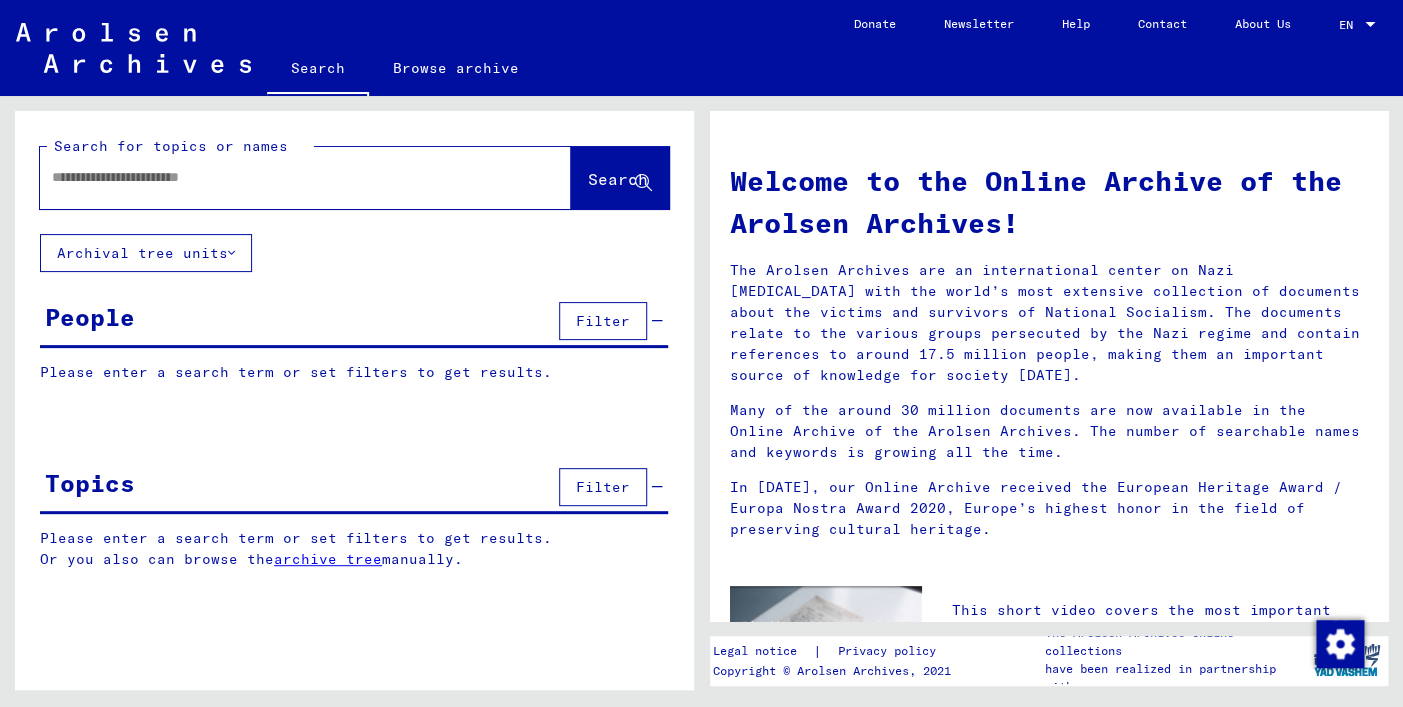 click at bounding box center [281, 177] 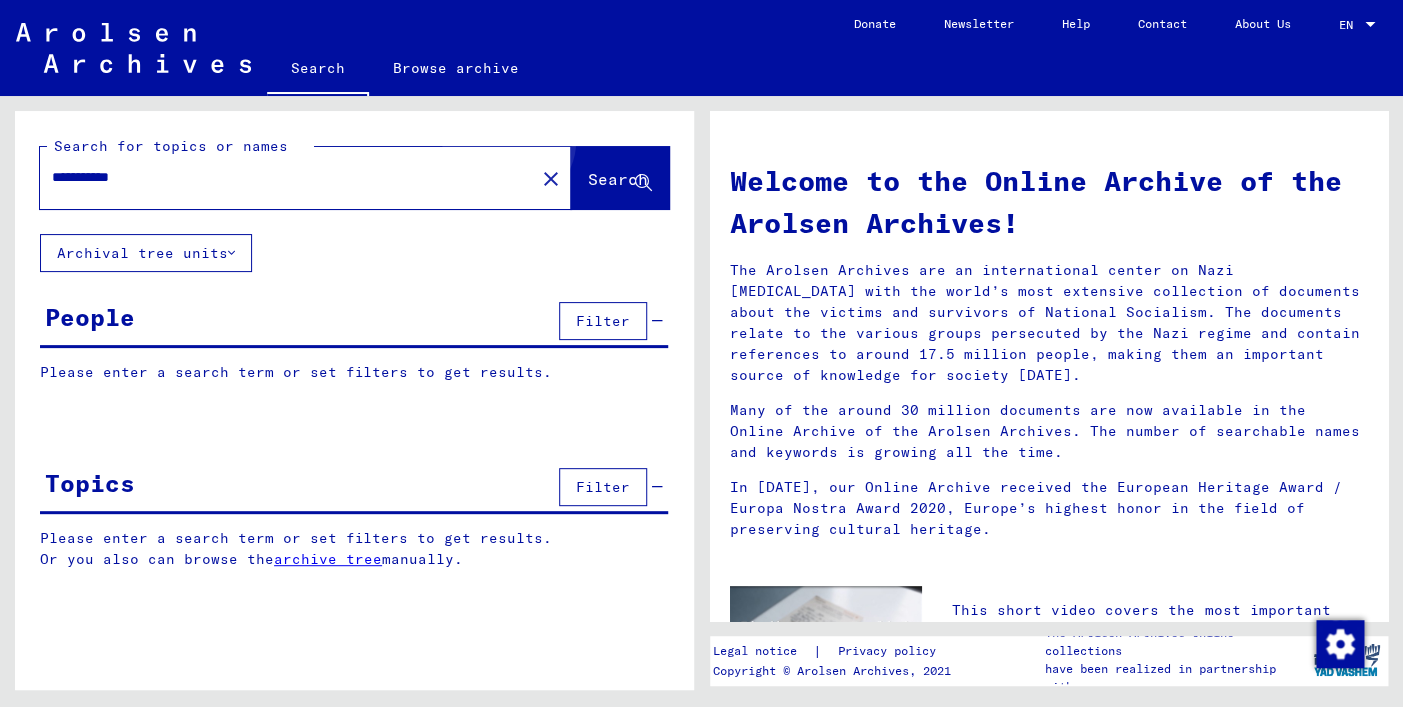 click on "Search" 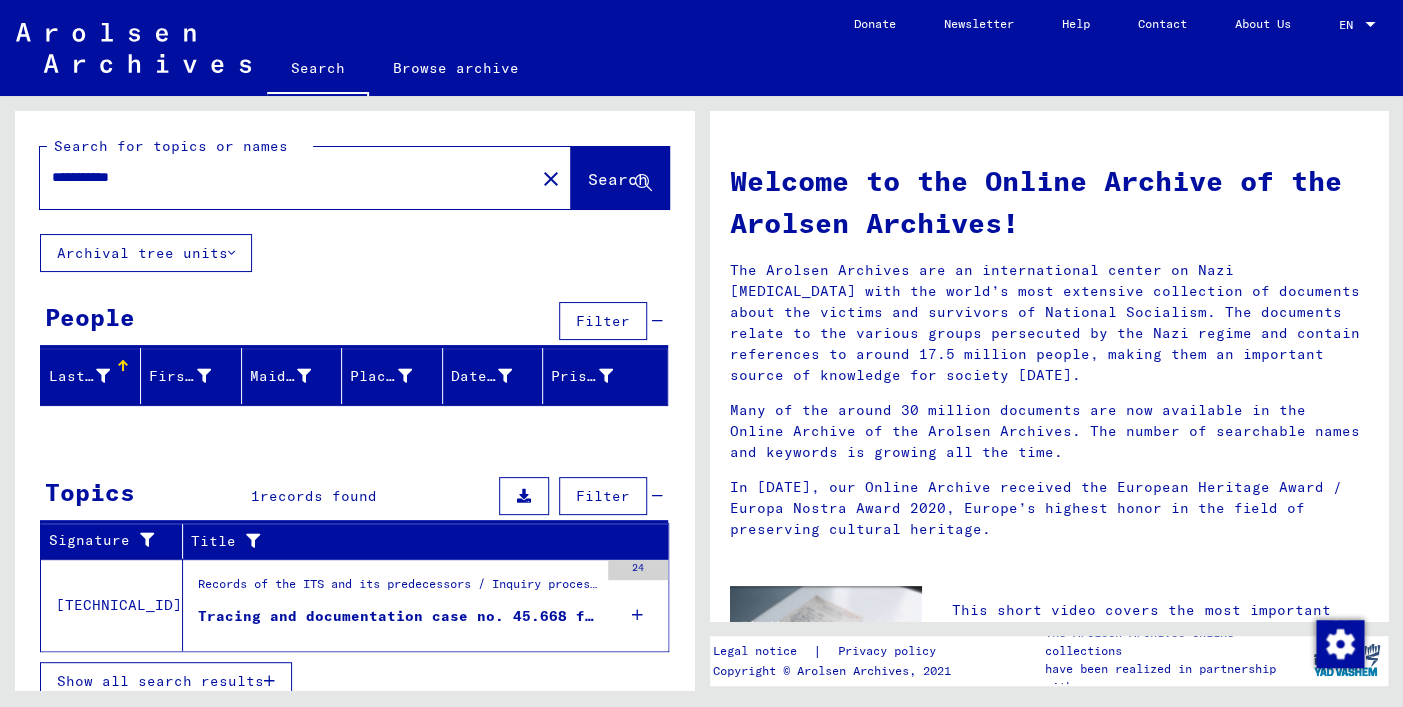click 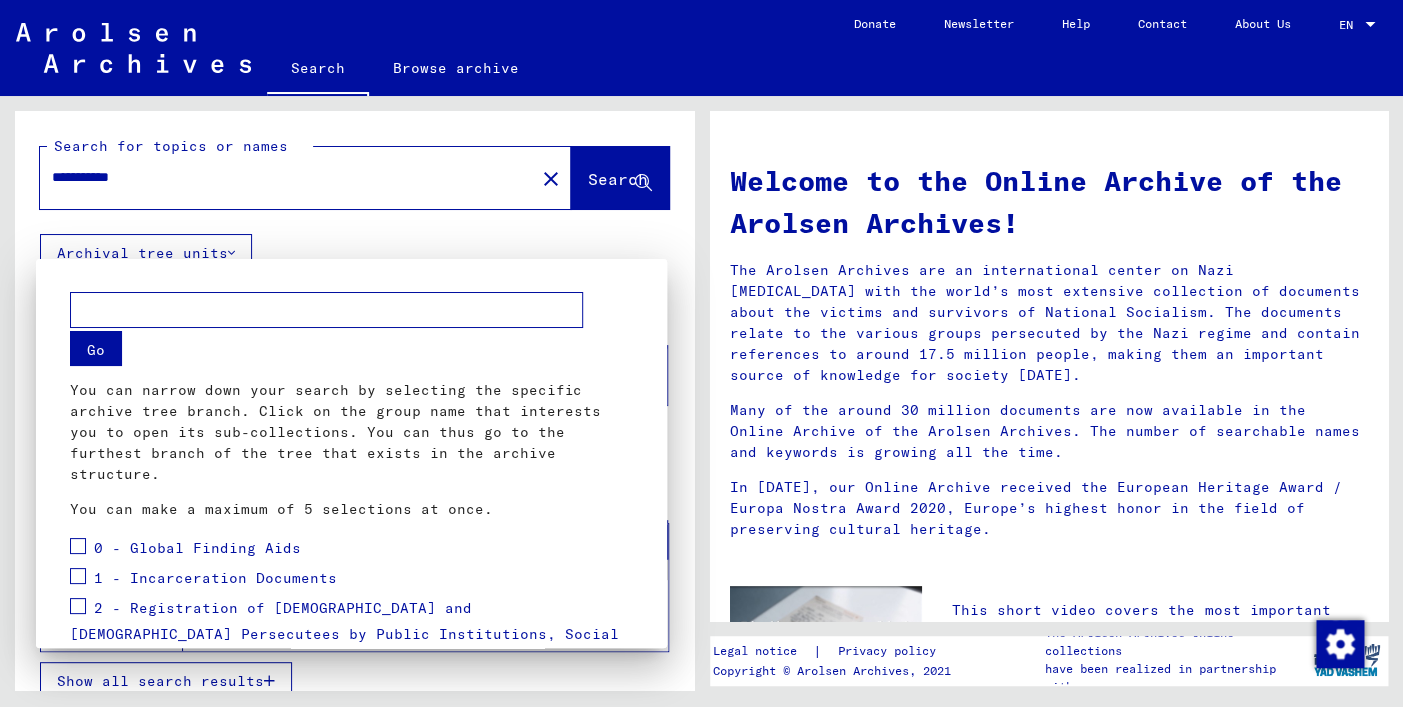 click at bounding box center [701, 353] 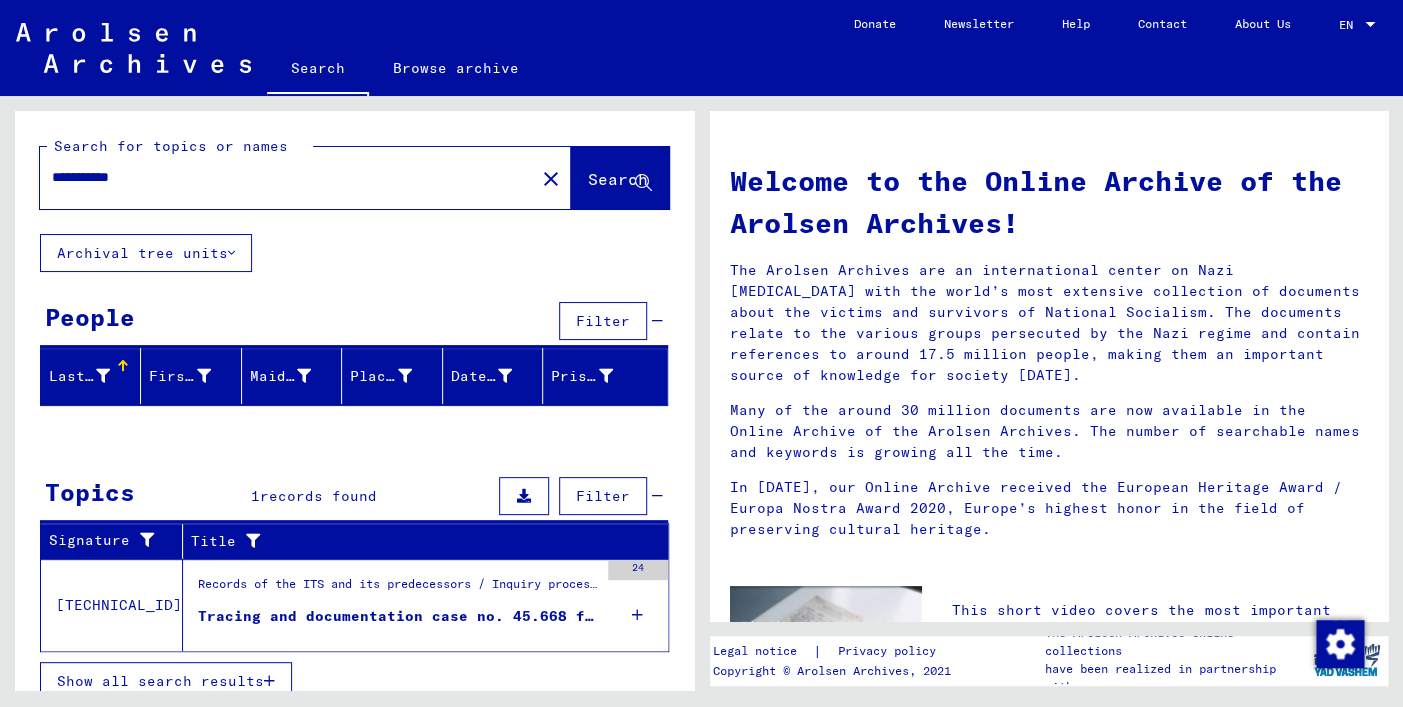 scroll, scrollTop: 18, scrollLeft: 0, axis: vertical 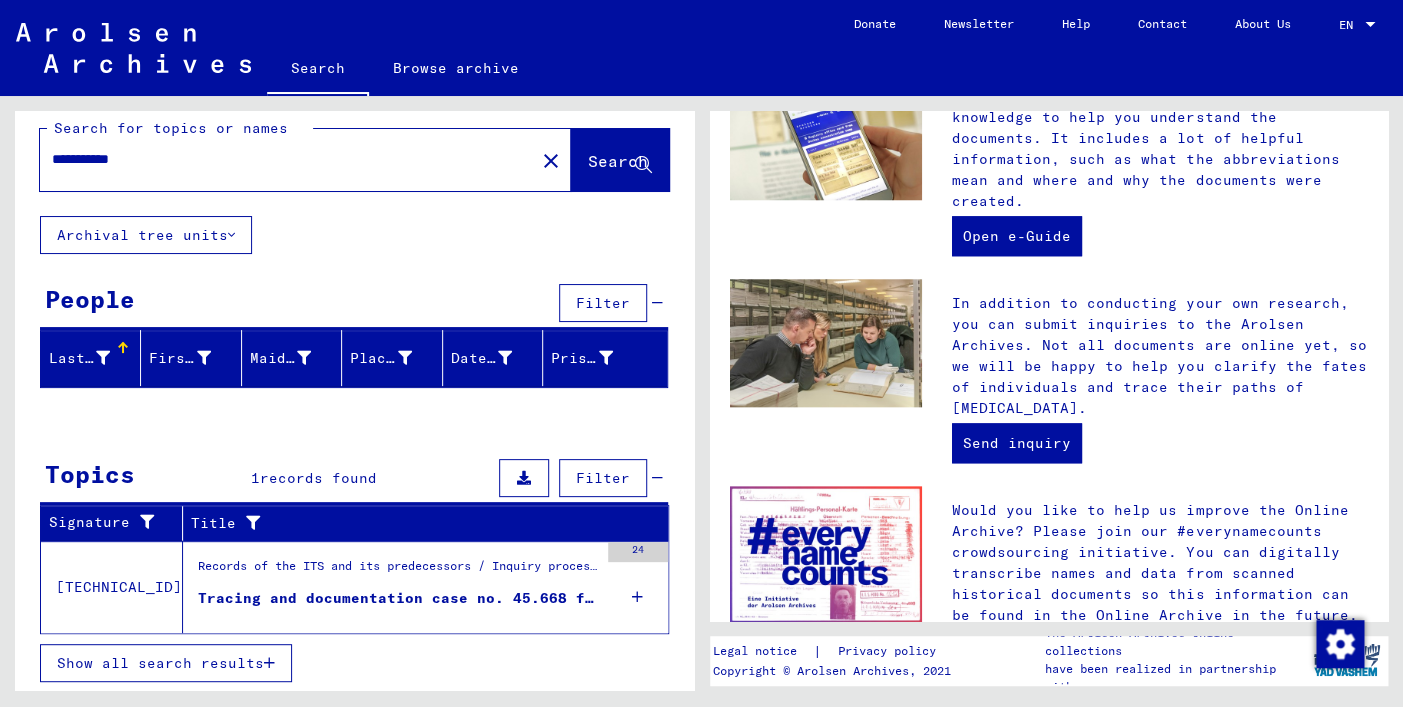 click on "**********" at bounding box center [281, 159] 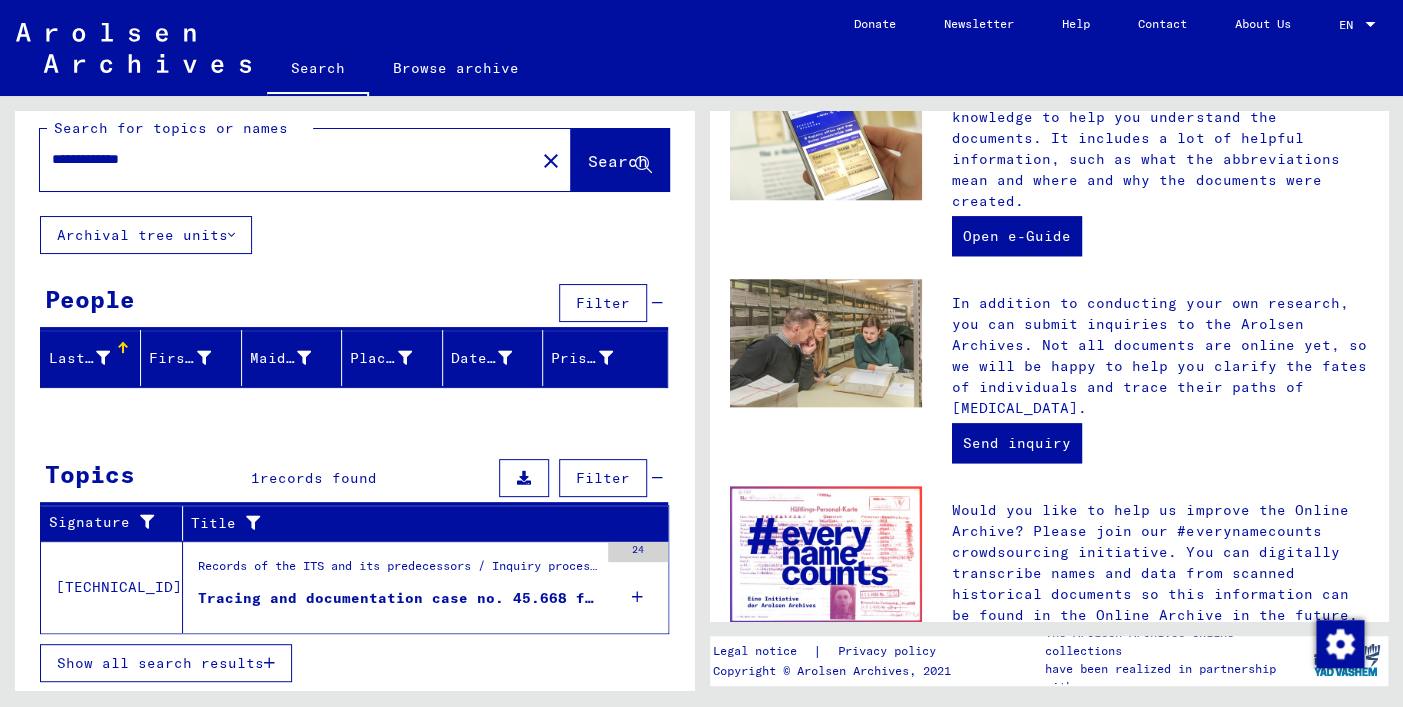 type on "**********" 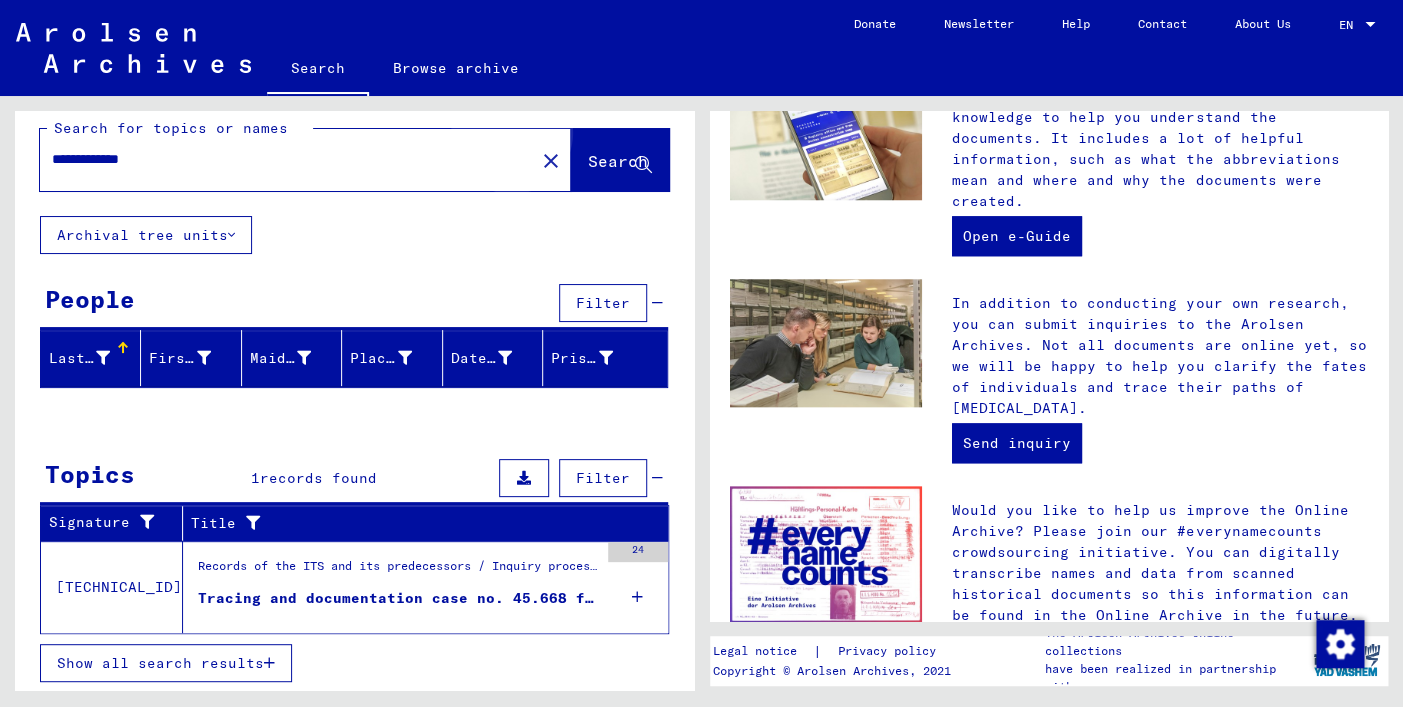 click on "Search" 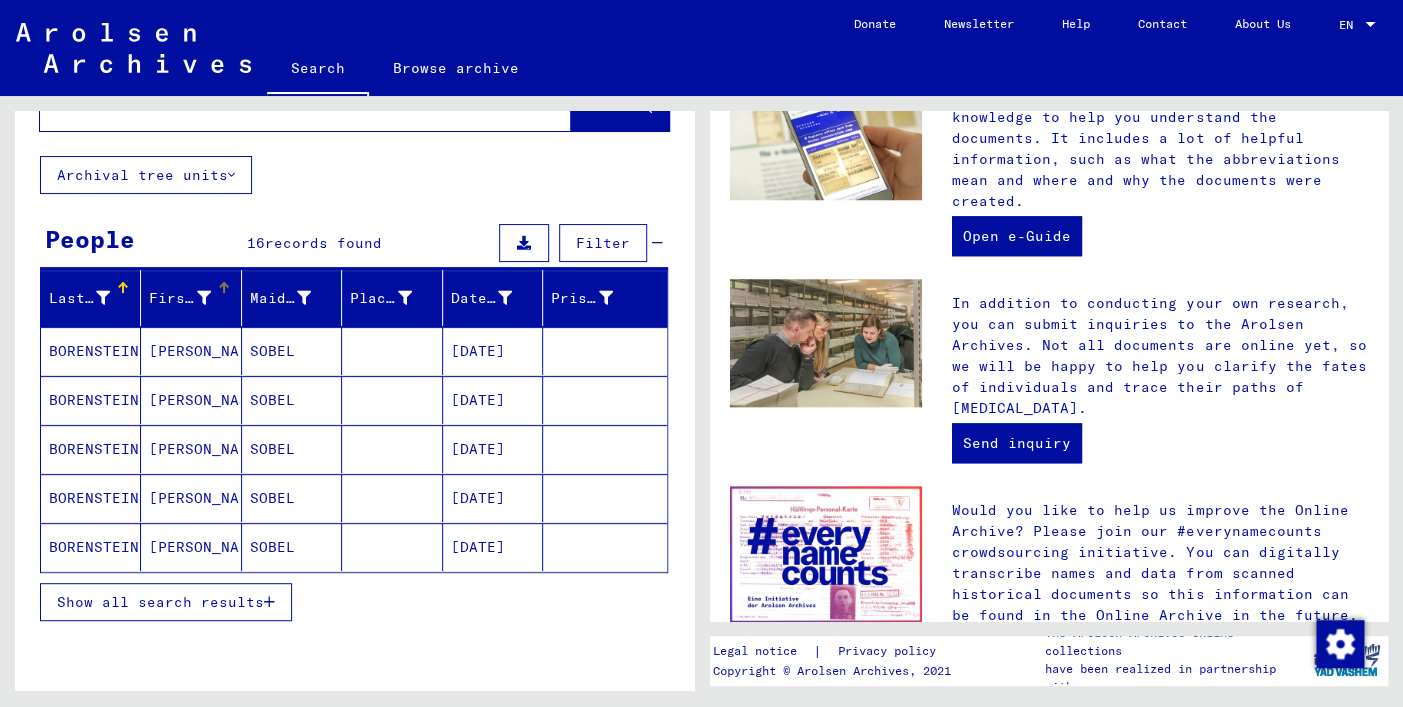scroll, scrollTop: 76, scrollLeft: 0, axis: vertical 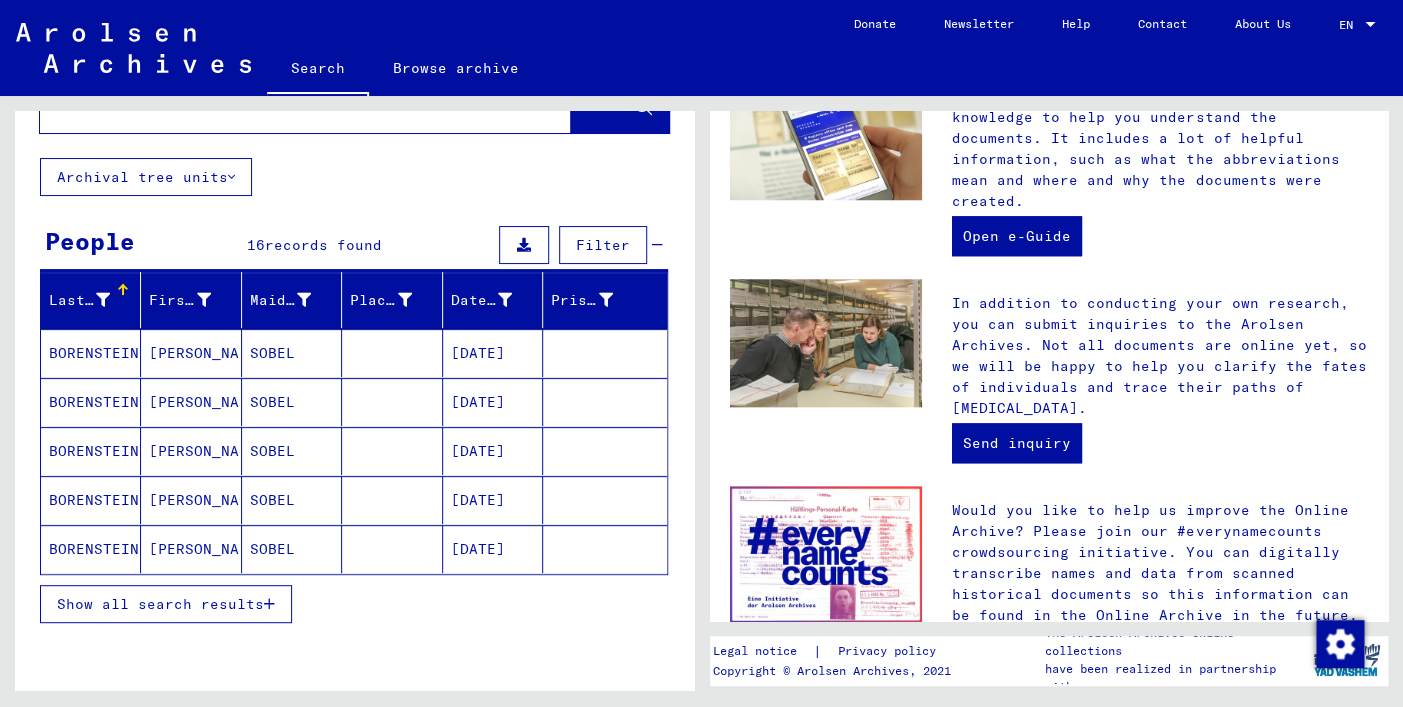 click at bounding box center [269, 604] 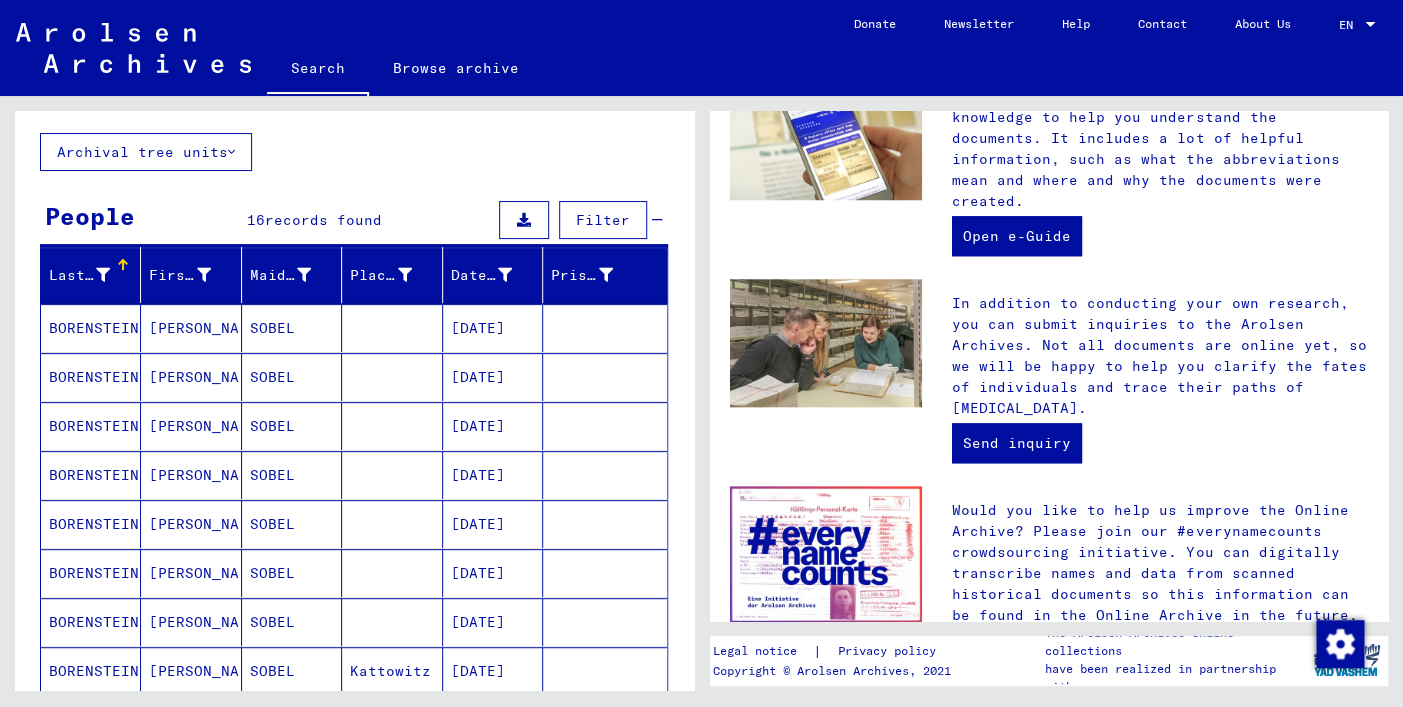 scroll, scrollTop: 0, scrollLeft: 0, axis: both 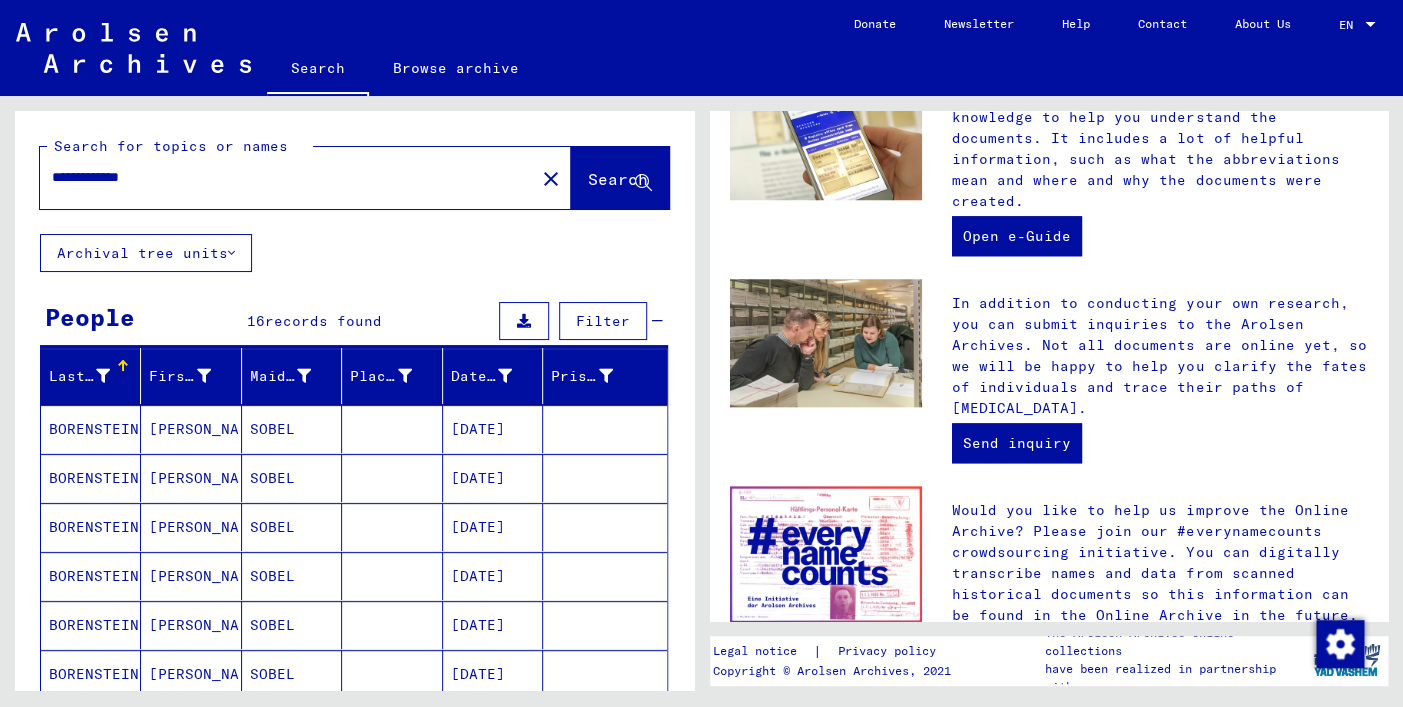 click on "BORENSTEIN" at bounding box center [91, 478] 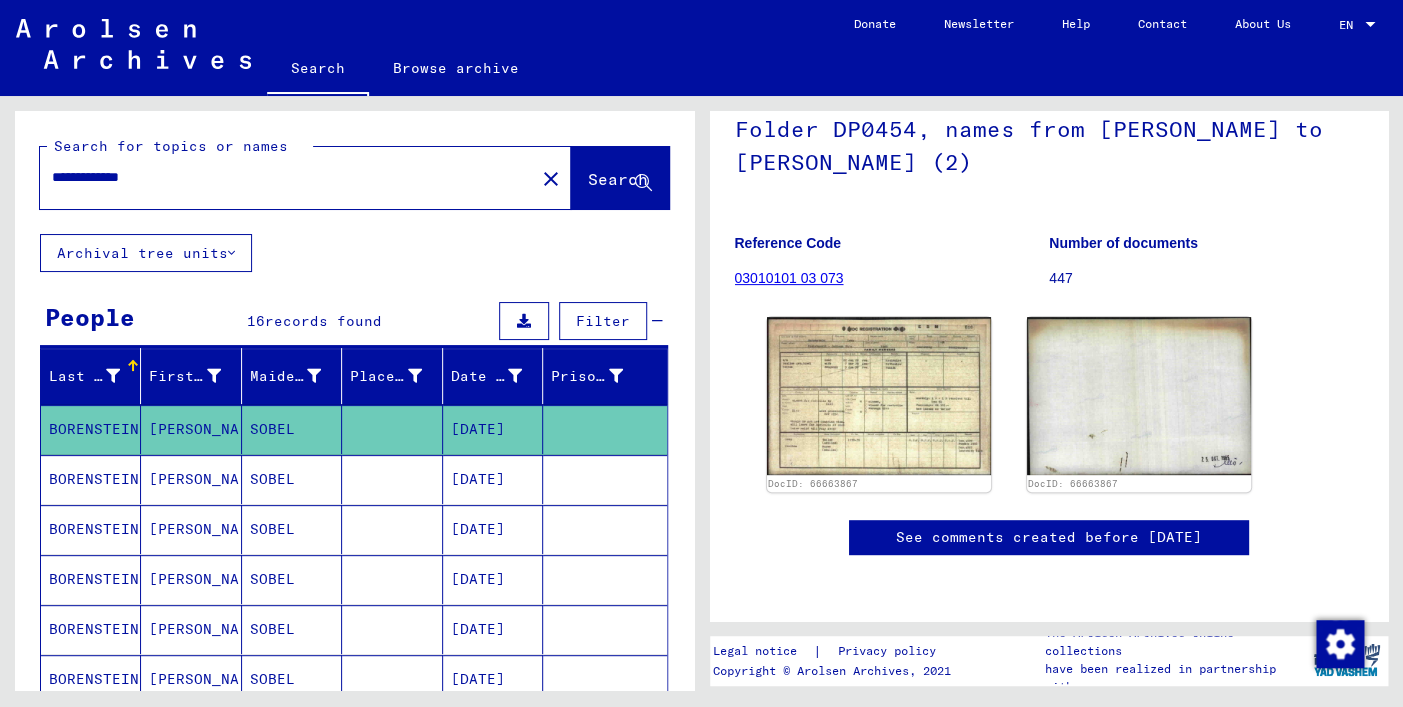 scroll, scrollTop: 194, scrollLeft: 0, axis: vertical 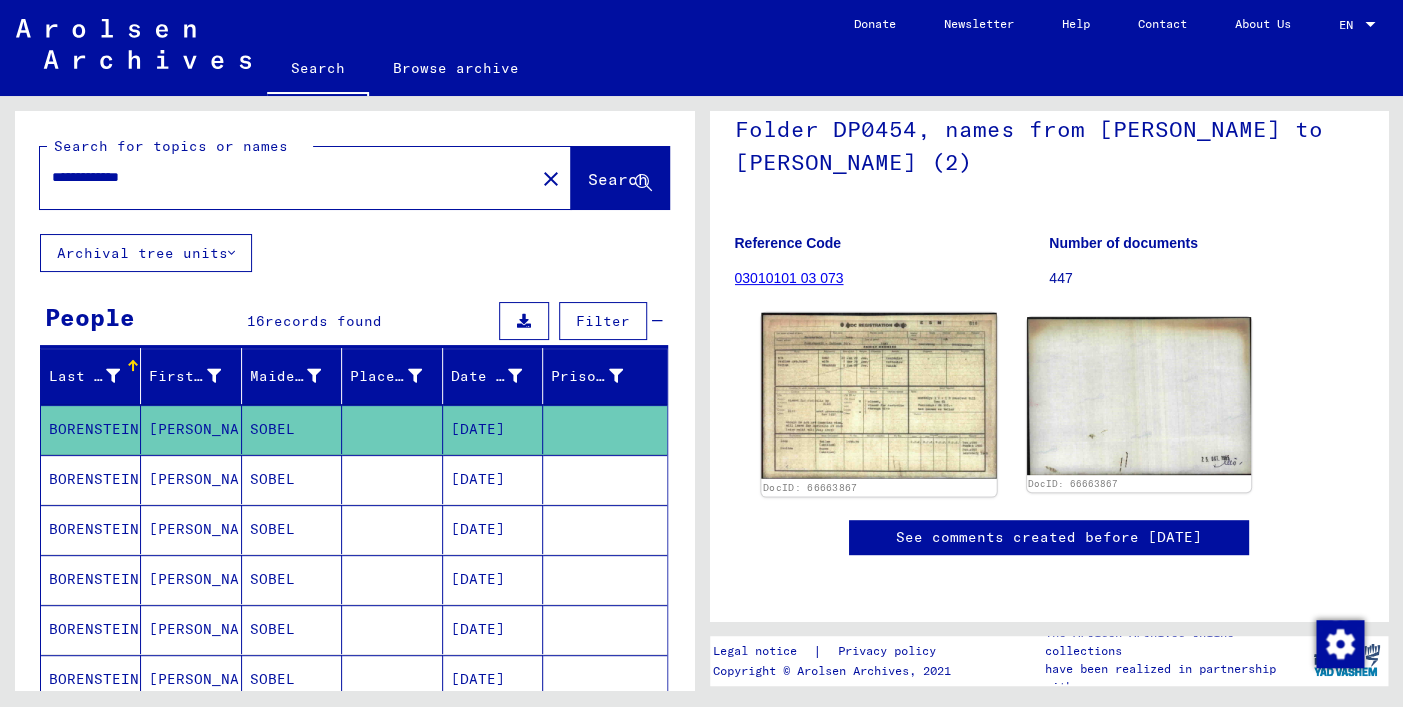 click 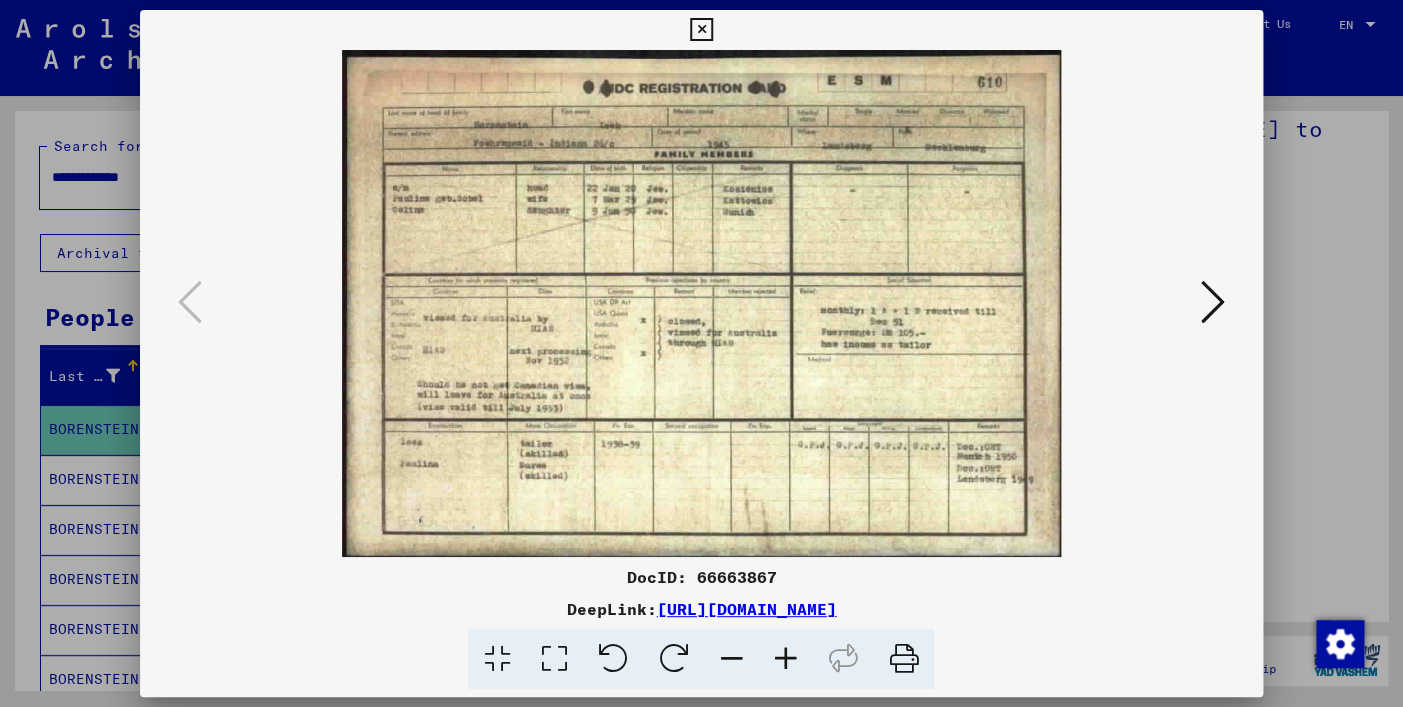 click at bounding box center (701, 30) 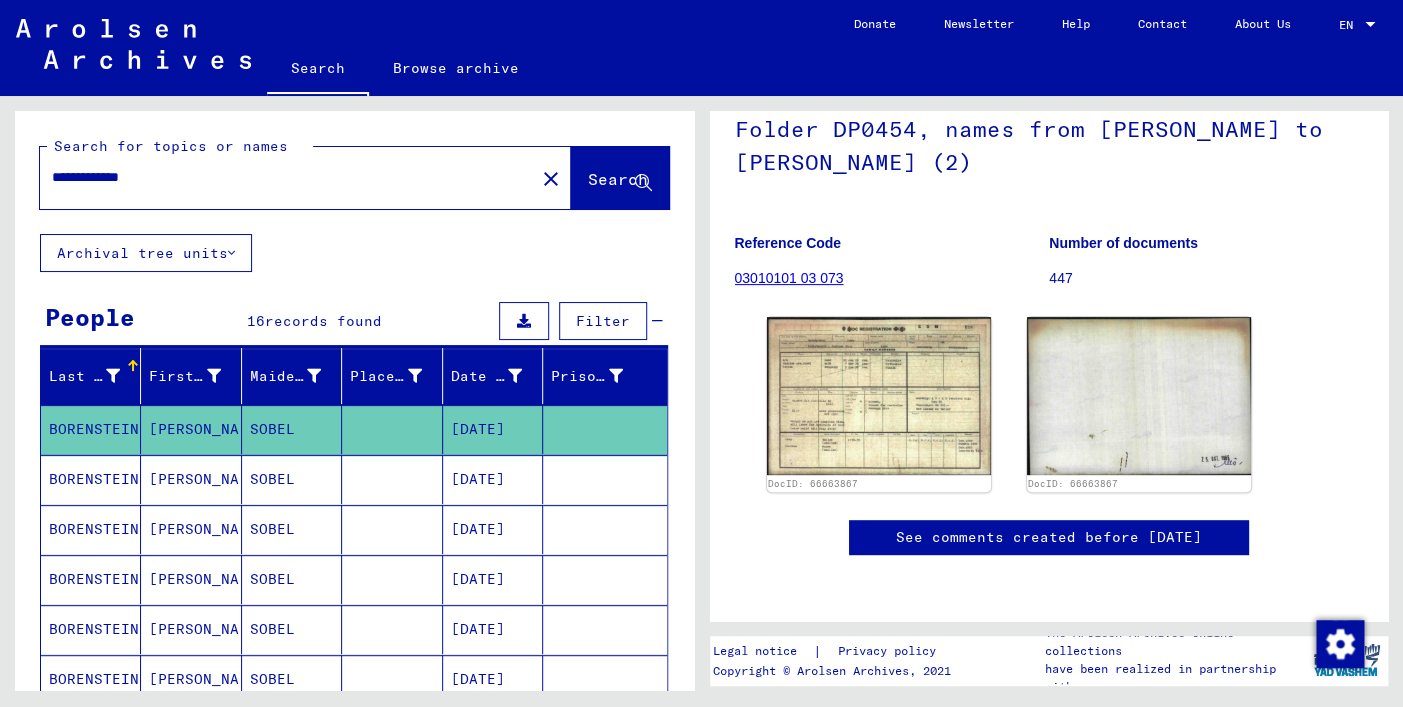 click on "BORENSTEIN" at bounding box center [91, 529] 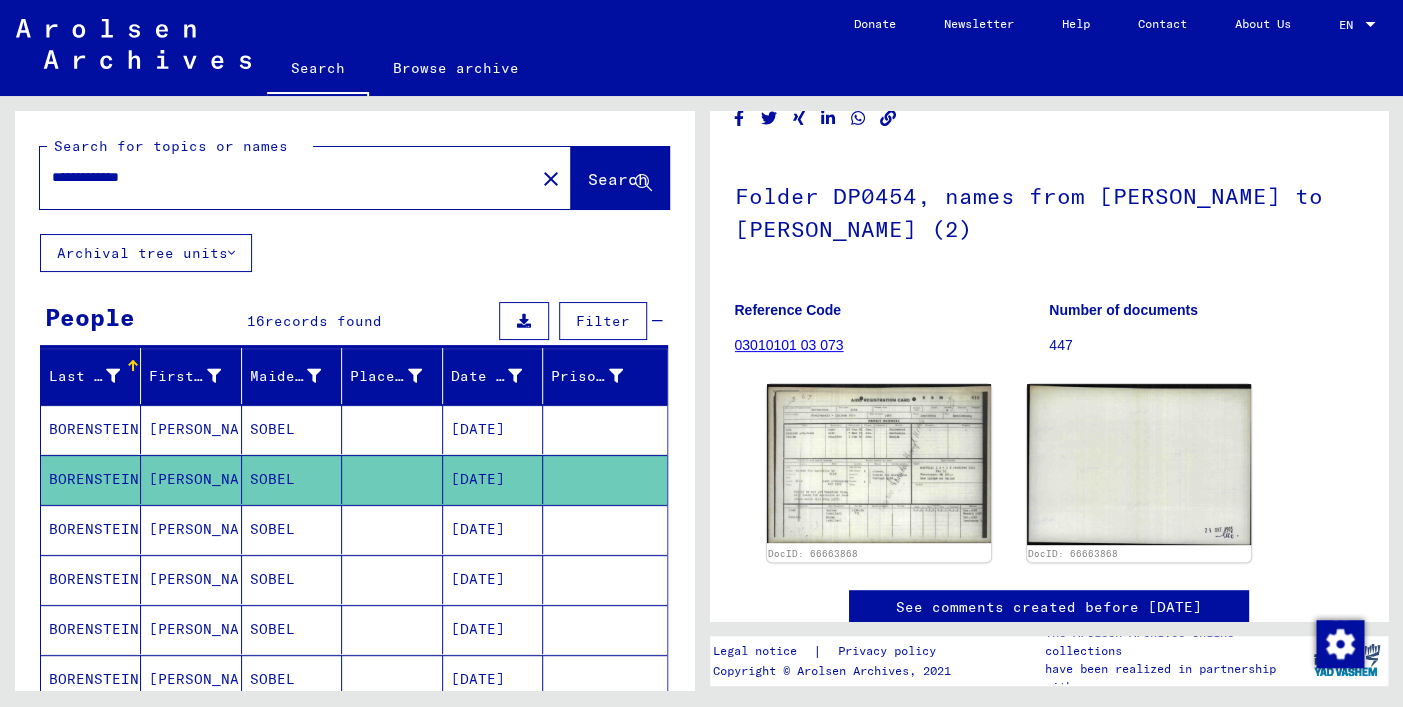 scroll, scrollTop: 77, scrollLeft: 0, axis: vertical 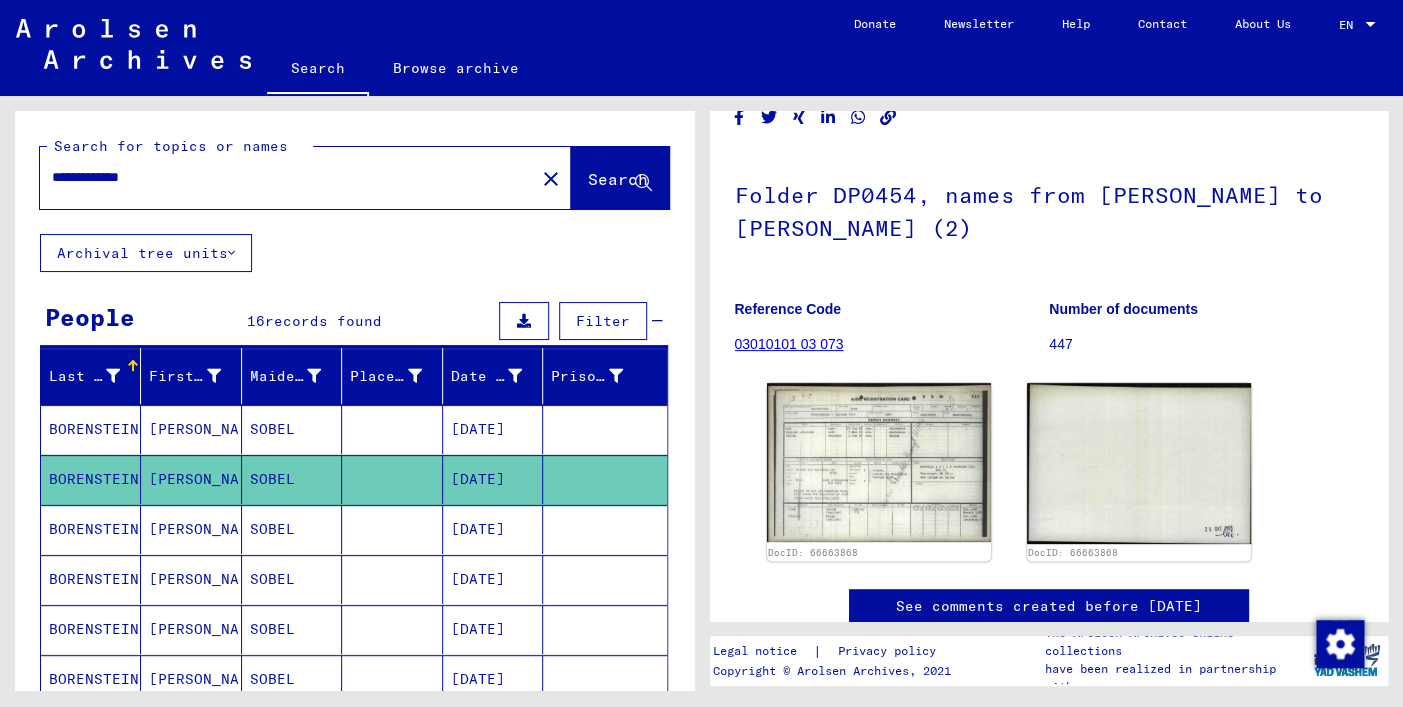click on "BORENSTEIN" at bounding box center (91, 579) 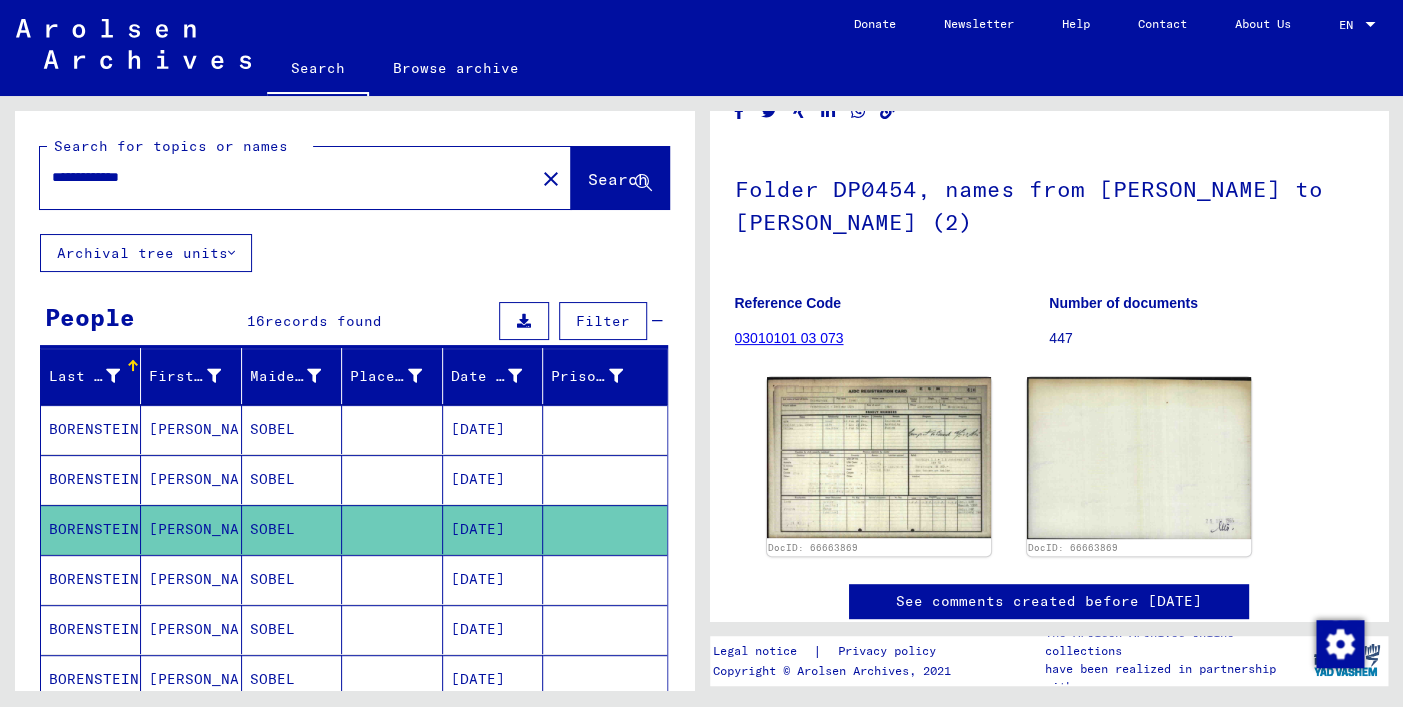 scroll, scrollTop: 93, scrollLeft: 0, axis: vertical 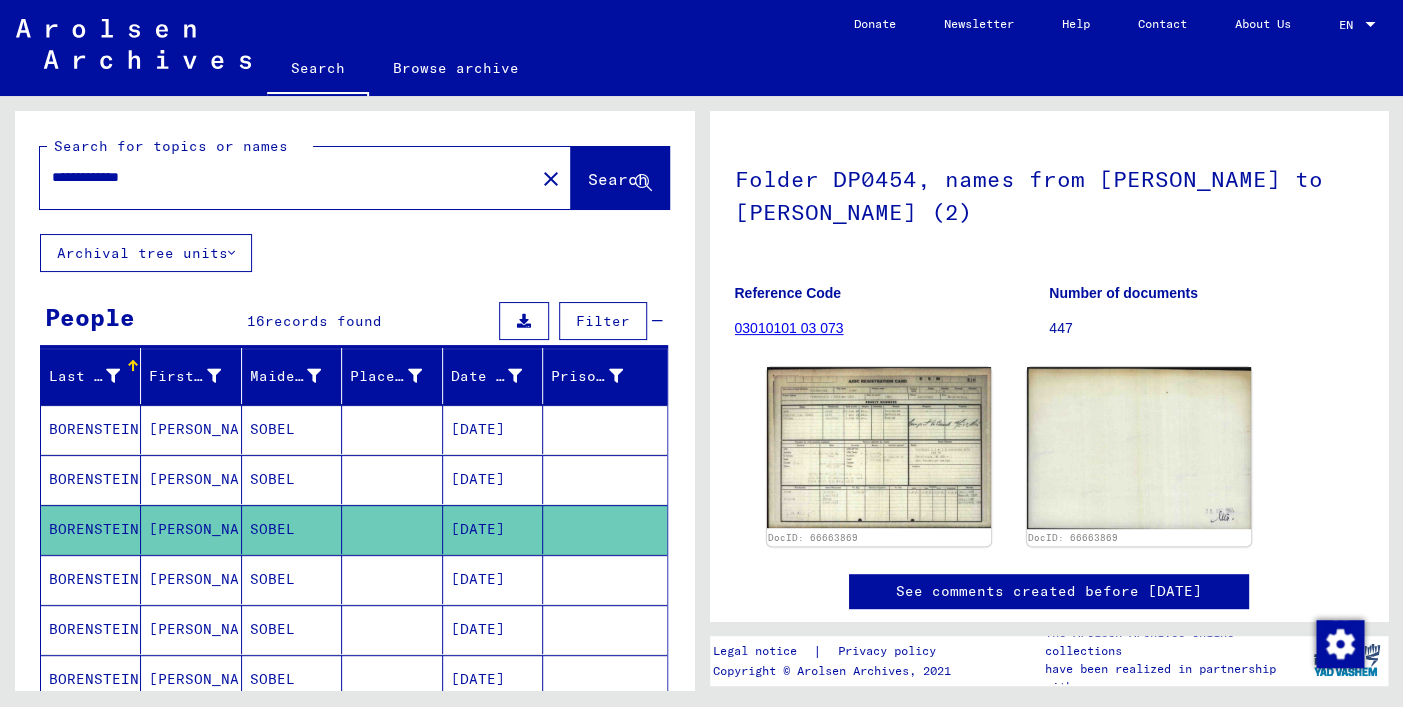 click on "BORENSTEIN" at bounding box center (91, 629) 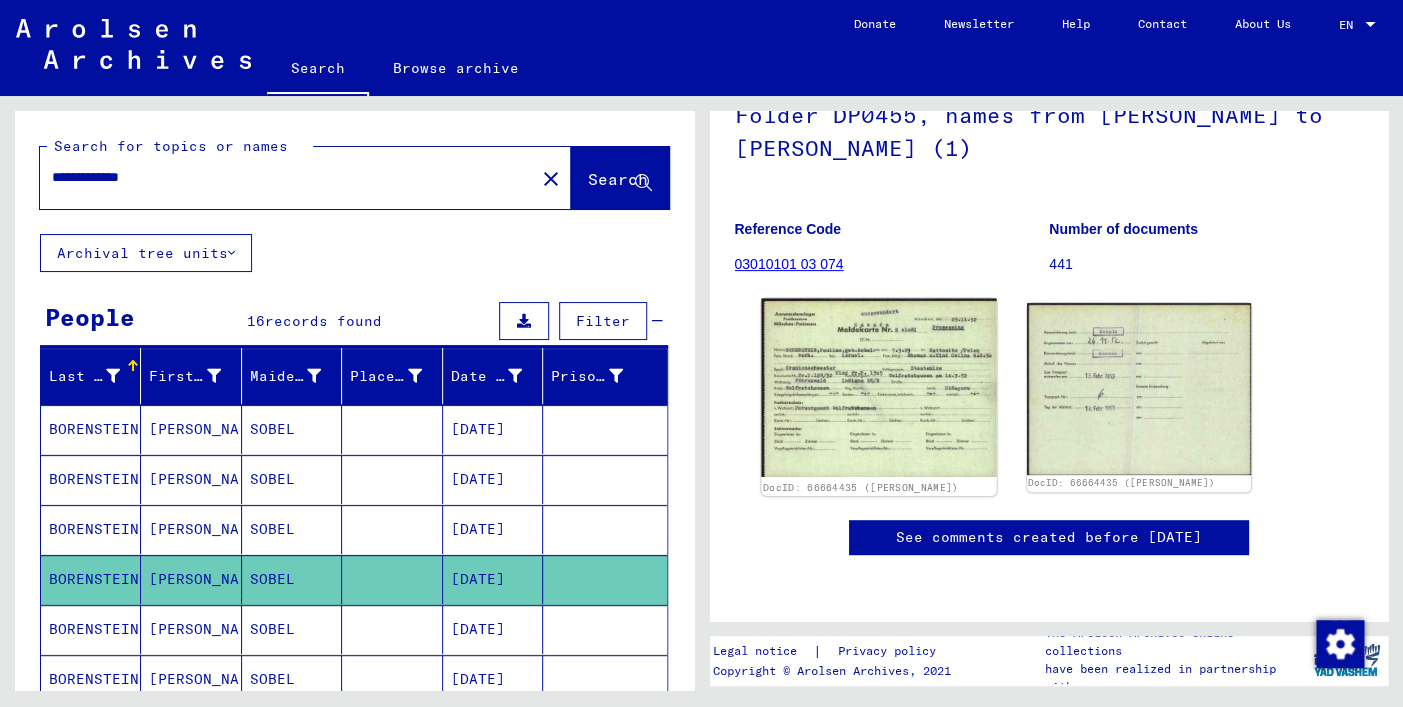 scroll, scrollTop: 175, scrollLeft: 0, axis: vertical 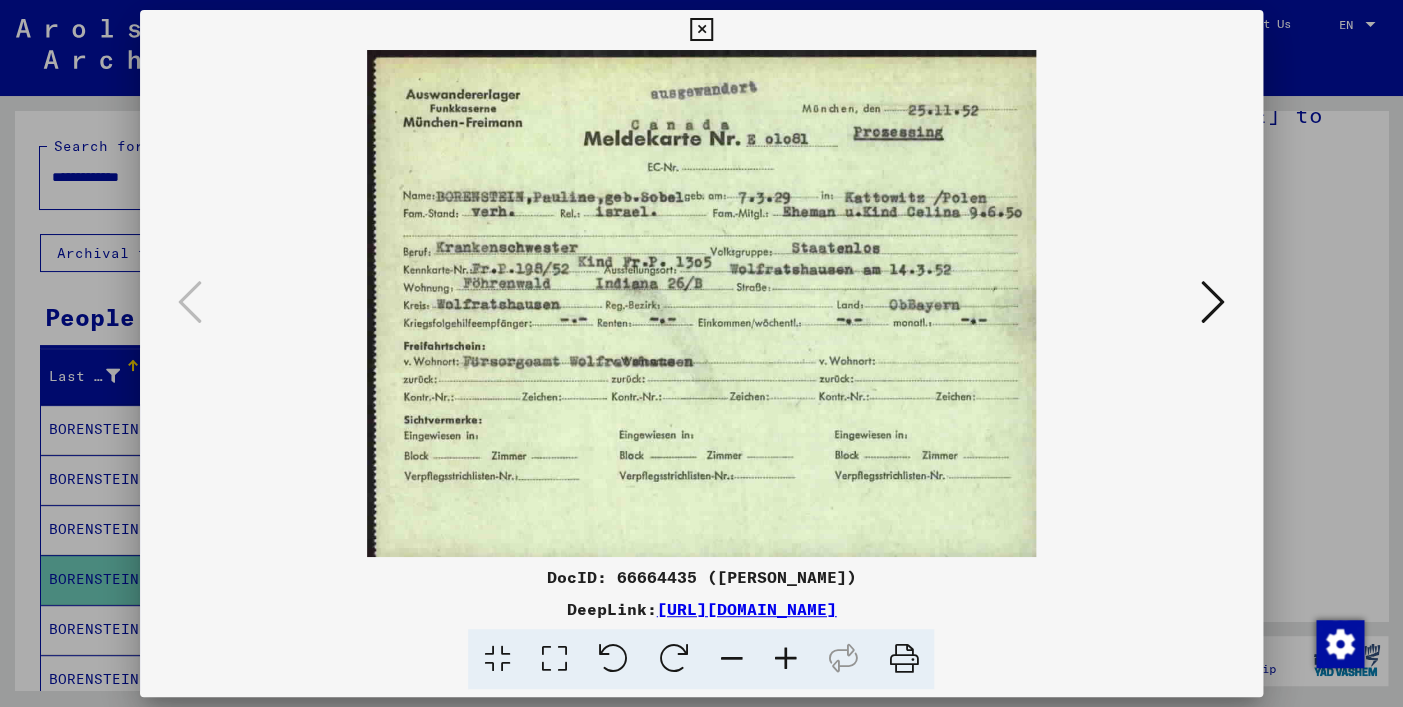 click at bounding box center (1213, 302) 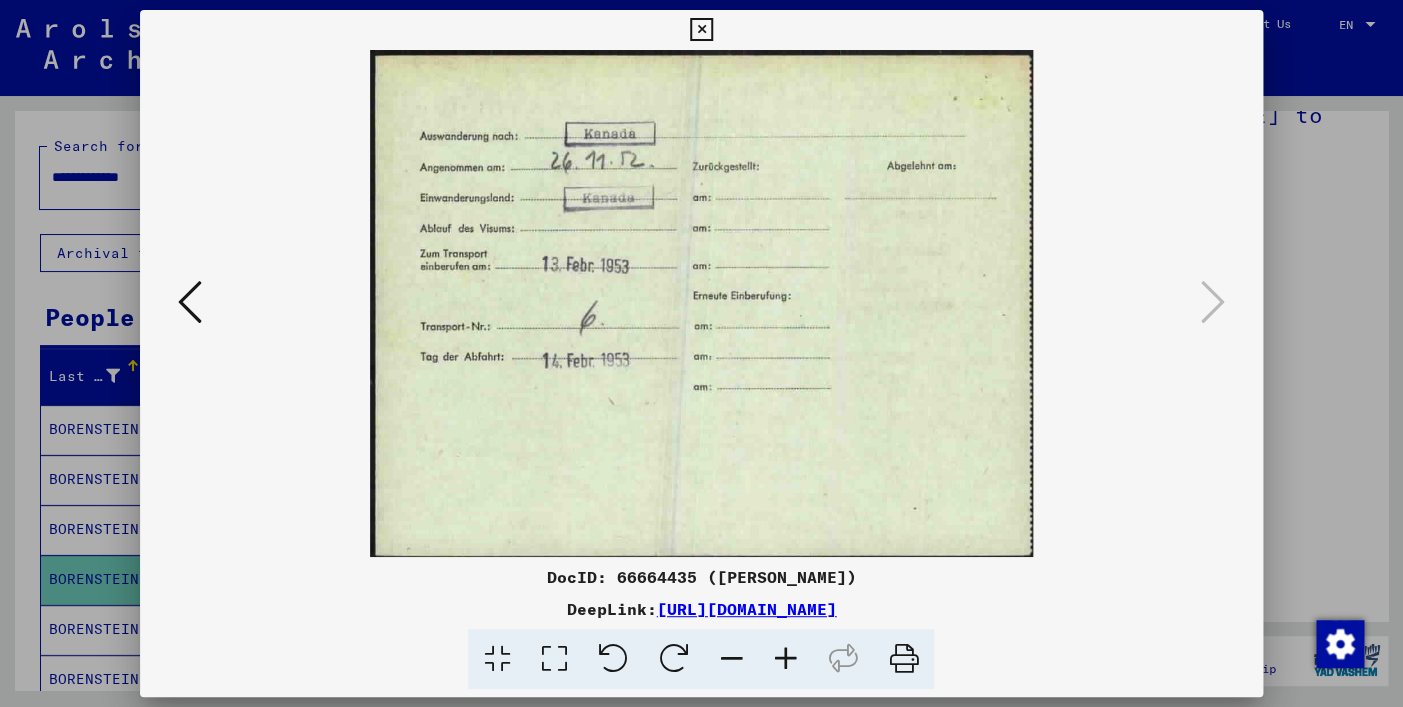click at bounding box center [701, 30] 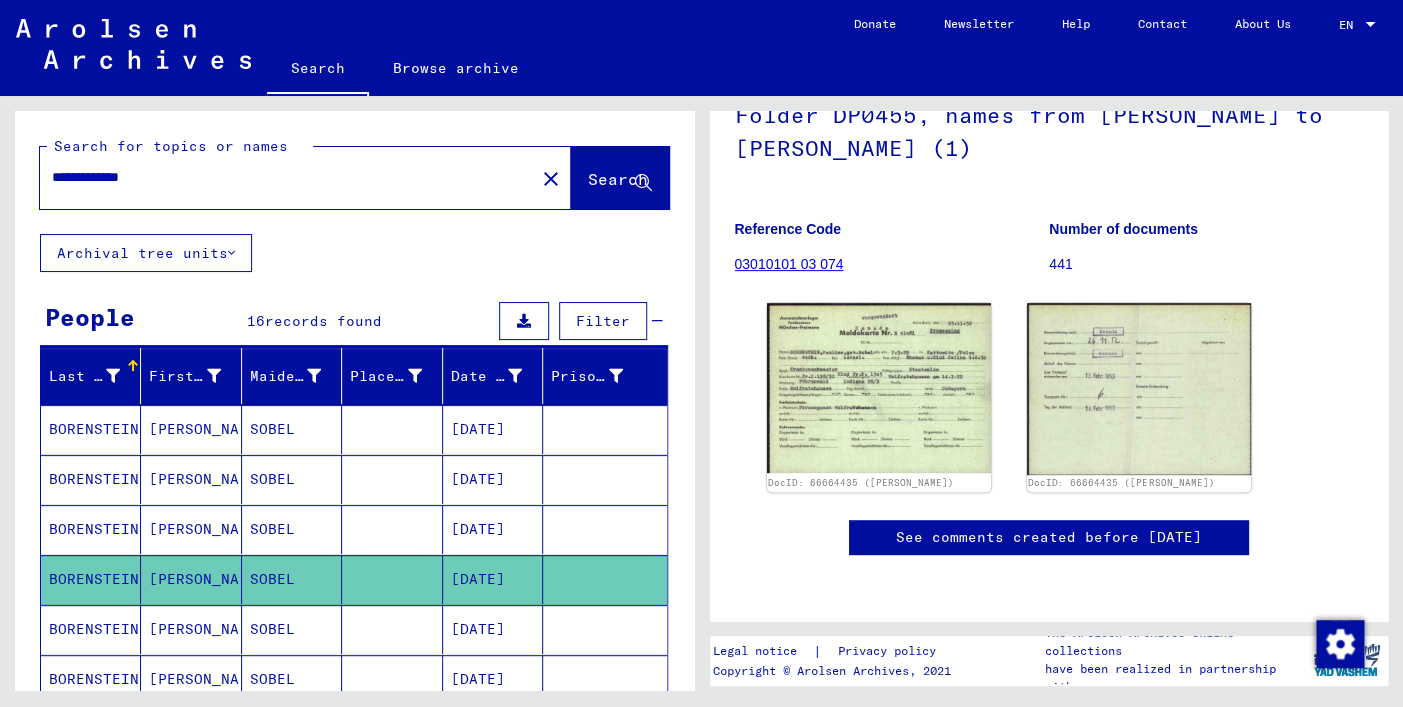 click 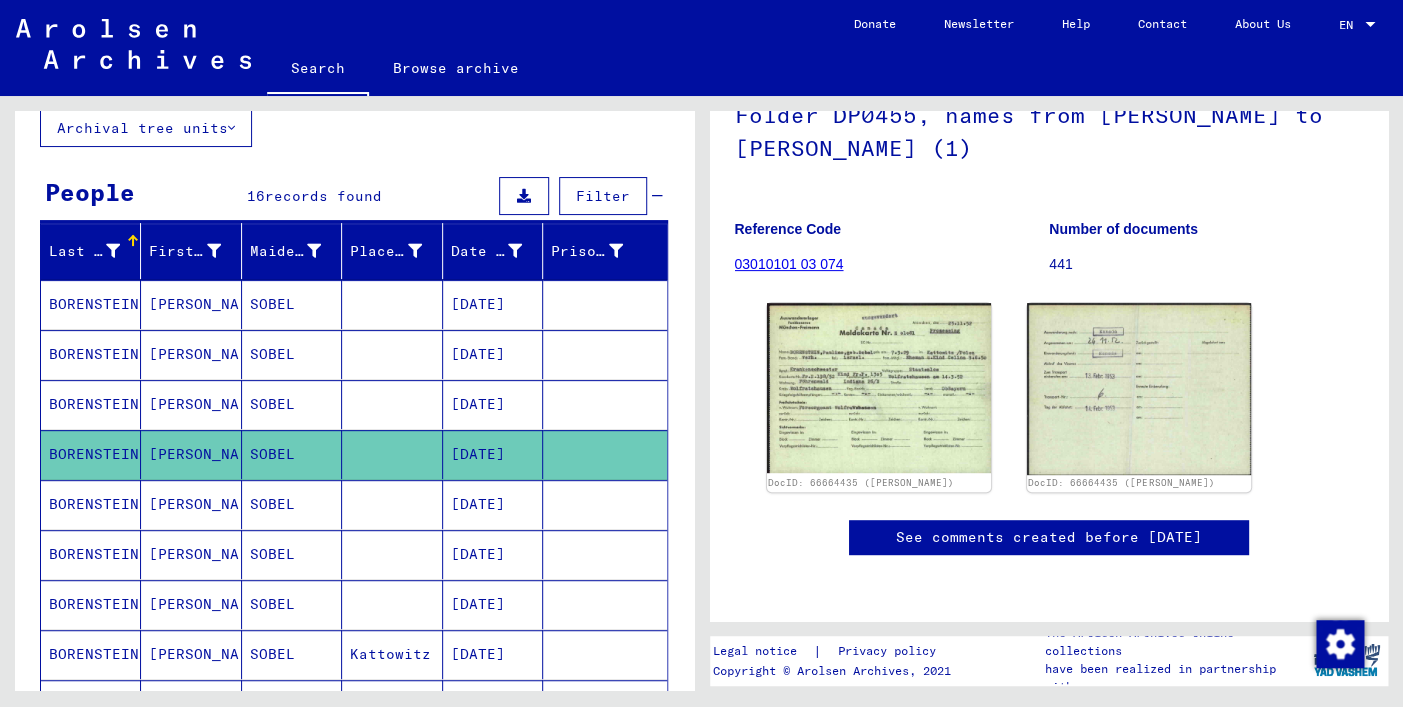 scroll, scrollTop: 139, scrollLeft: 0, axis: vertical 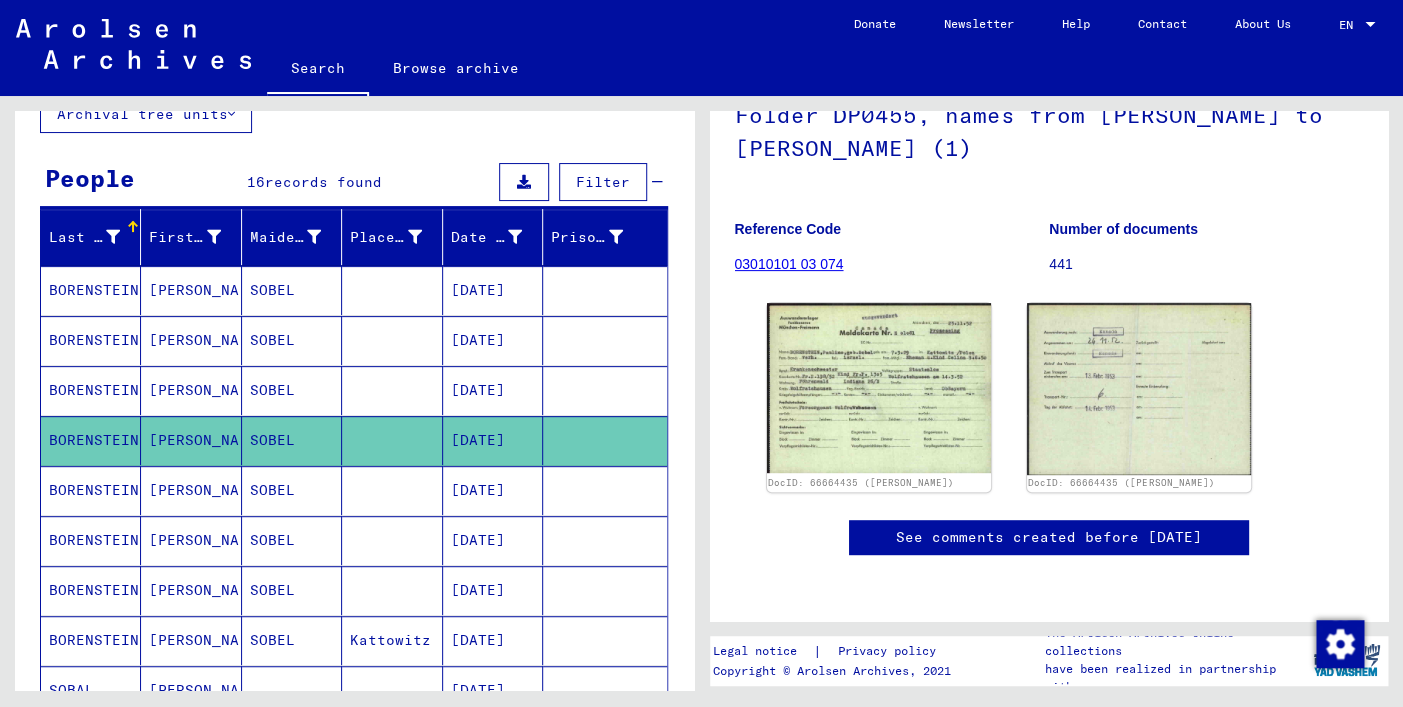 click on "BORENSTEIN" at bounding box center [91, 540] 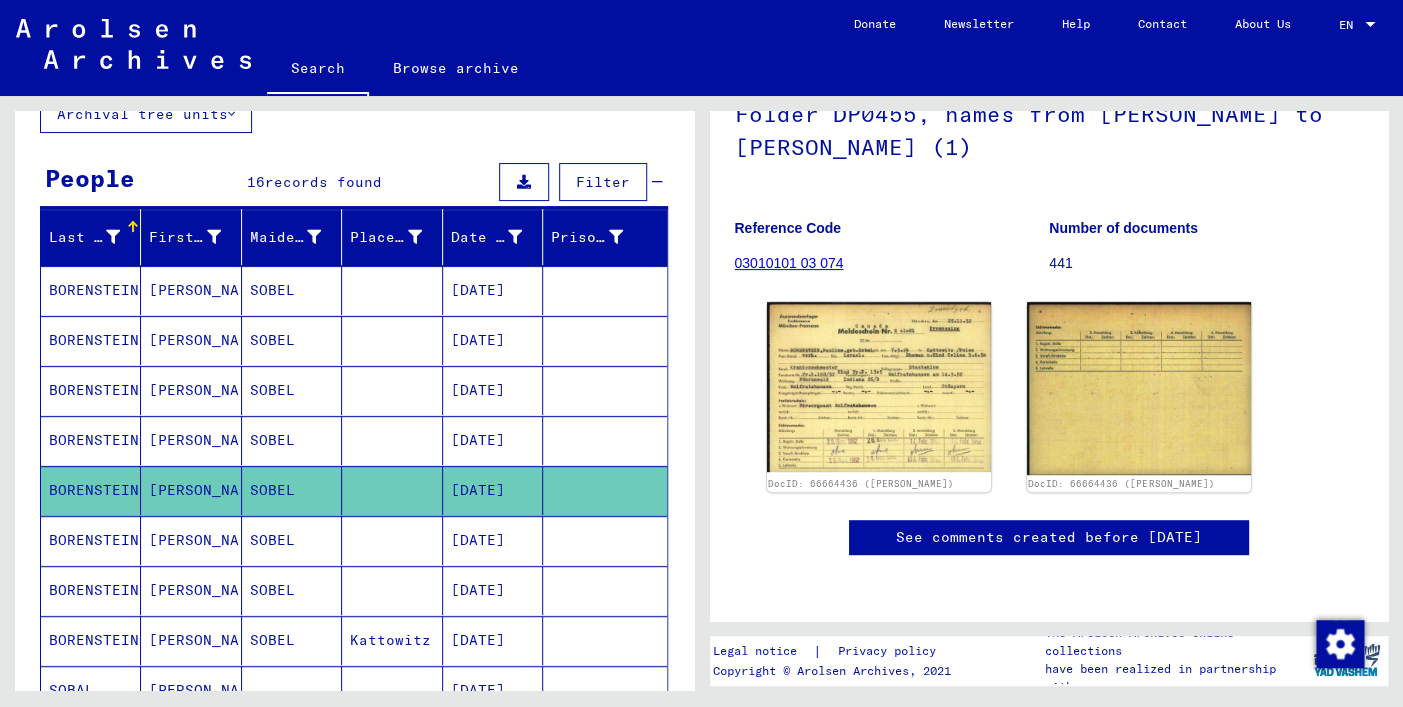 scroll, scrollTop: 232, scrollLeft: 0, axis: vertical 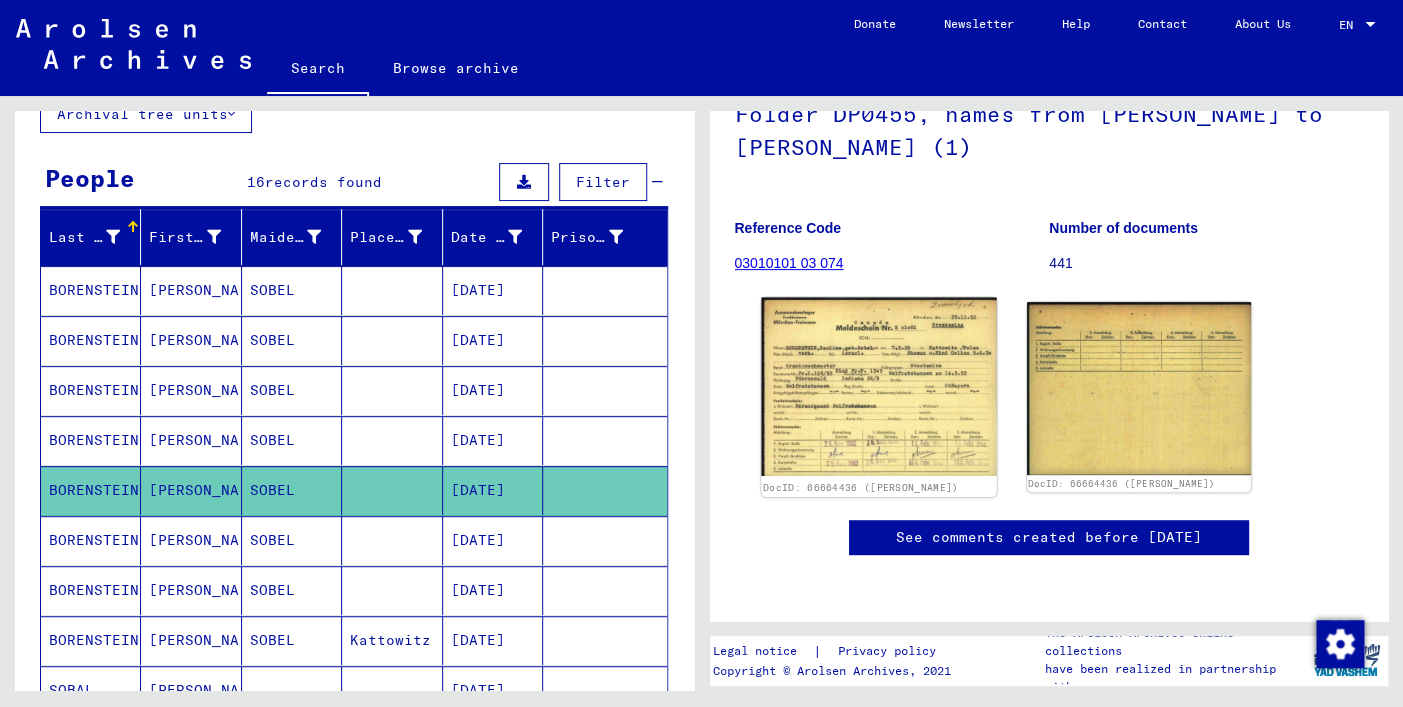 click 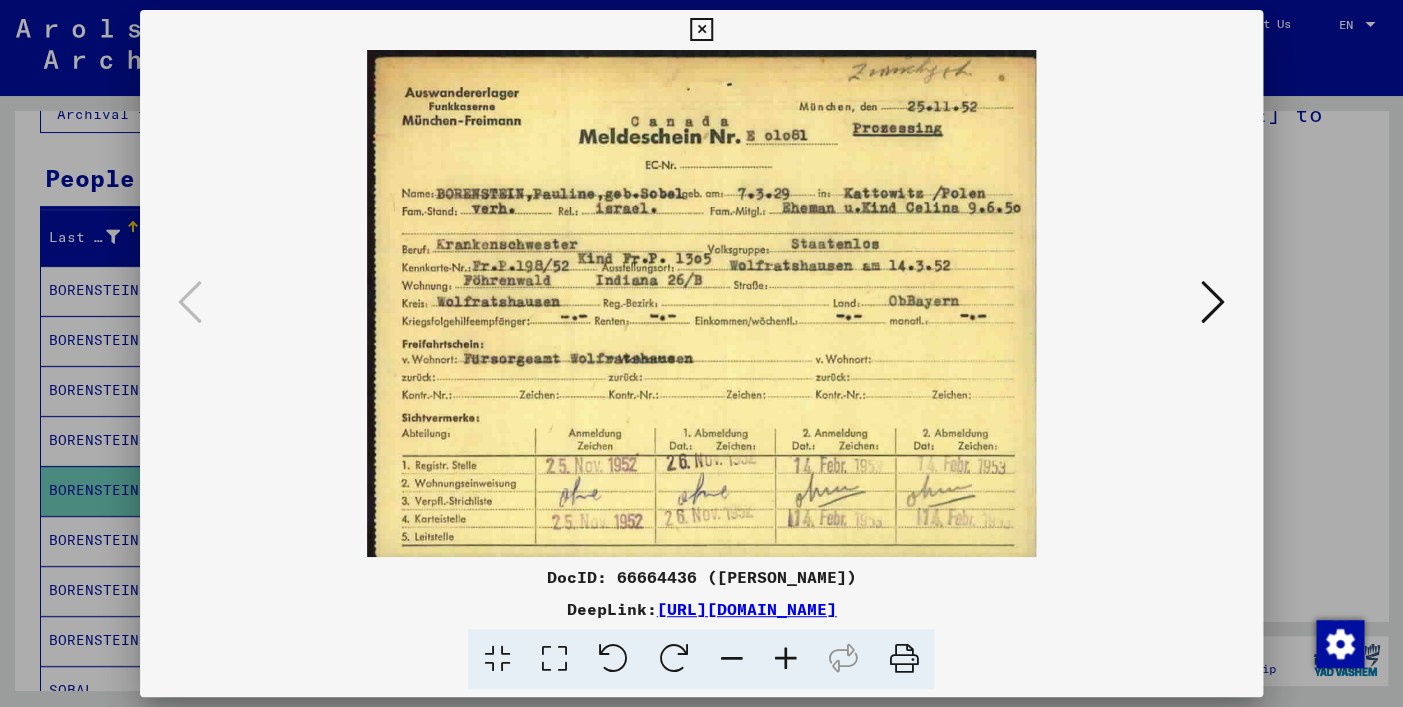 click at bounding box center [1213, 302] 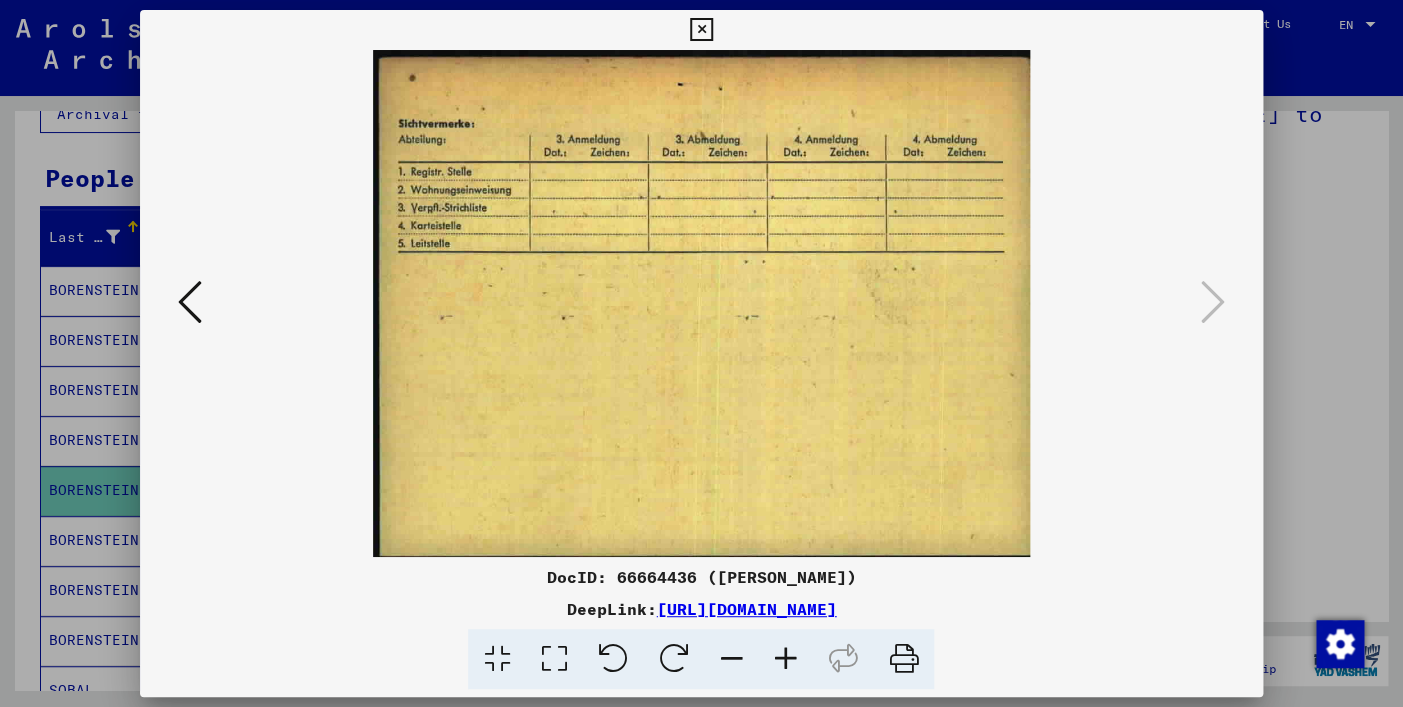 click at bounding box center [701, 30] 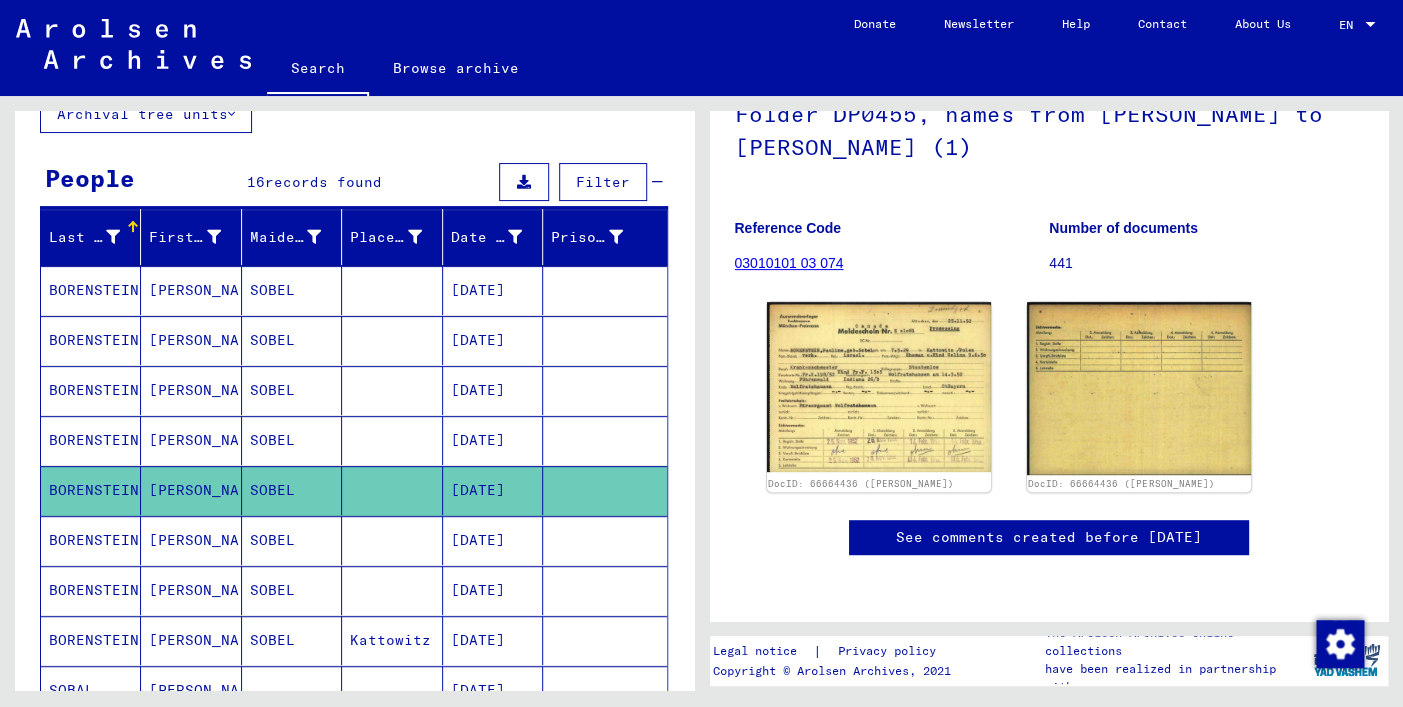 click on "BORENSTEIN" at bounding box center (91, 590) 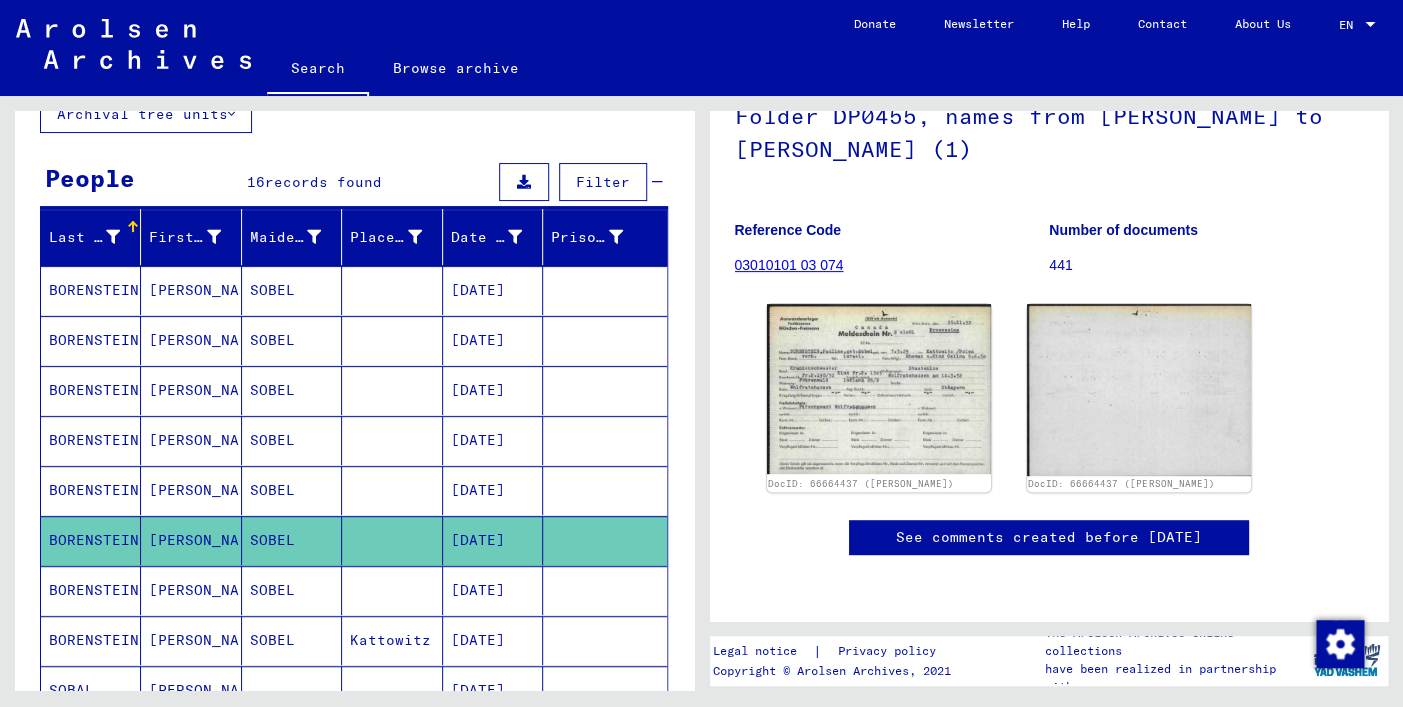 scroll, scrollTop: 239, scrollLeft: 0, axis: vertical 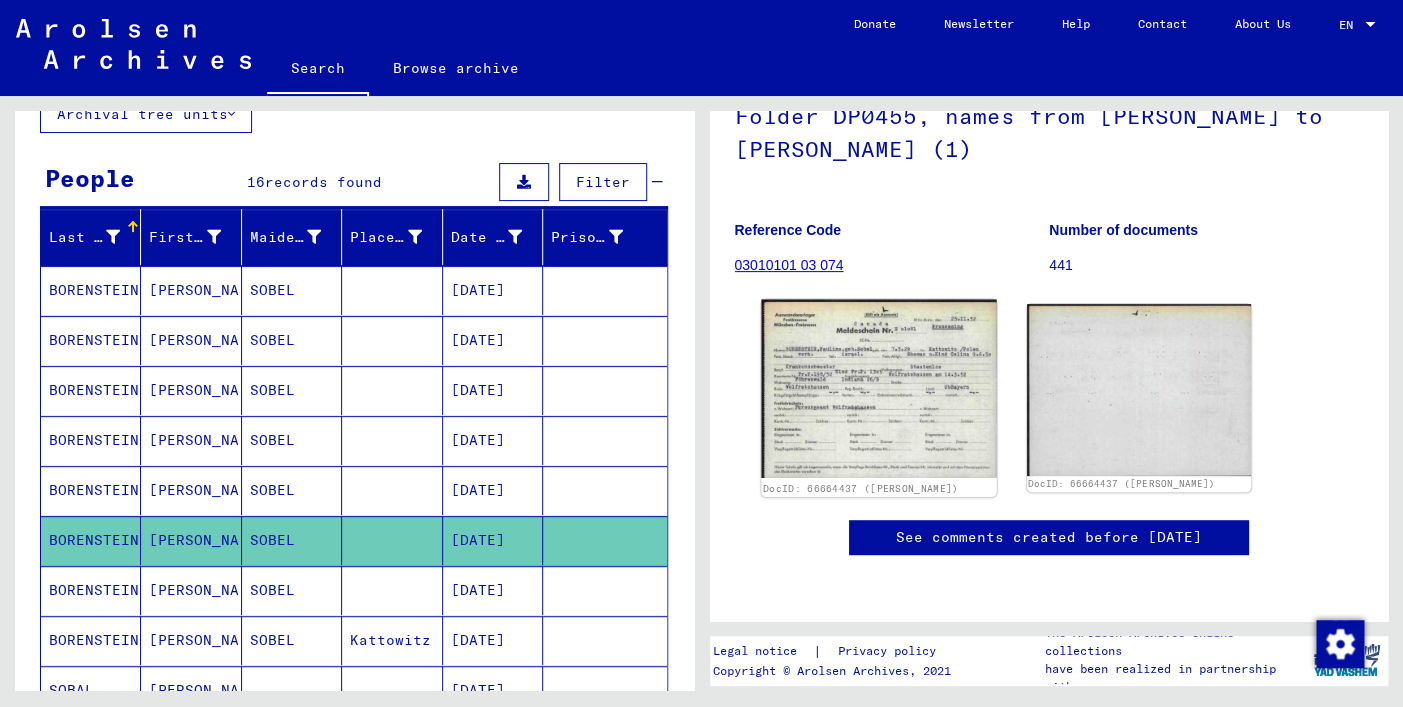 click 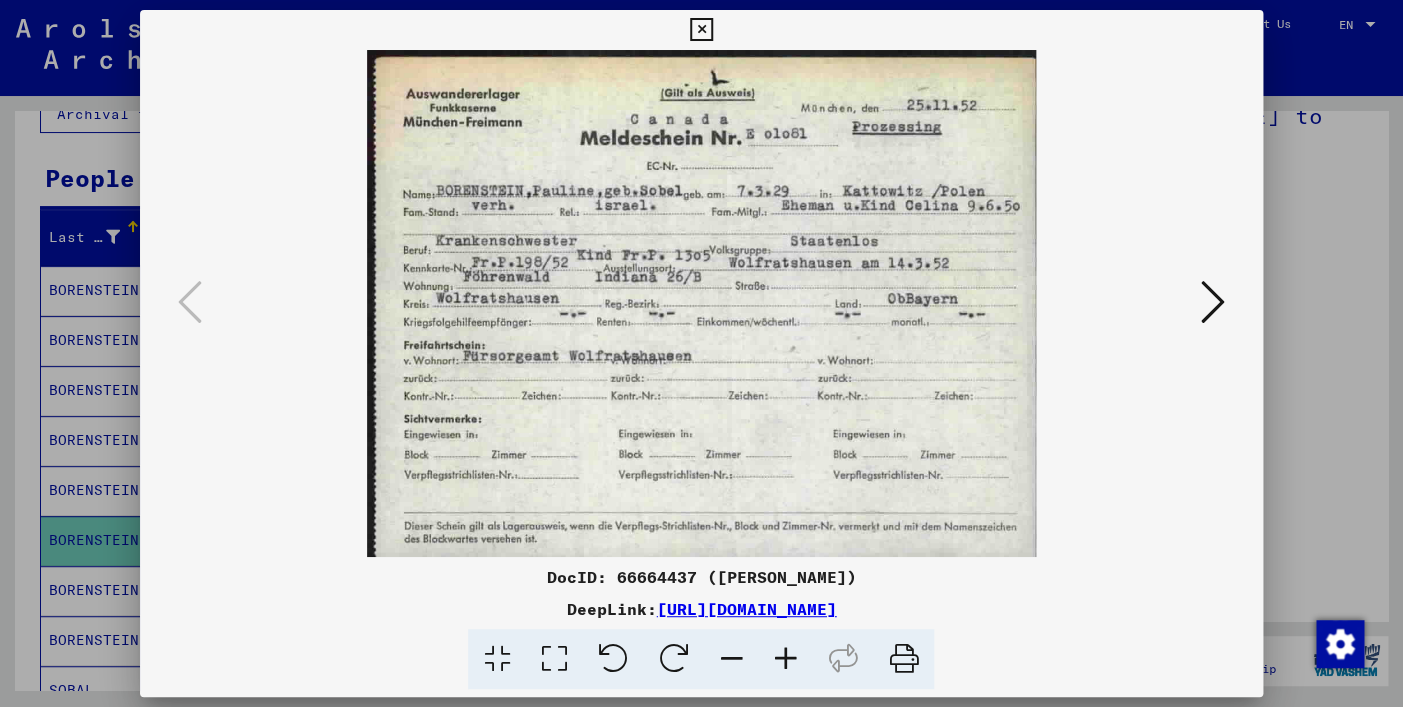 click at bounding box center [701, 30] 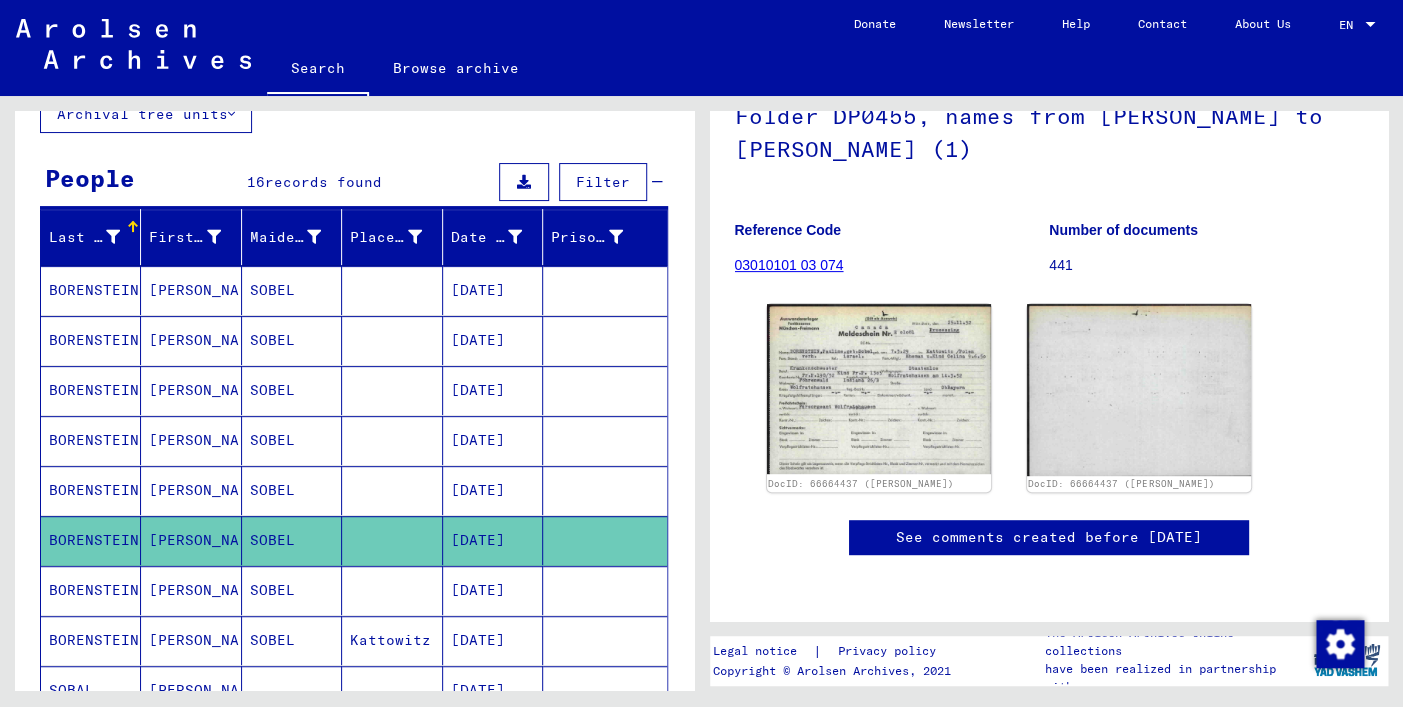 click on "BORENSTEIN" at bounding box center [91, 640] 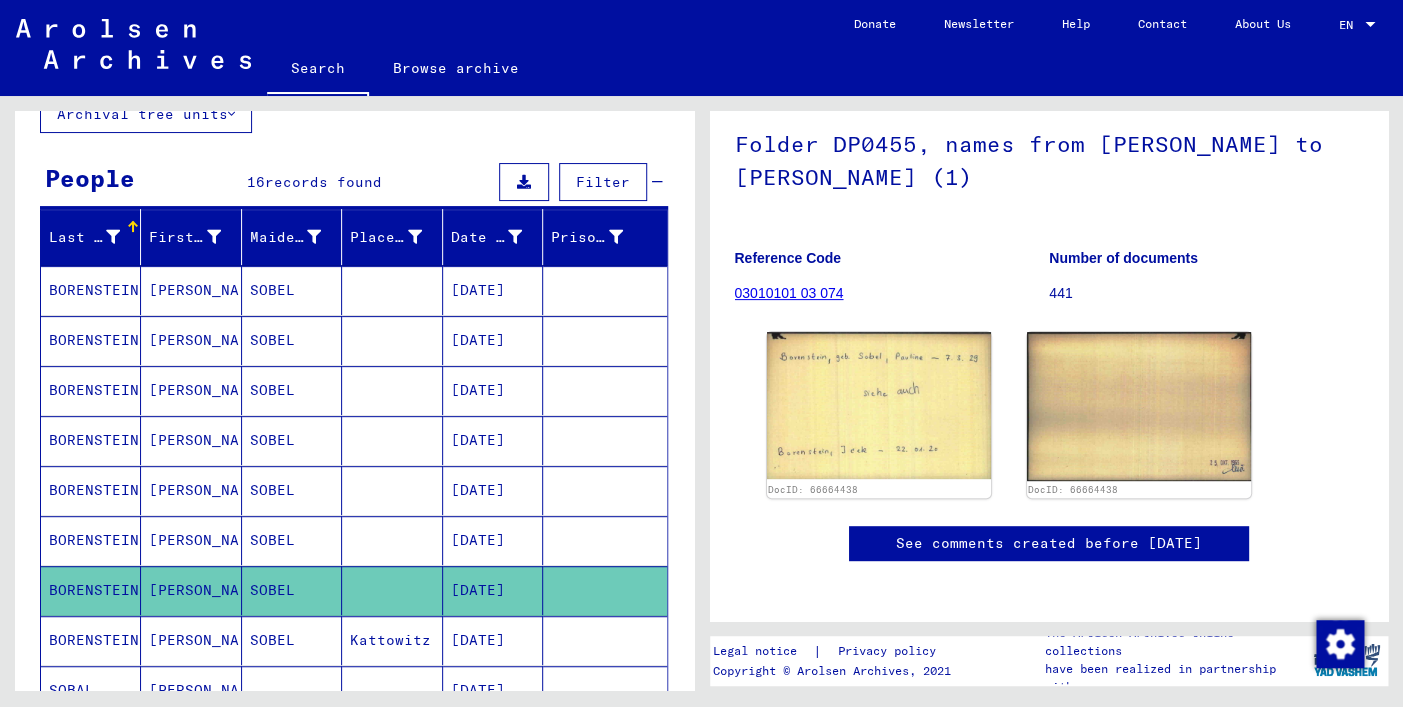 scroll, scrollTop: 132, scrollLeft: 0, axis: vertical 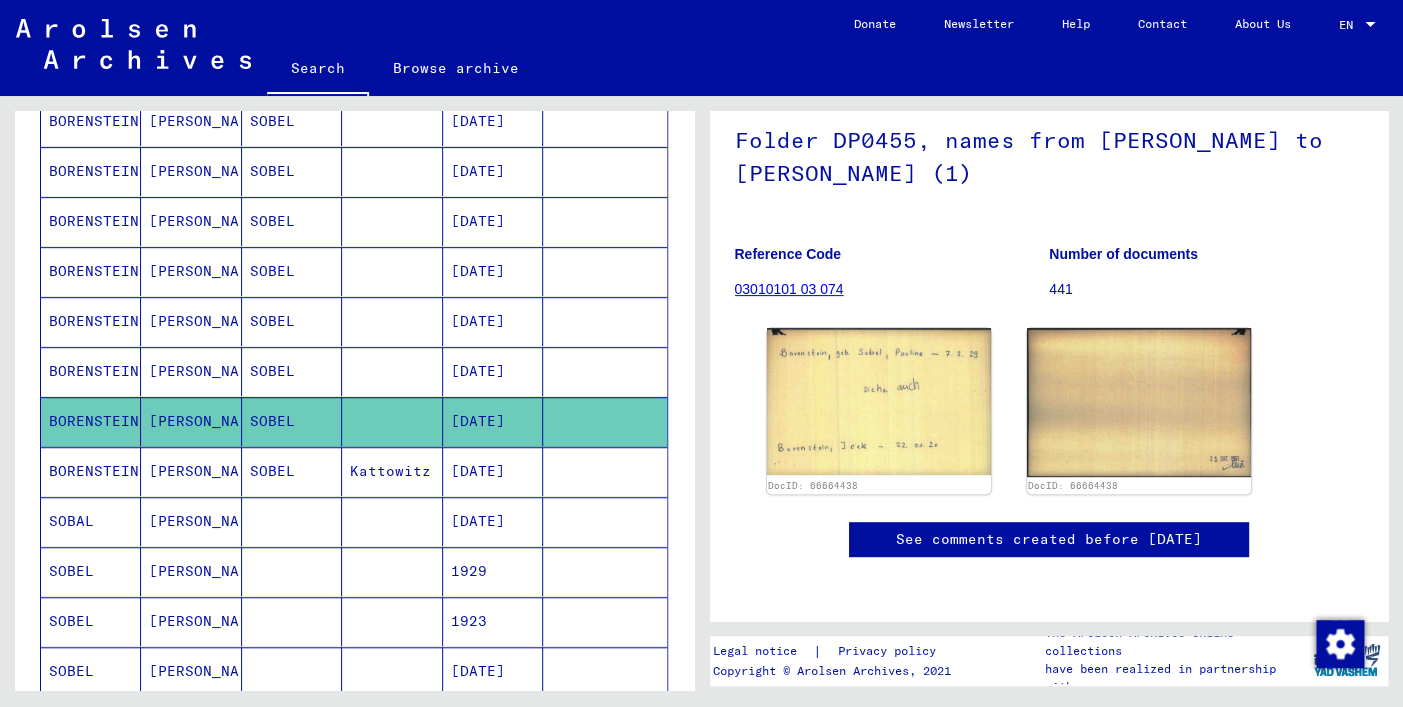 click on "BORENSTEIN" at bounding box center (91, 521) 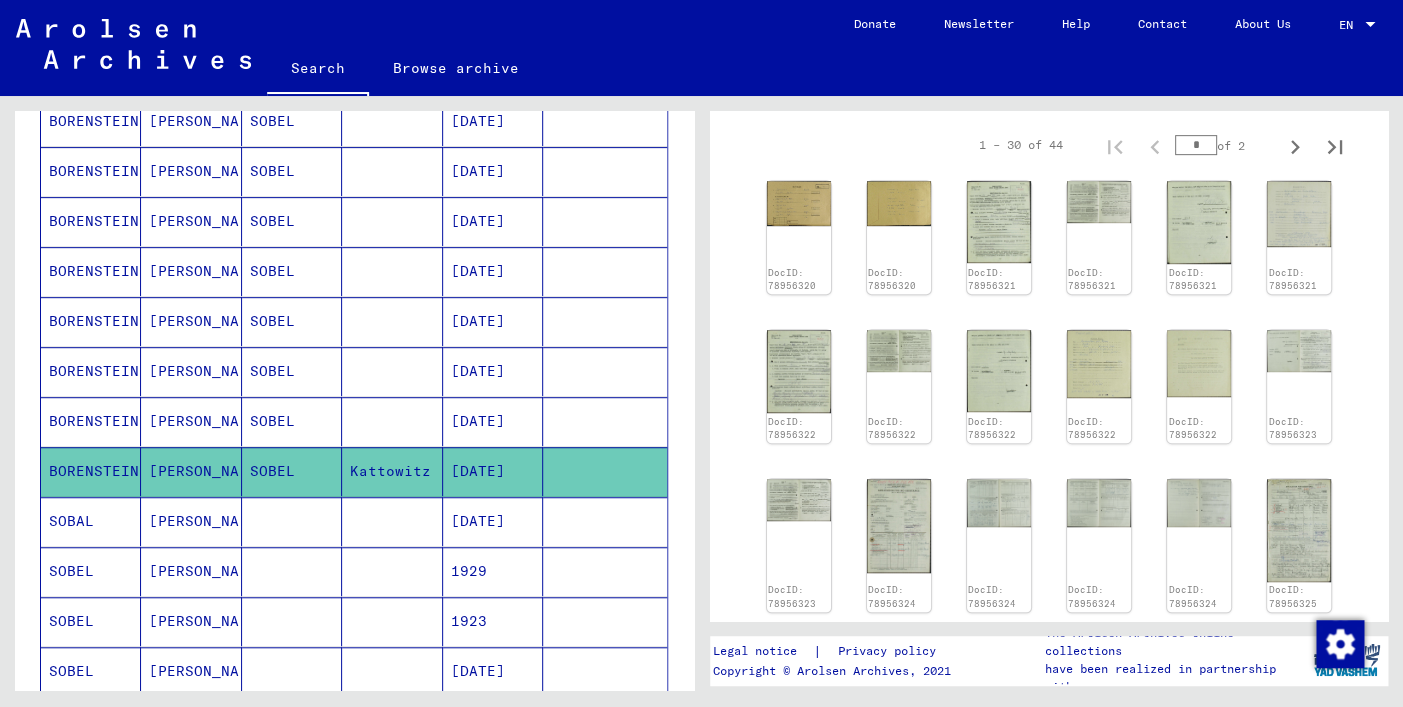 scroll, scrollTop: 371, scrollLeft: 0, axis: vertical 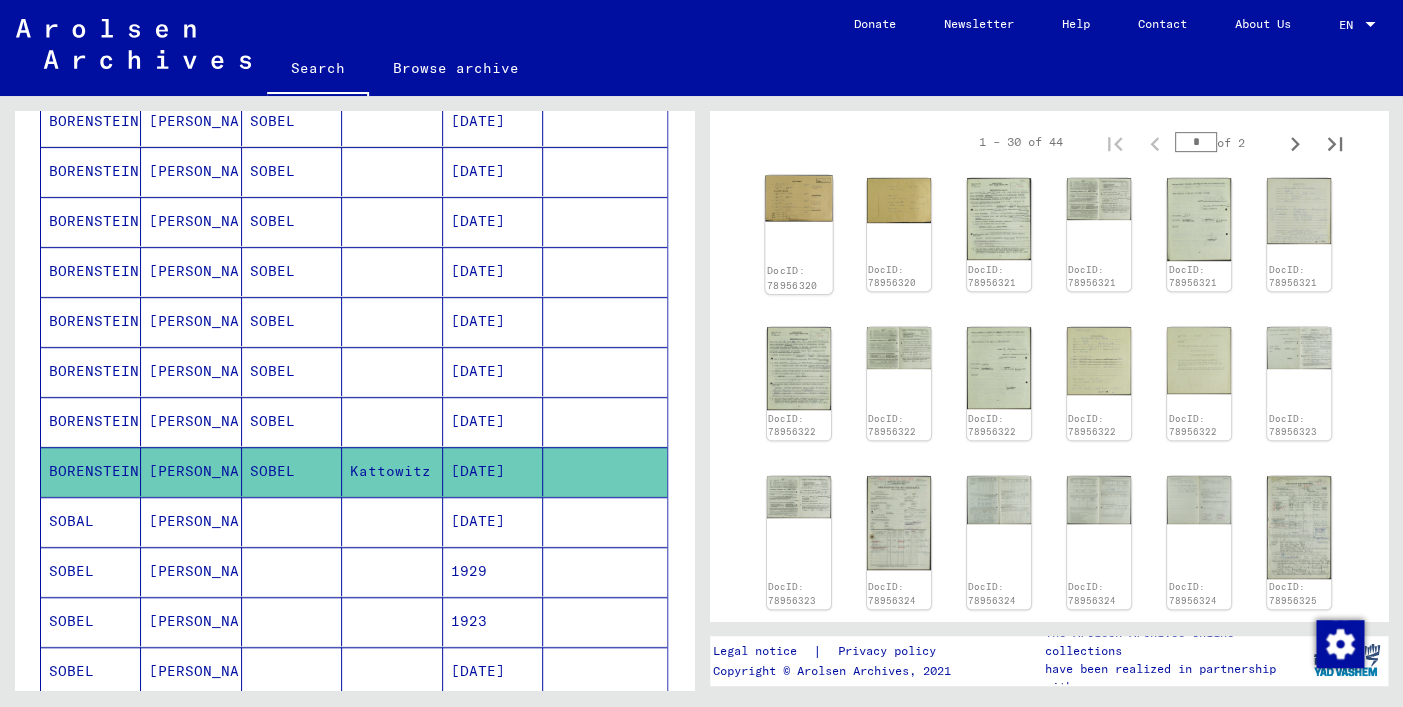 click 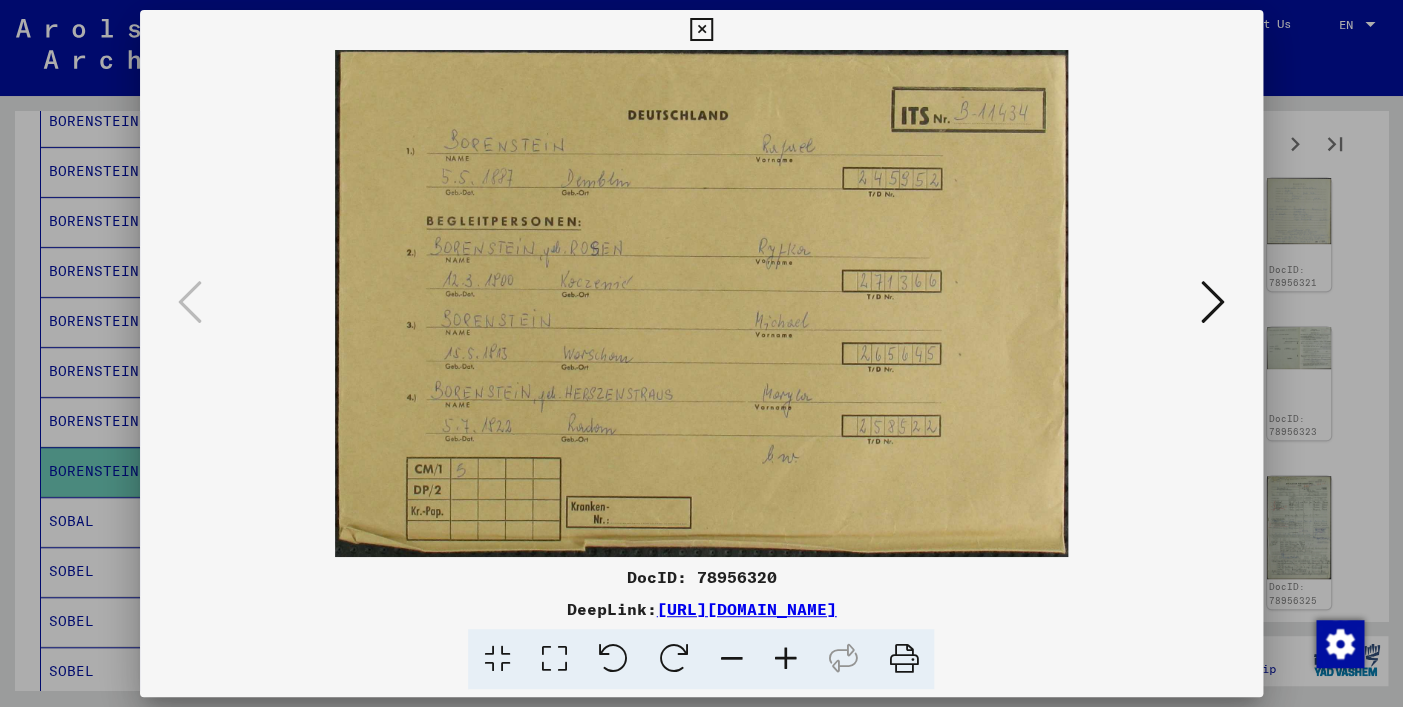 click at bounding box center (1213, 302) 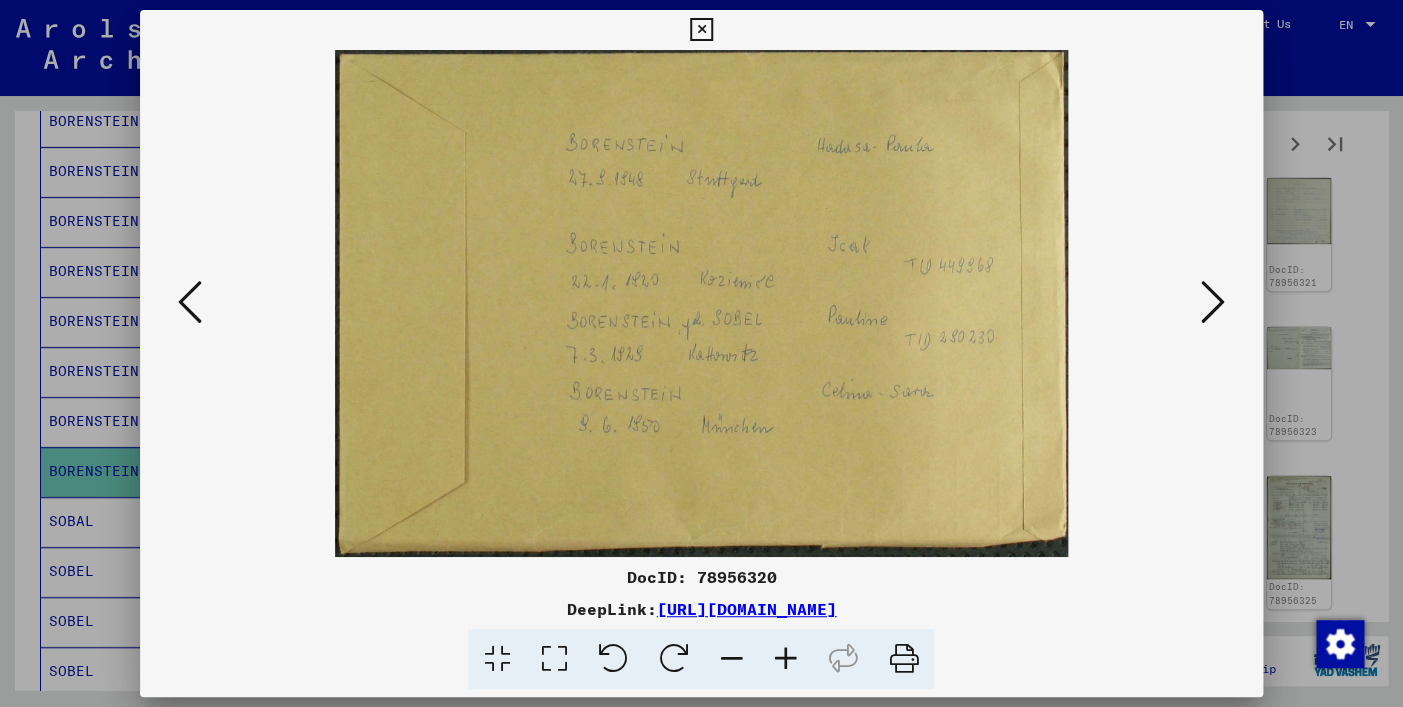 click at bounding box center [1213, 302] 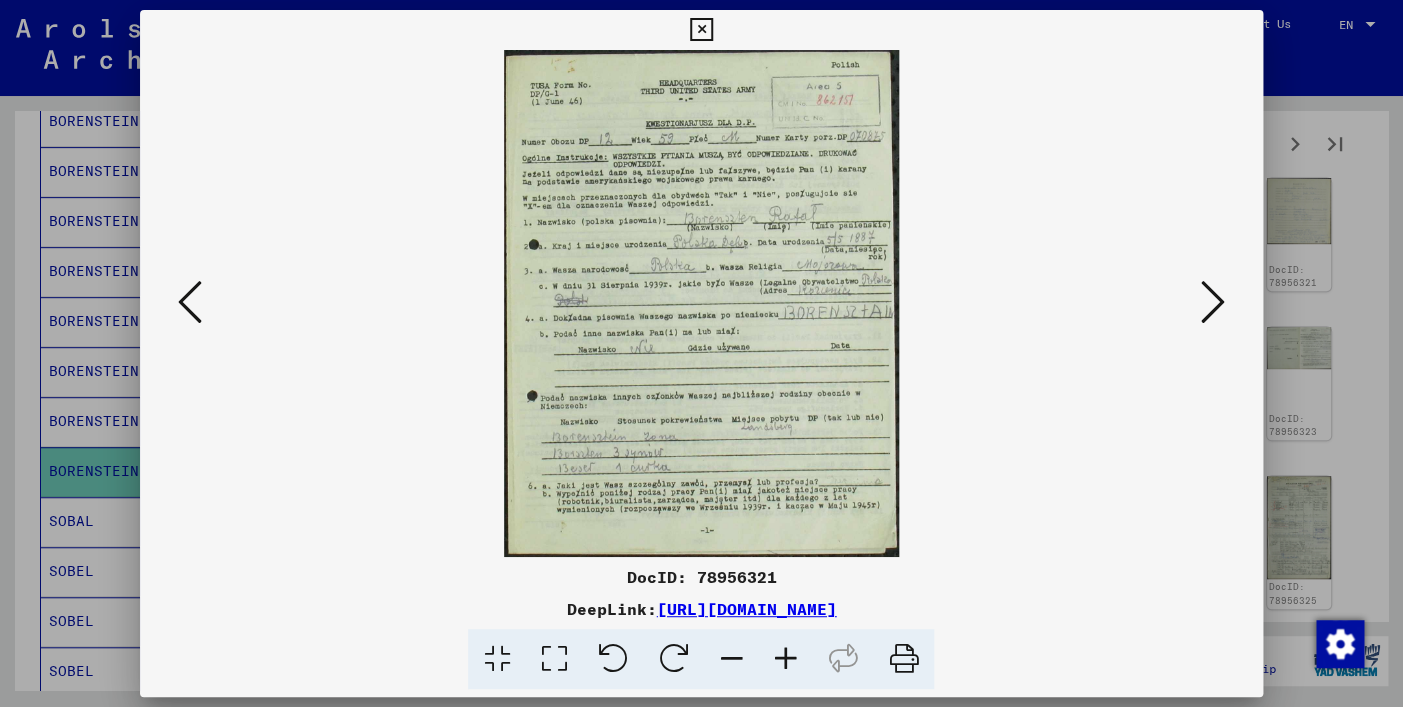 click at bounding box center [1213, 302] 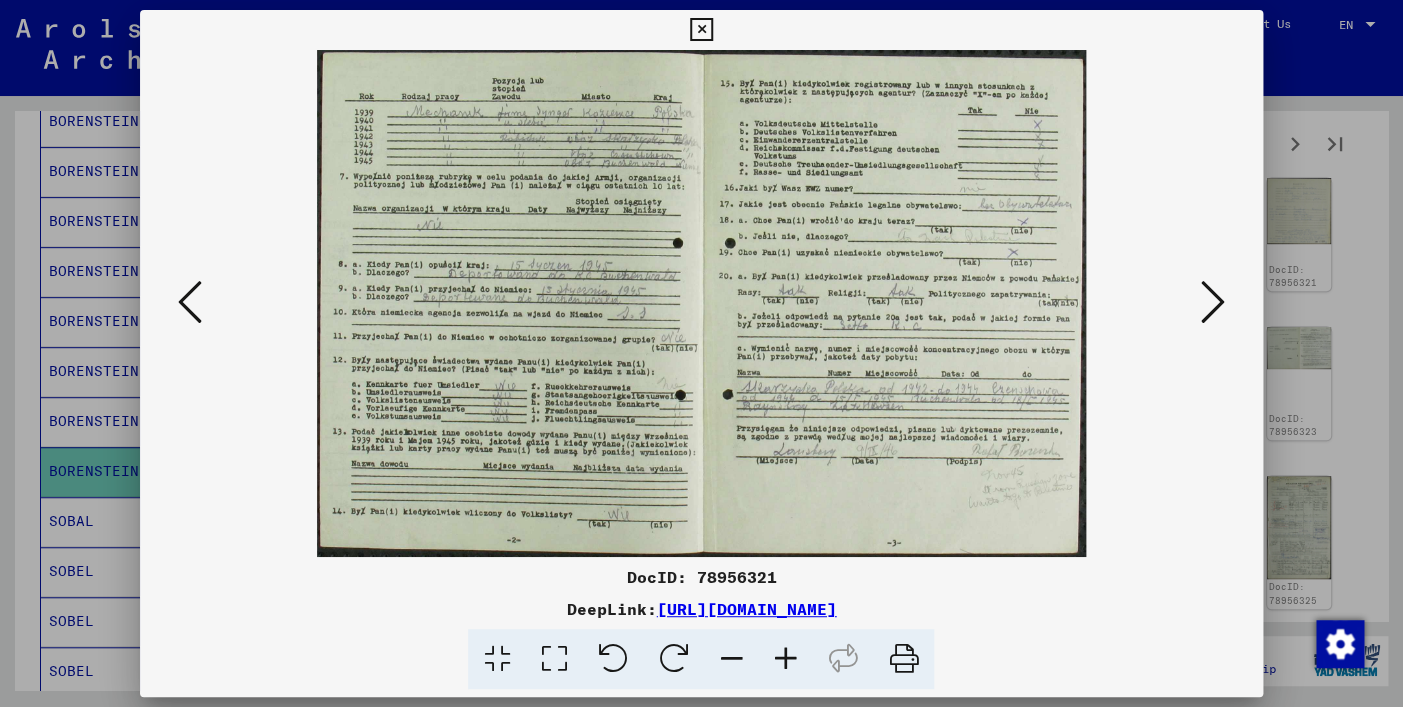 click at bounding box center [1213, 302] 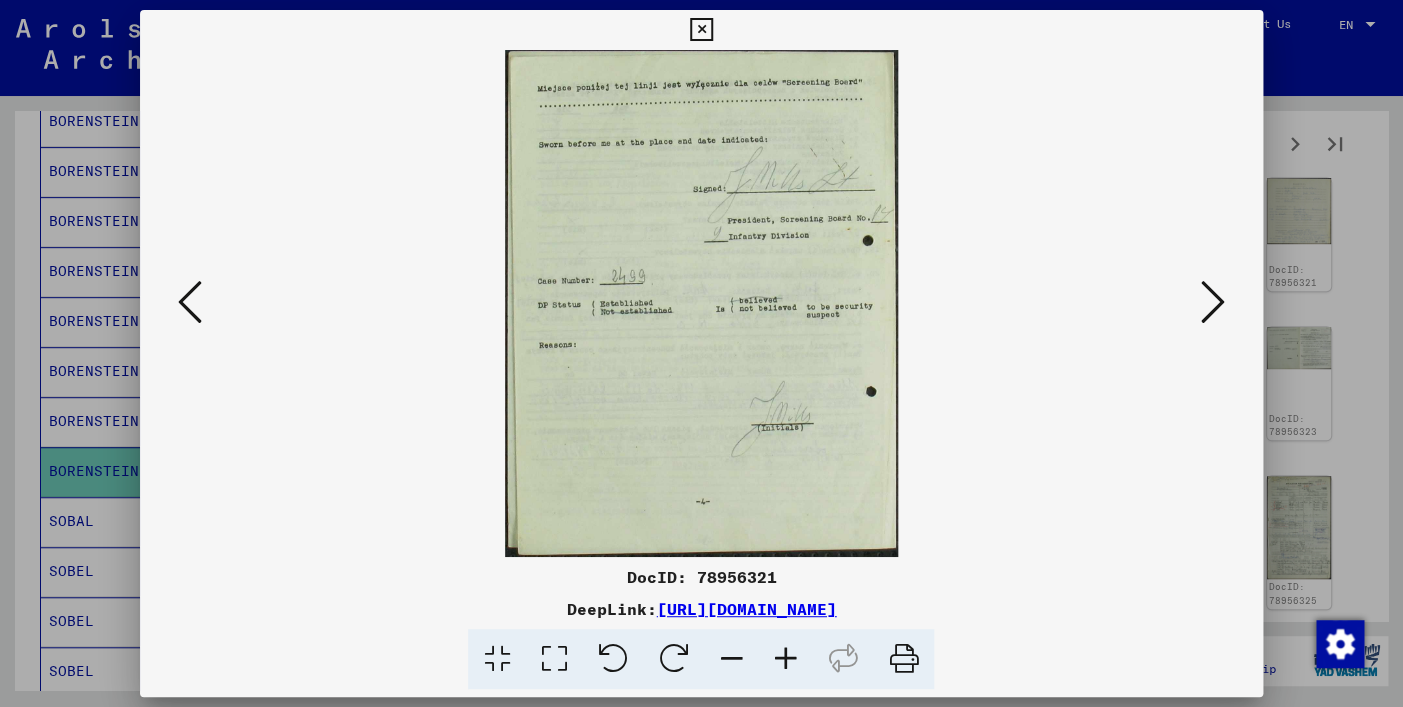 click at bounding box center [1213, 302] 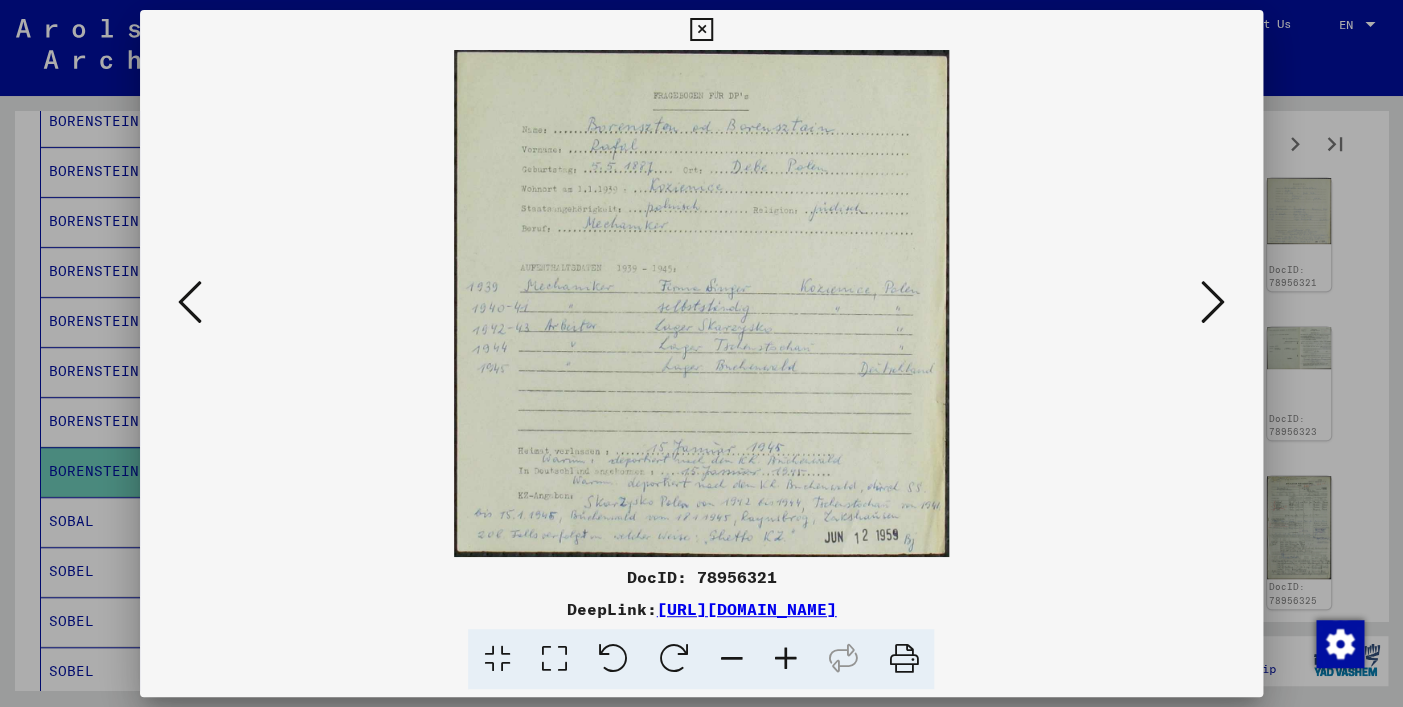click at bounding box center [1213, 302] 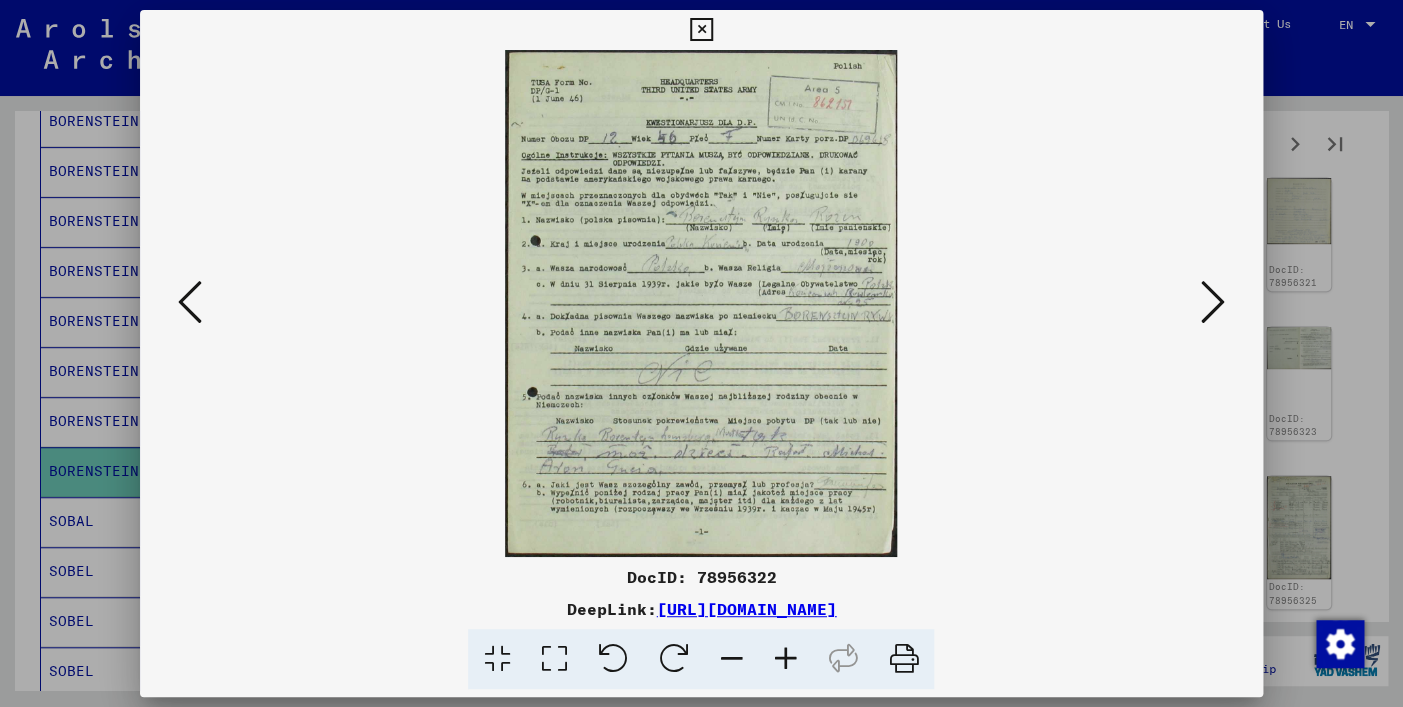click at bounding box center [1213, 302] 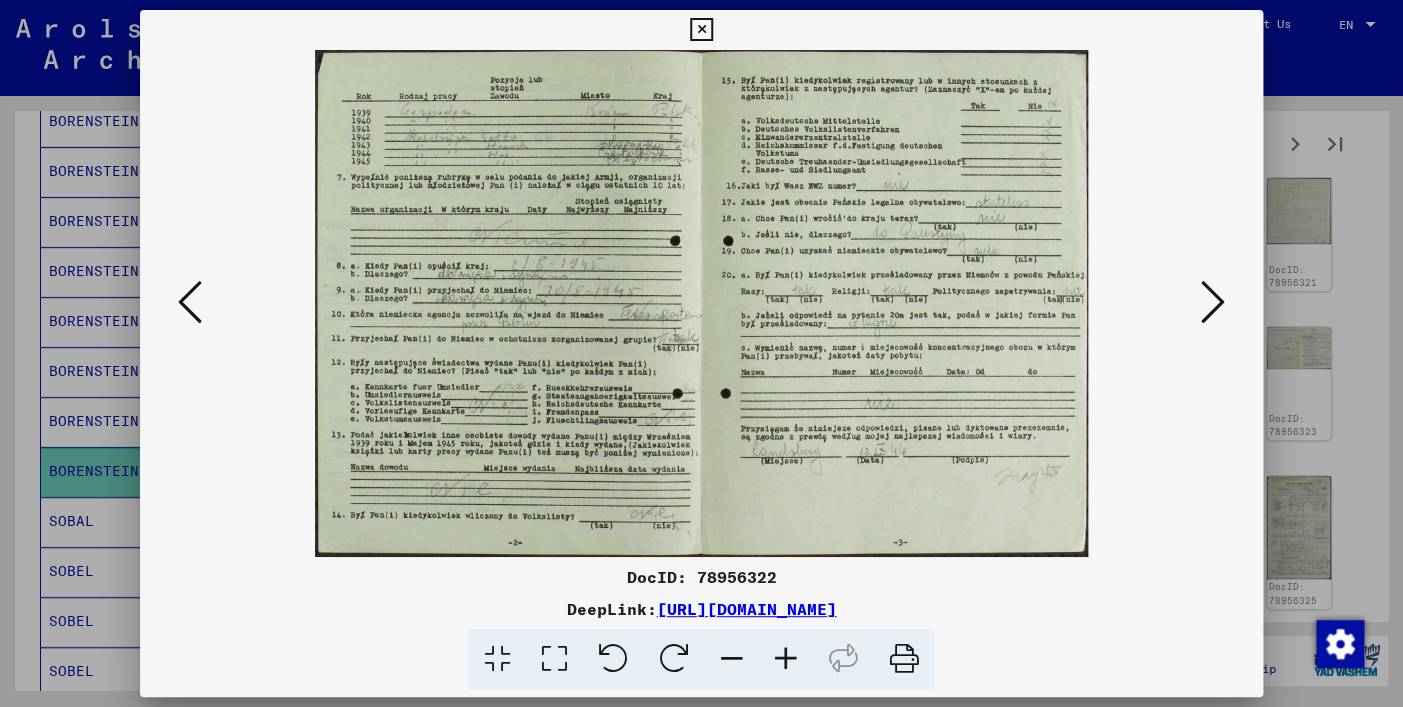 click at bounding box center (1213, 302) 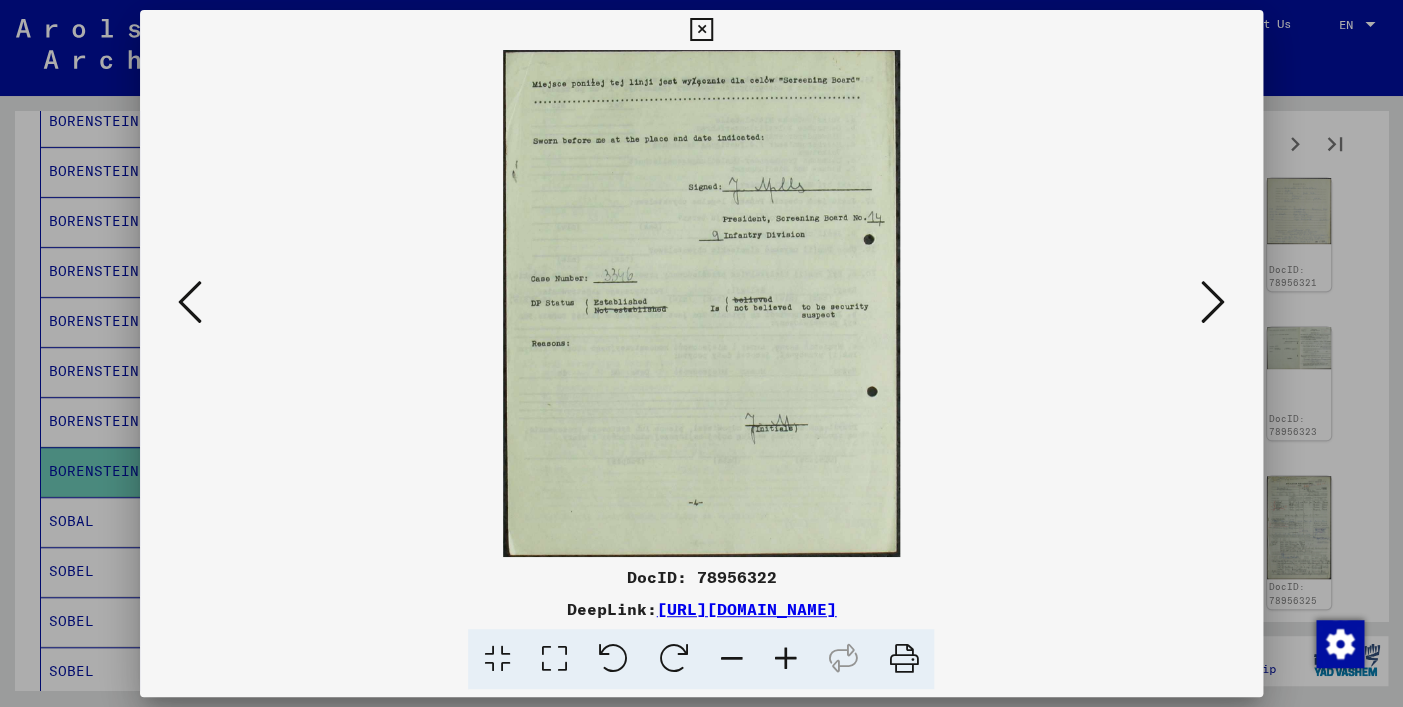 click at bounding box center (1213, 302) 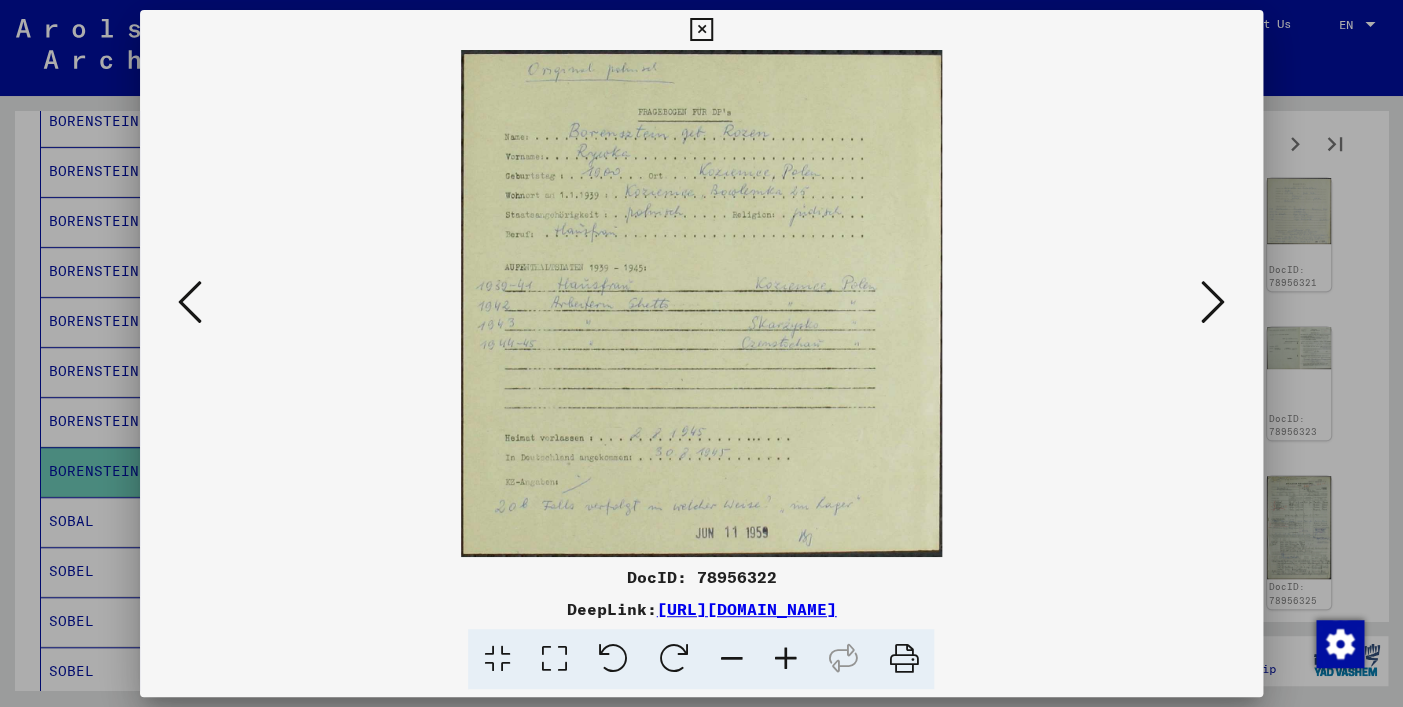 click at bounding box center [1213, 302] 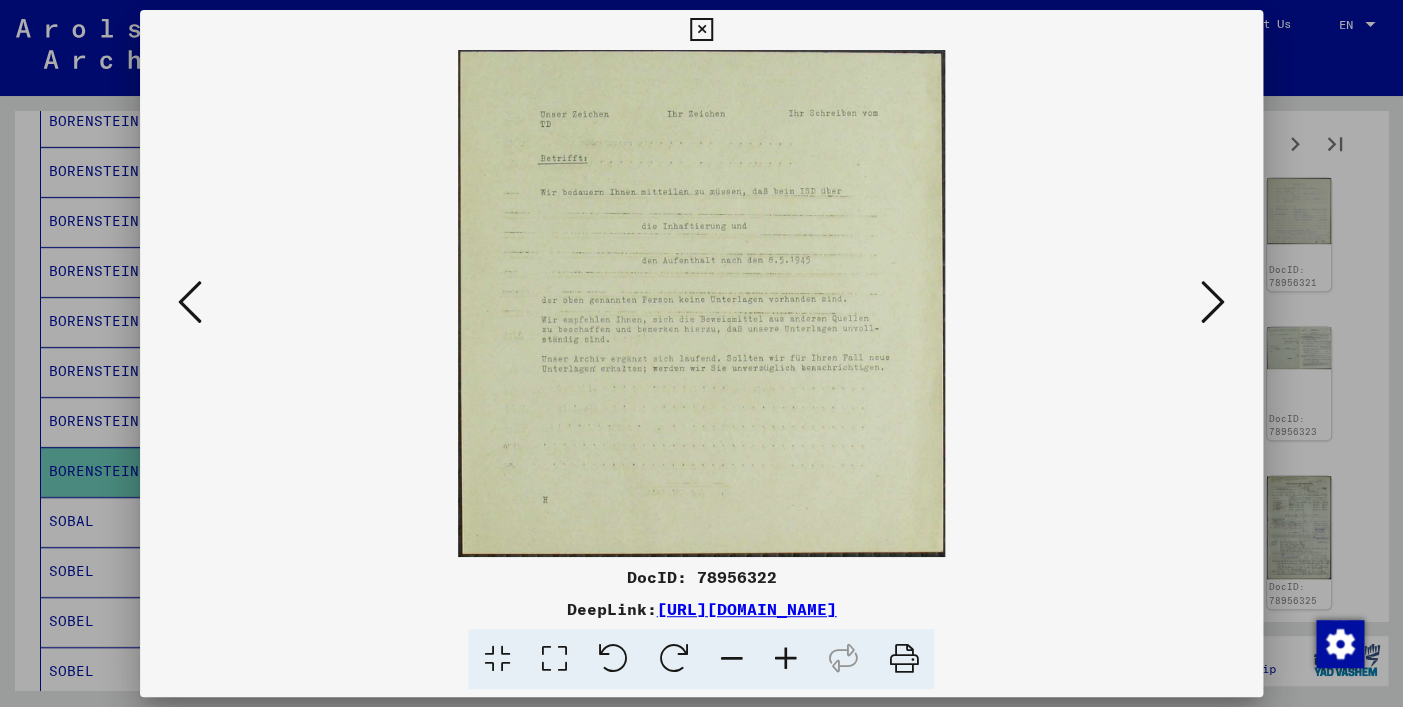 click at bounding box center [1213, 302] 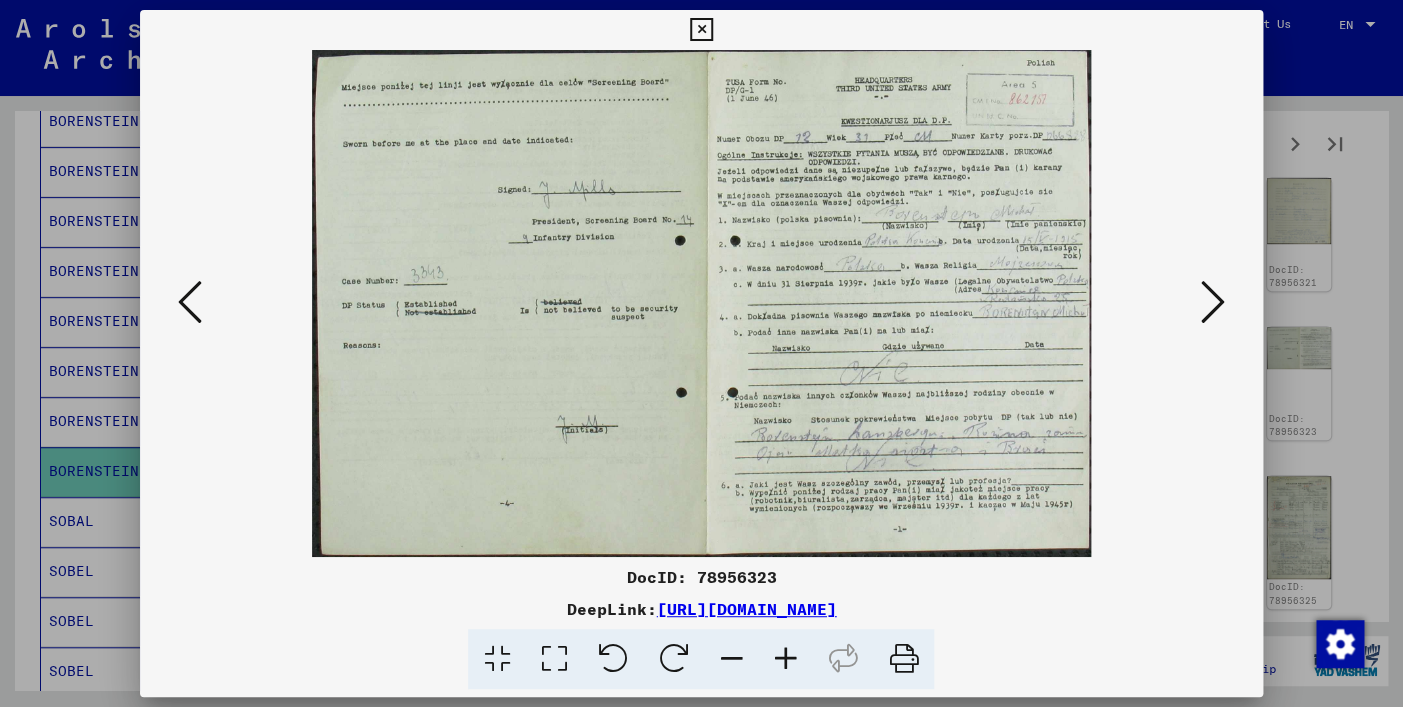 click at bounding box center [1213, 302] 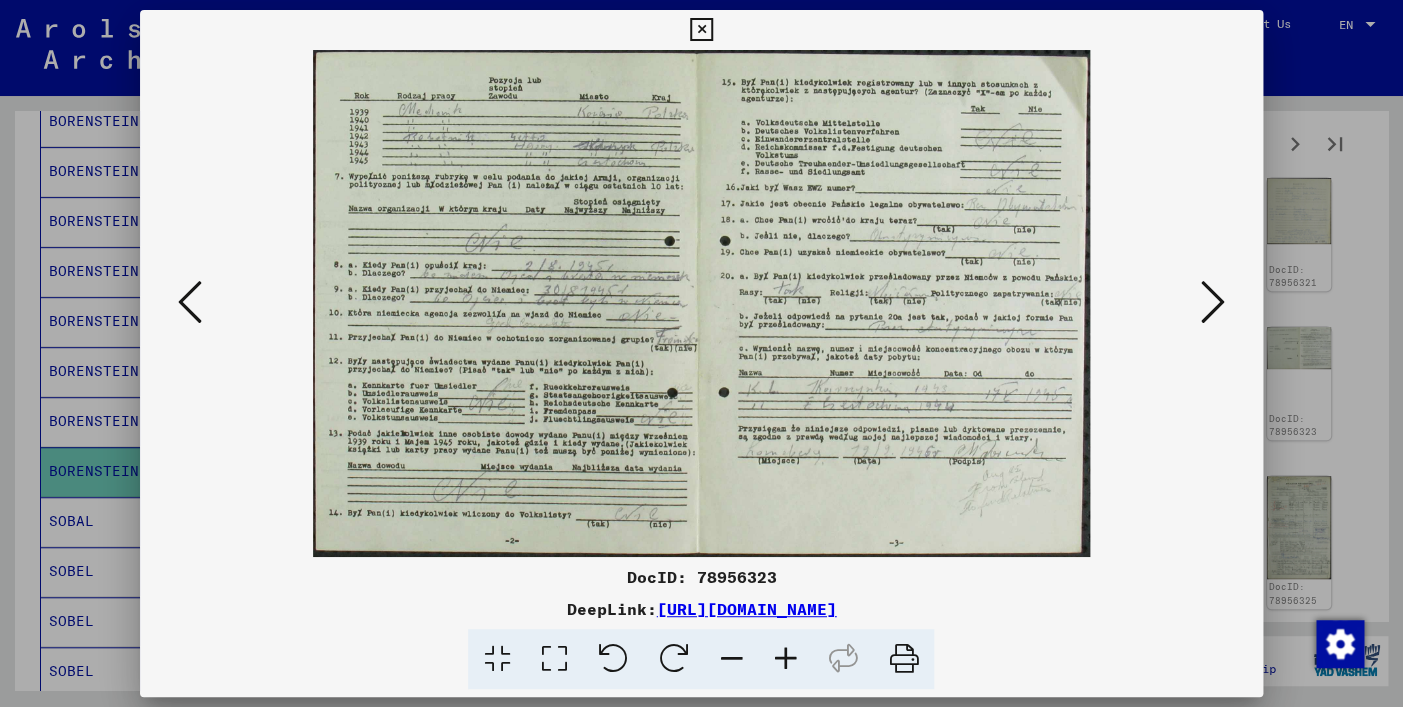 click at bounding box center (1213, 302) 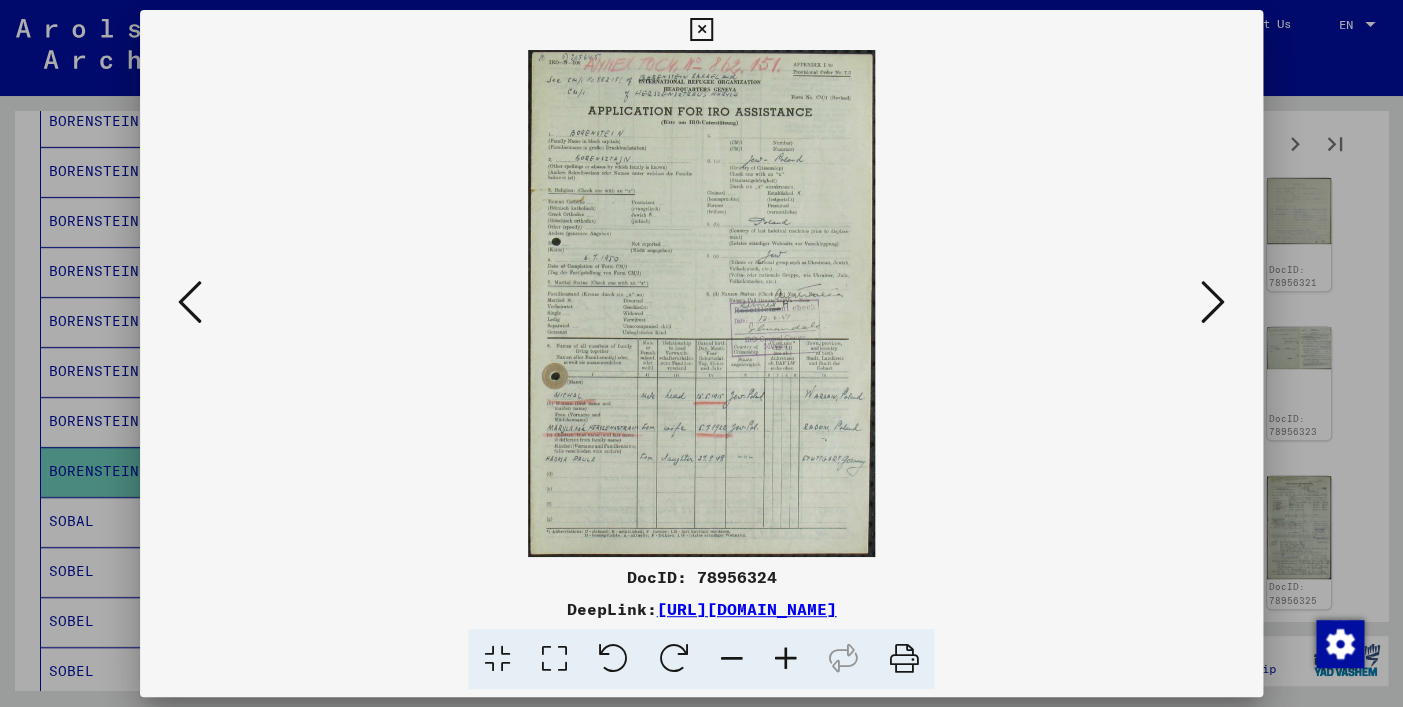 click at bounding box center (1213, 302) 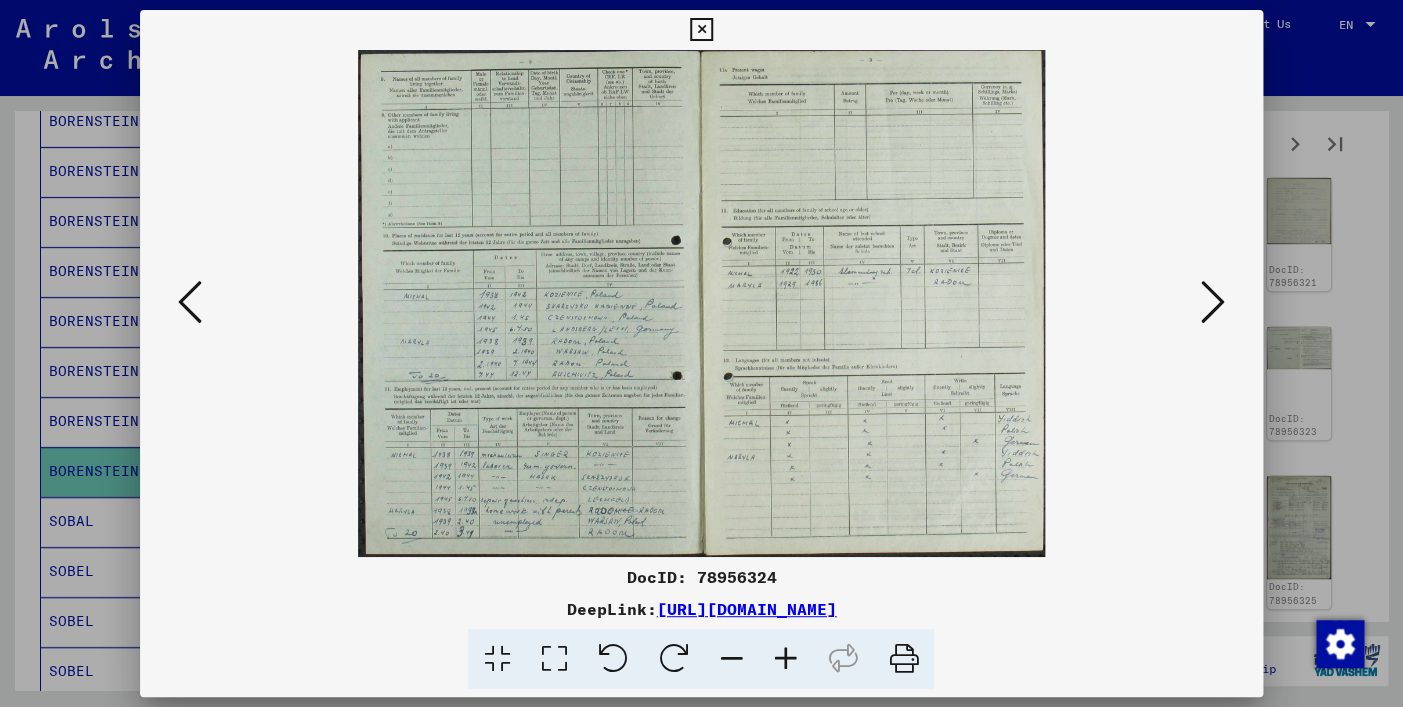 click at bounding box center [1213, 302] 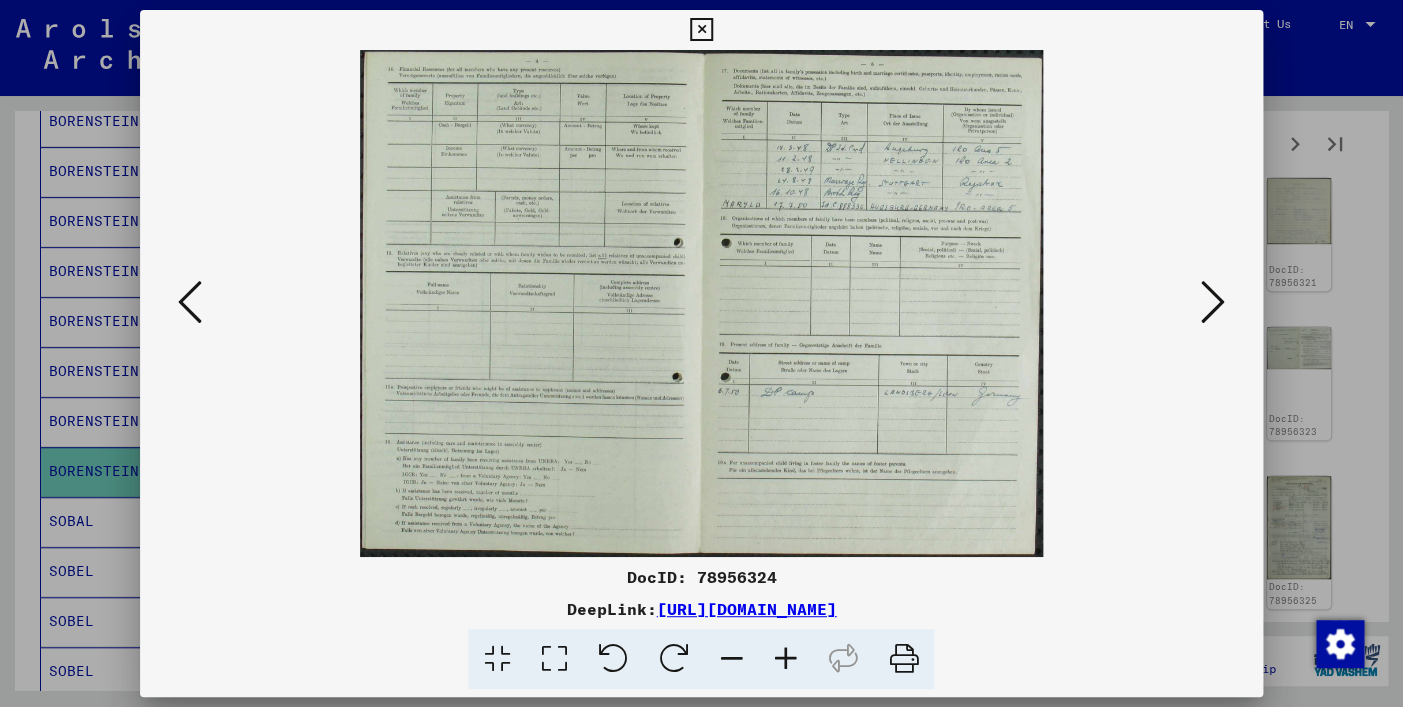 click at bounding box center (1213, 302) 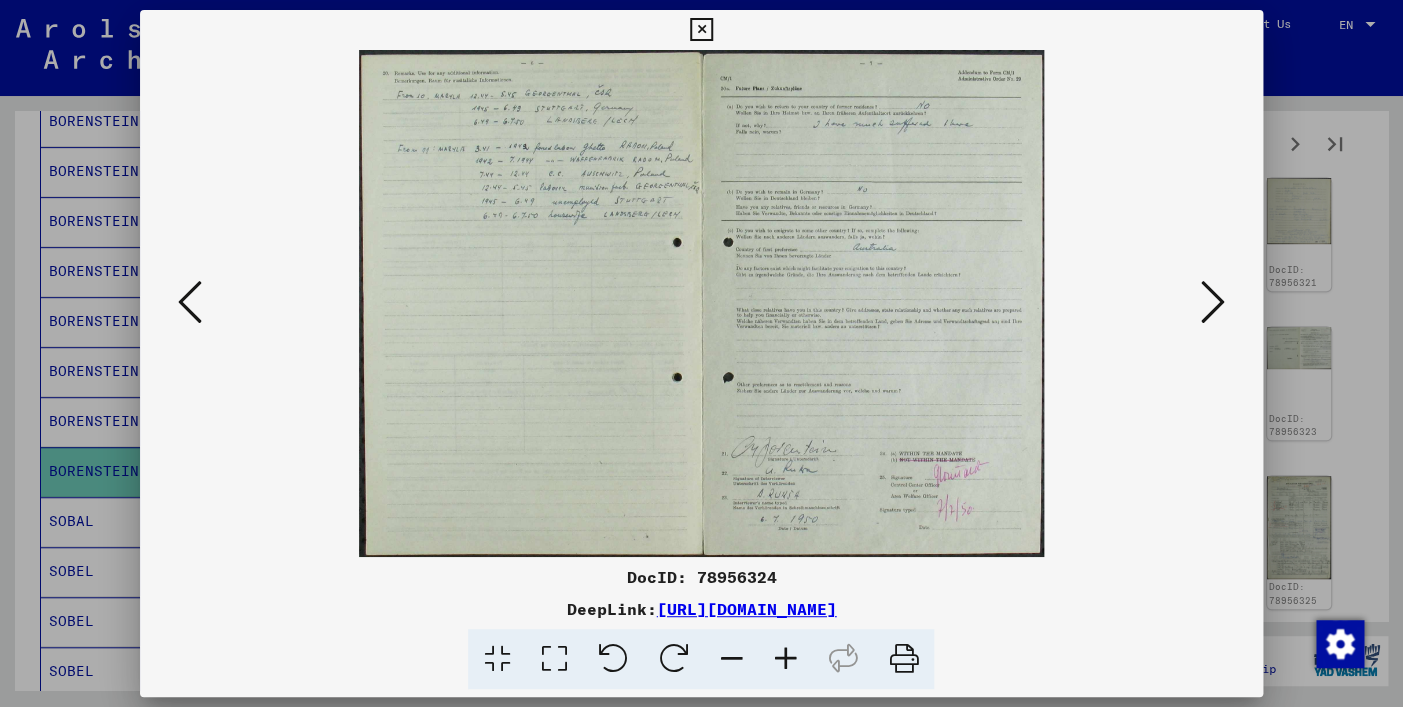 click at bounding box center [1213, 302] 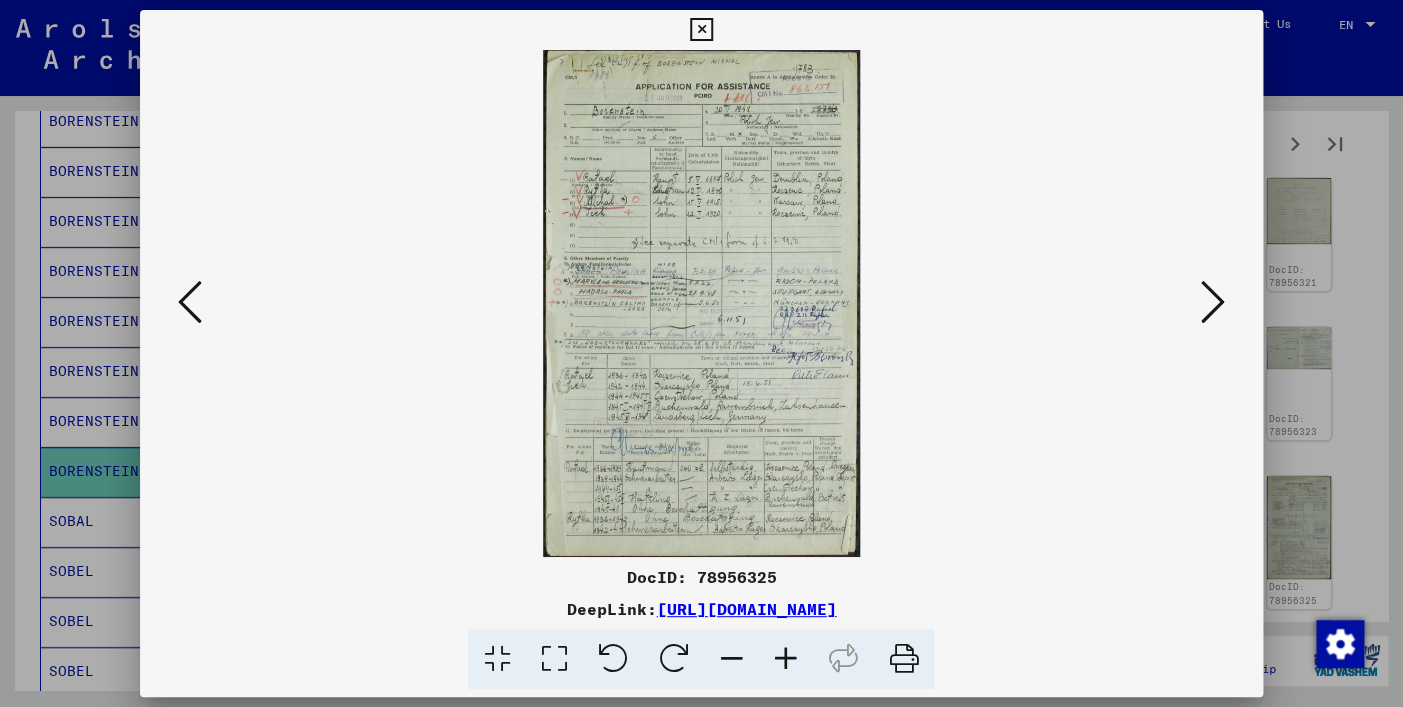 click at bounding box center (1213, 302) 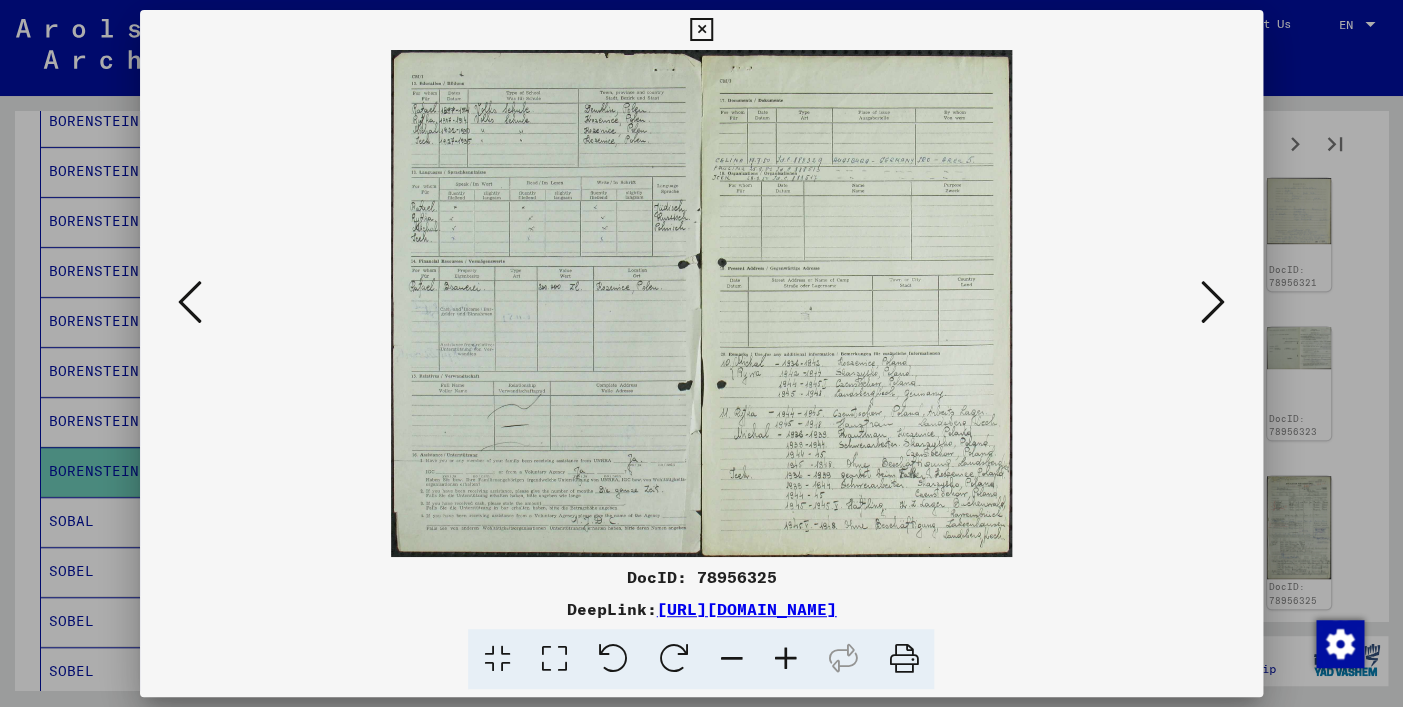 click at bounding box center (1213, 302) 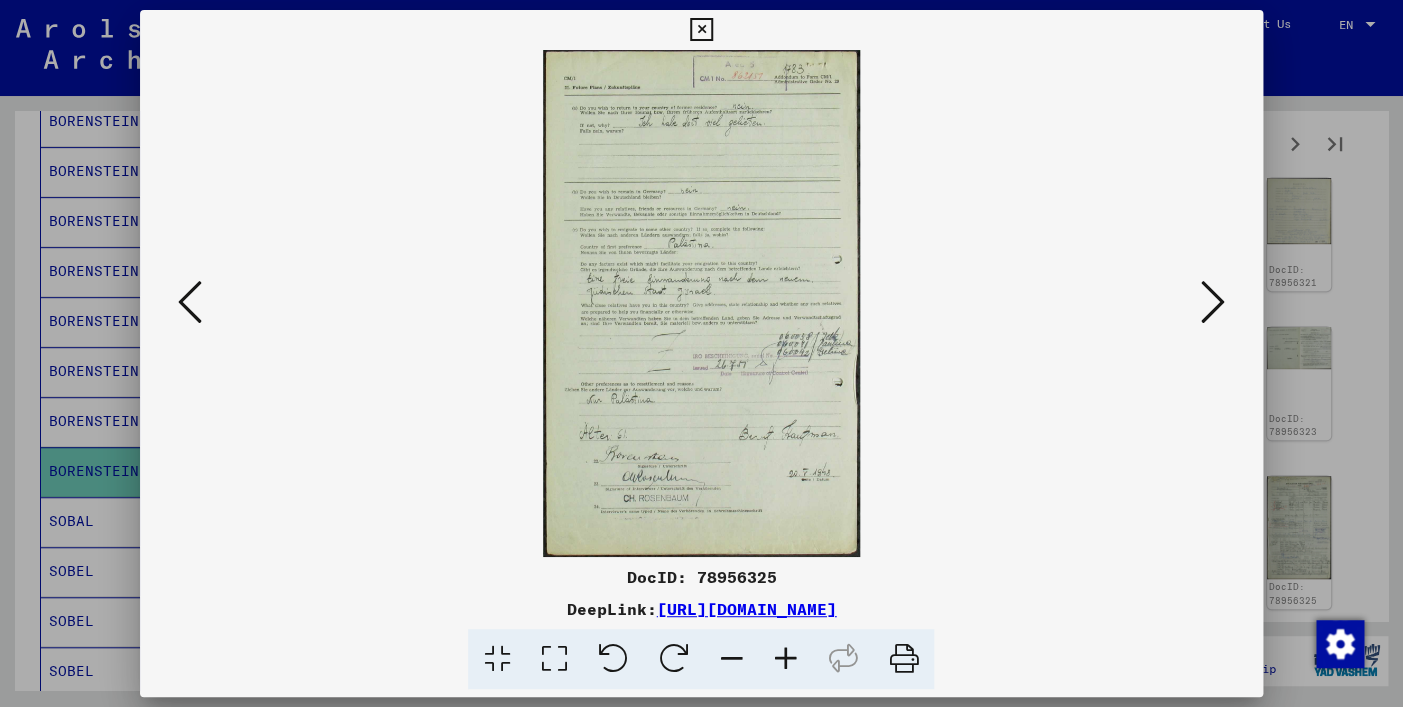 click at bounding box center (1213, 302) 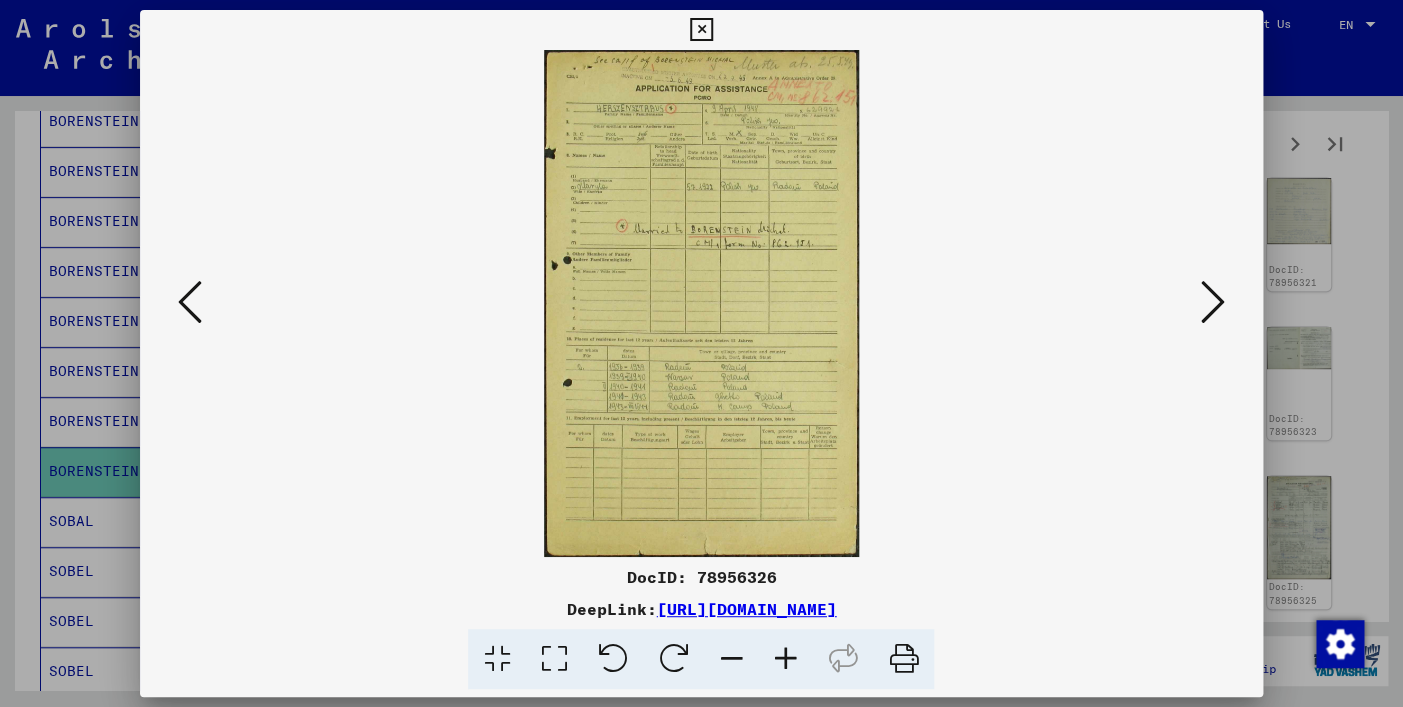 click at bounding box center [1213, 302] 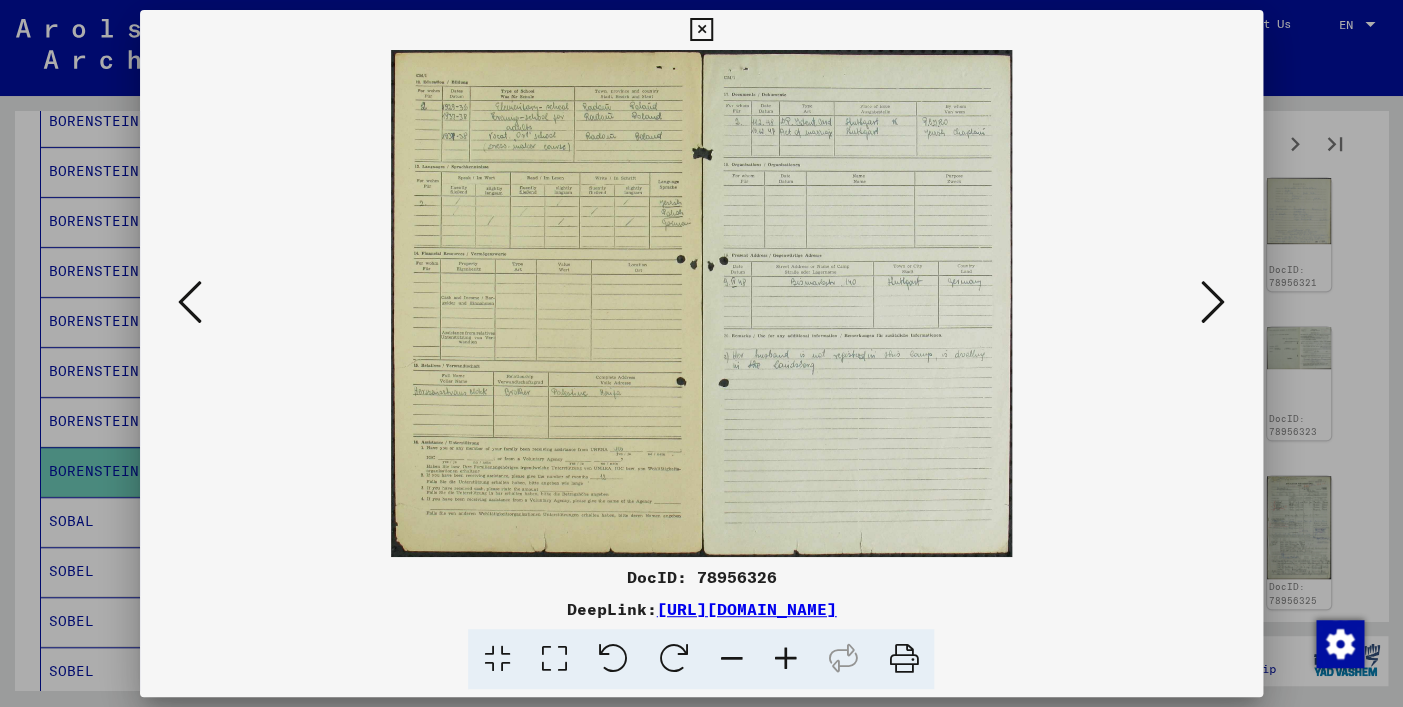 click at bounding box center [1213, 302] 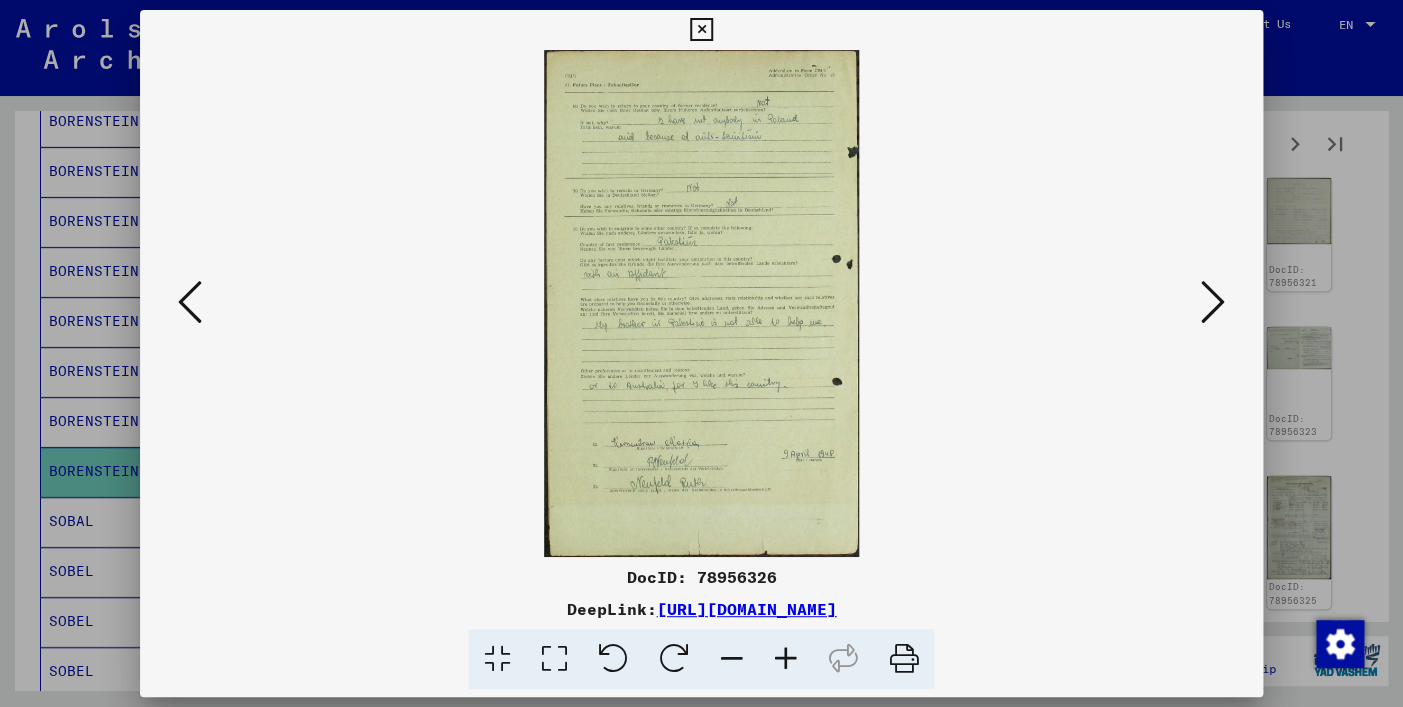 click at bounding box center [1213, 302] 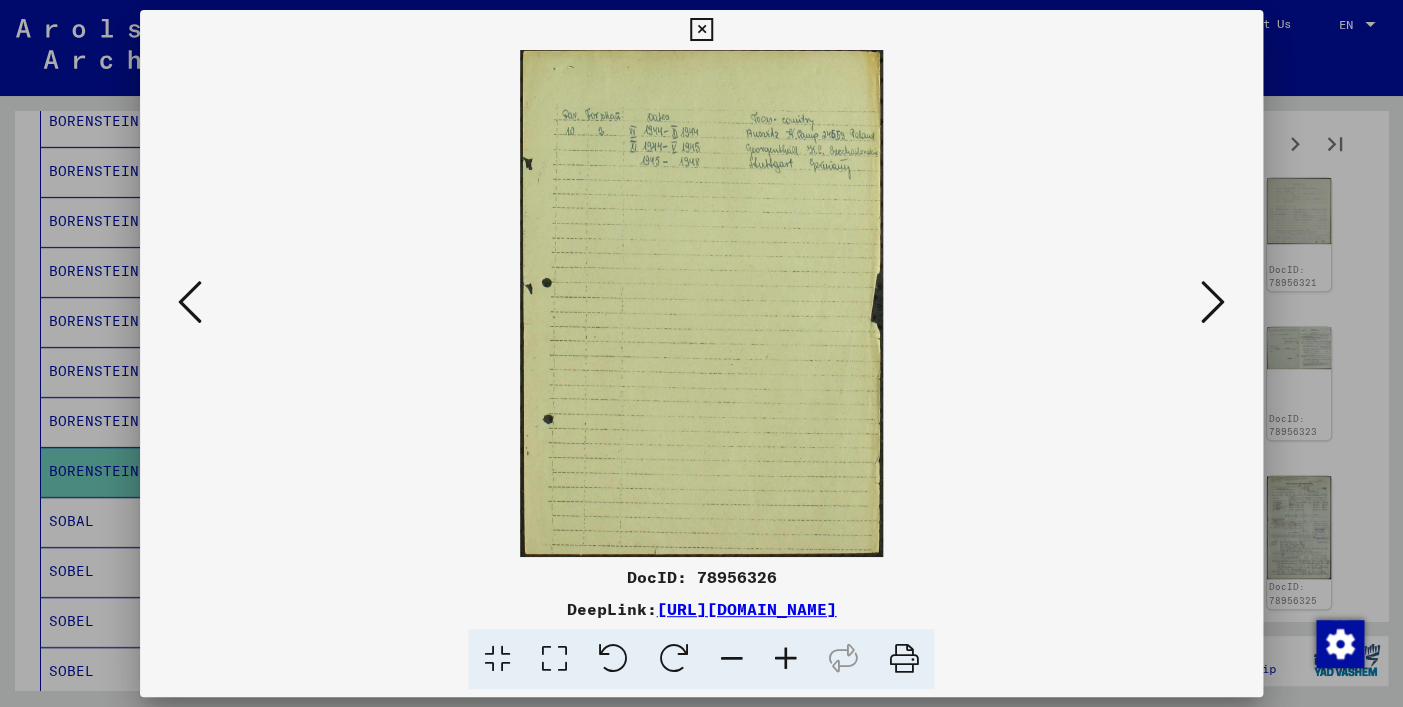 click at bounding box center (1213, 302) 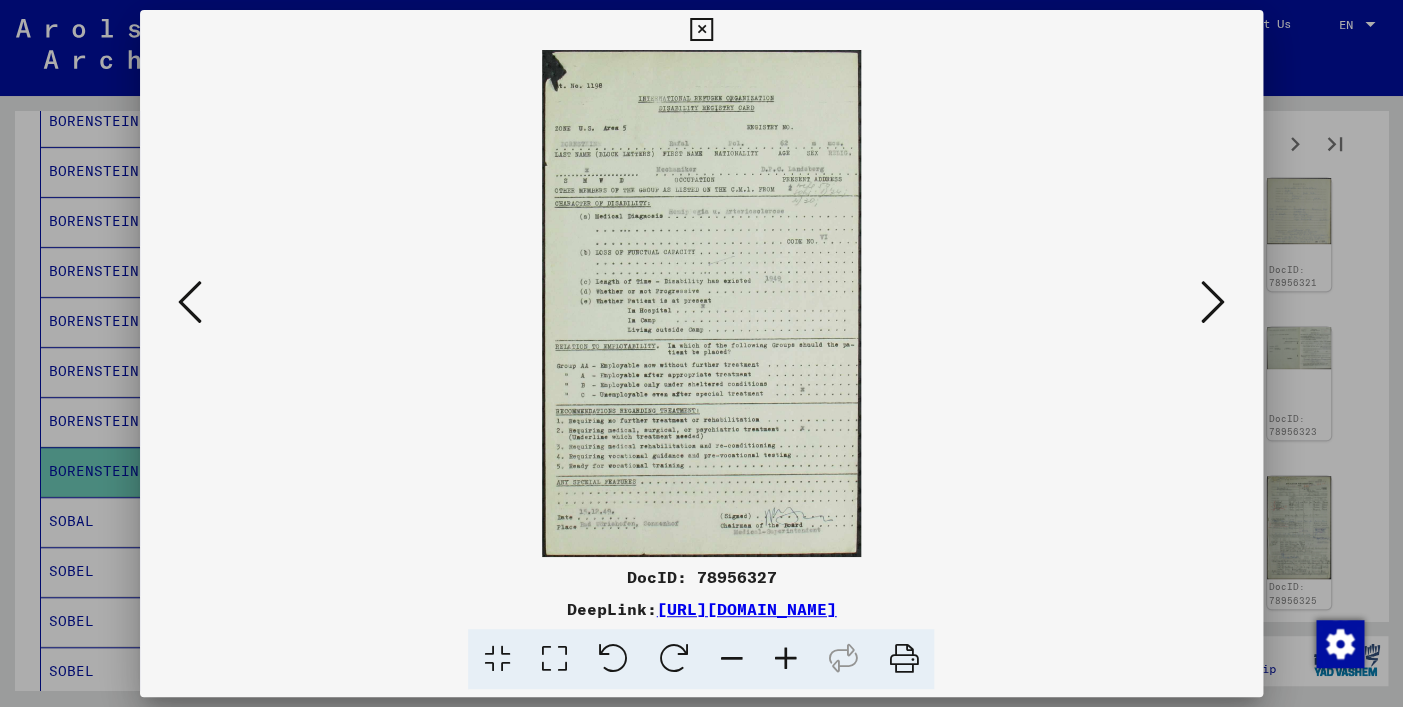 click at bounding box center (1213, 302) 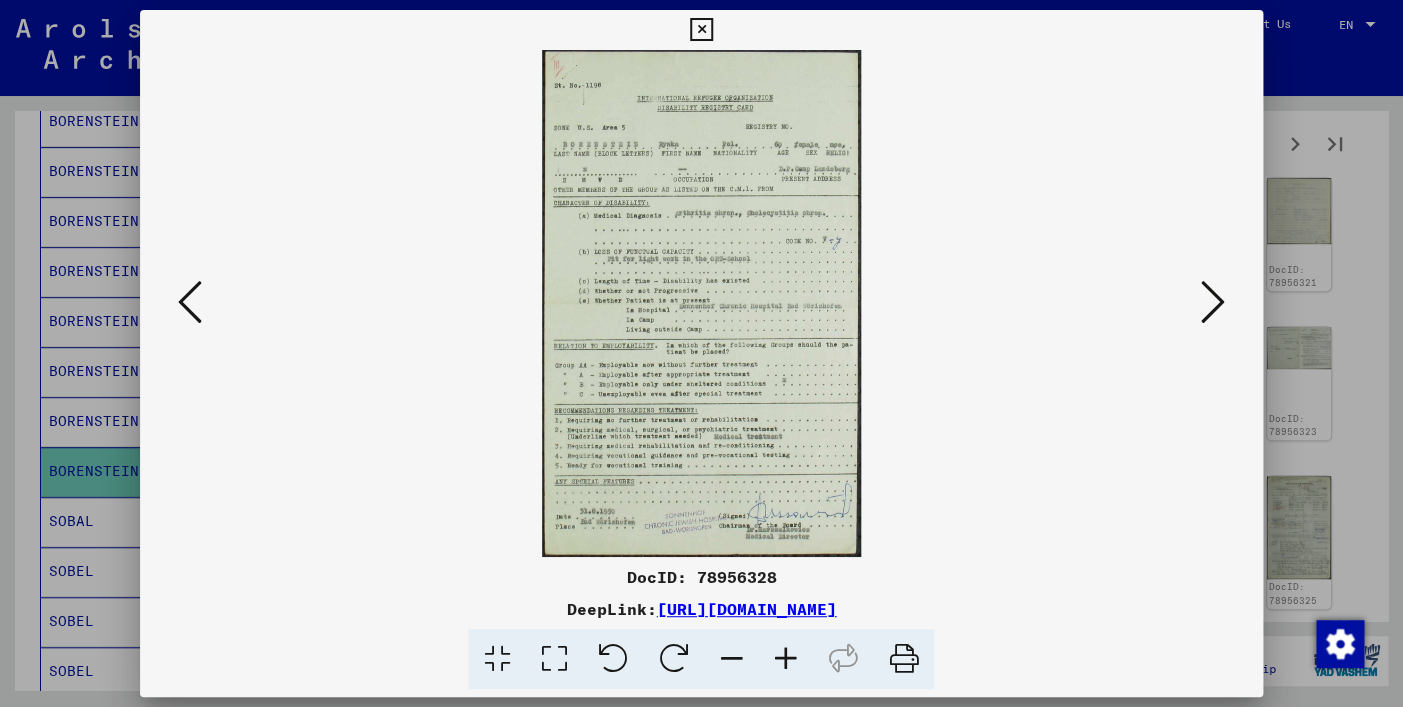 click at bounding box center (1213, 302) 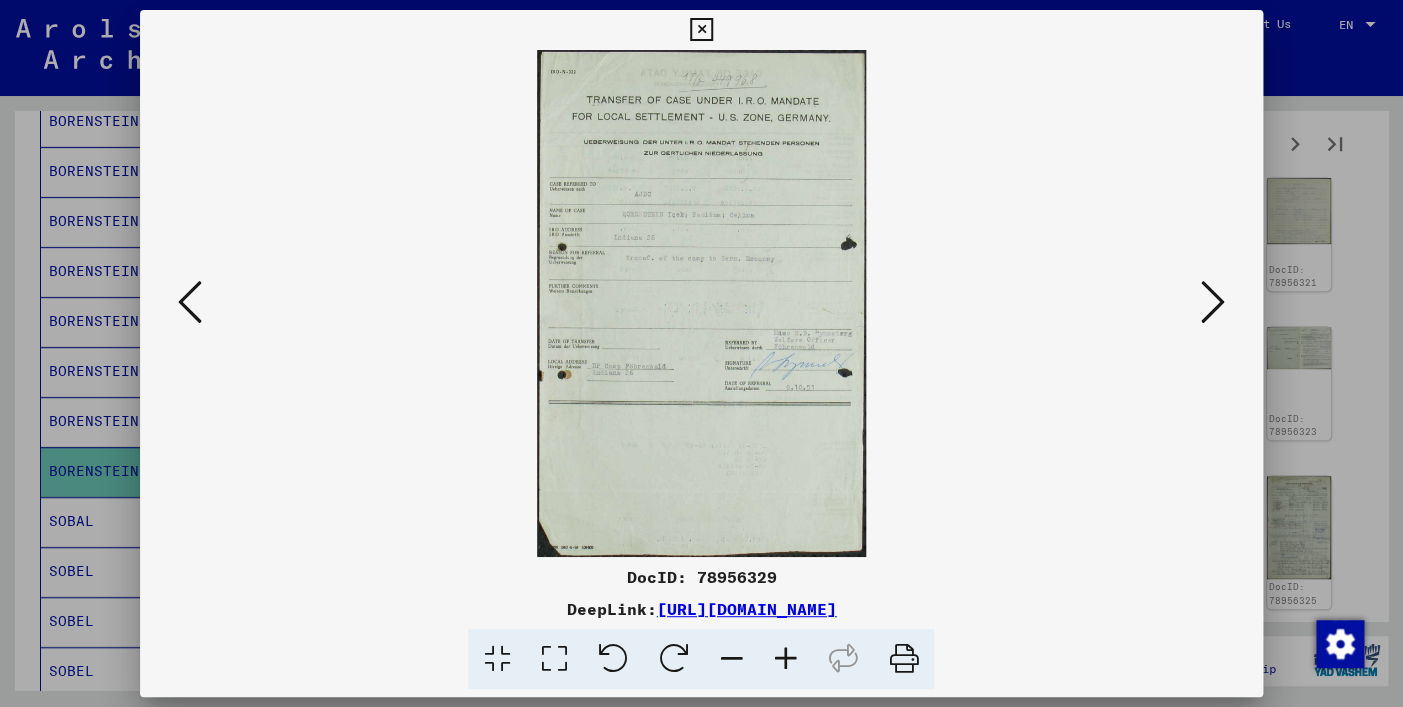 click at bounding box center [1213, 302] 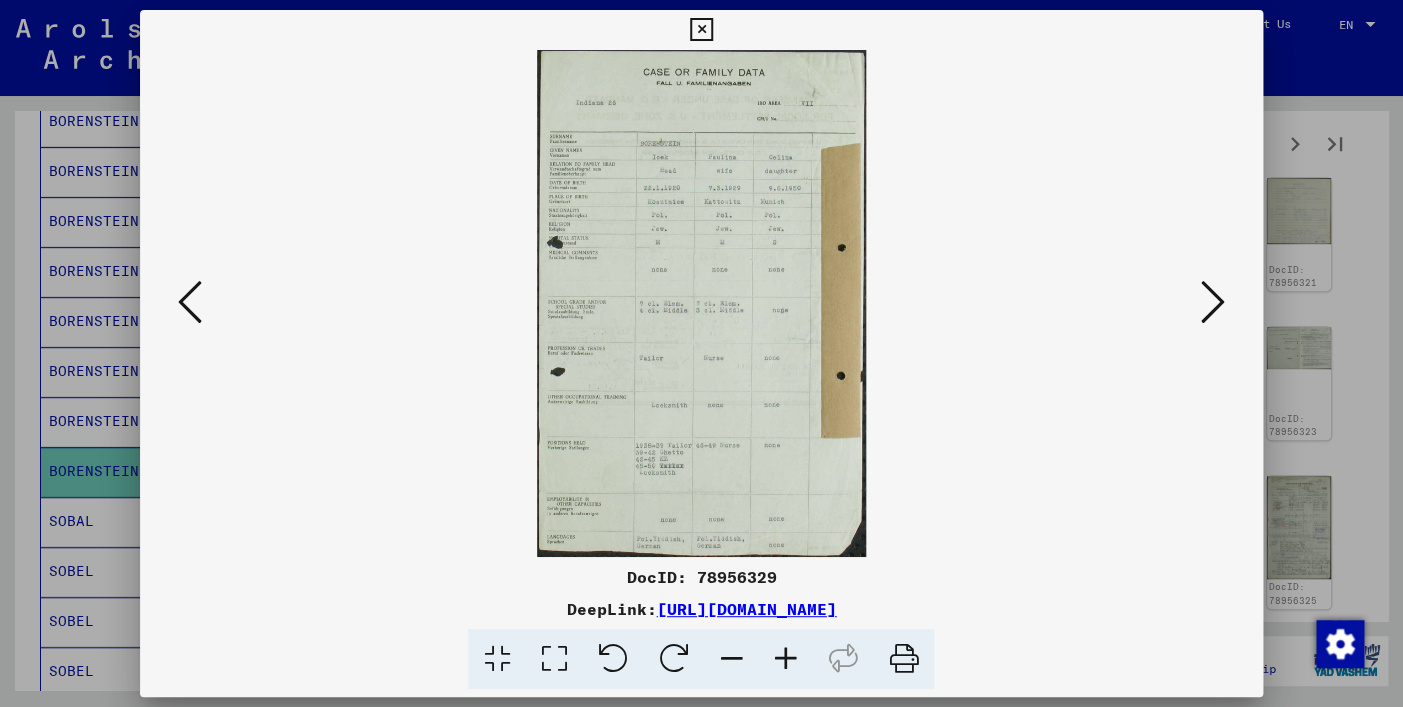 click at bounding box center (1213, 302) 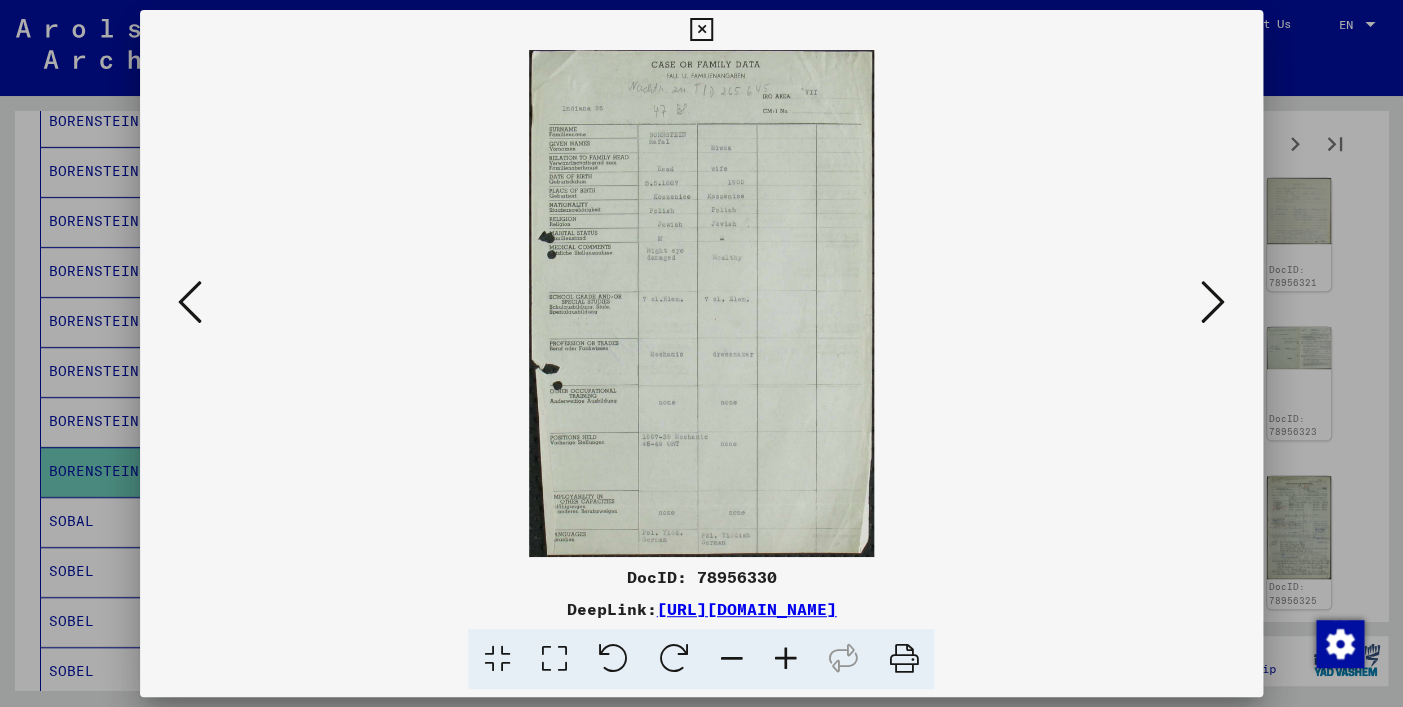 click at bounding box center (1213, 302) 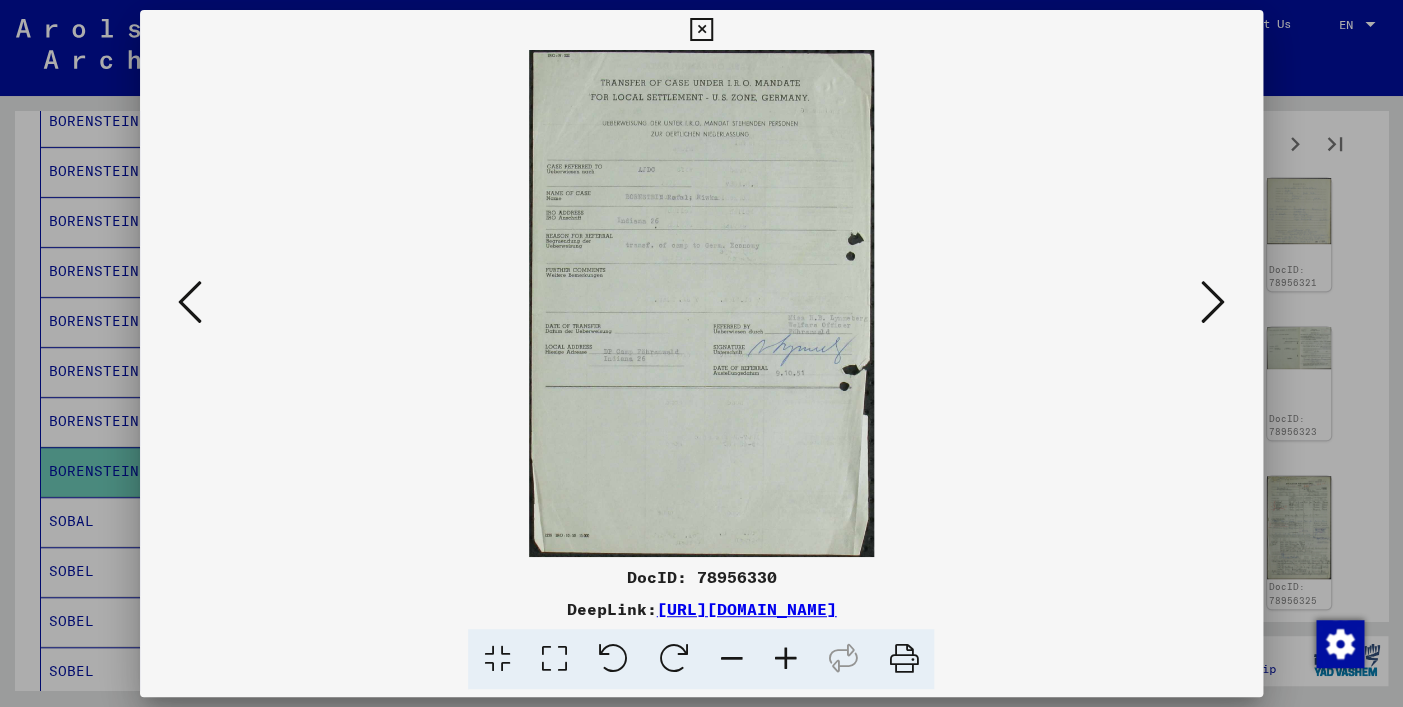 click at bounding box center (1213, 302) 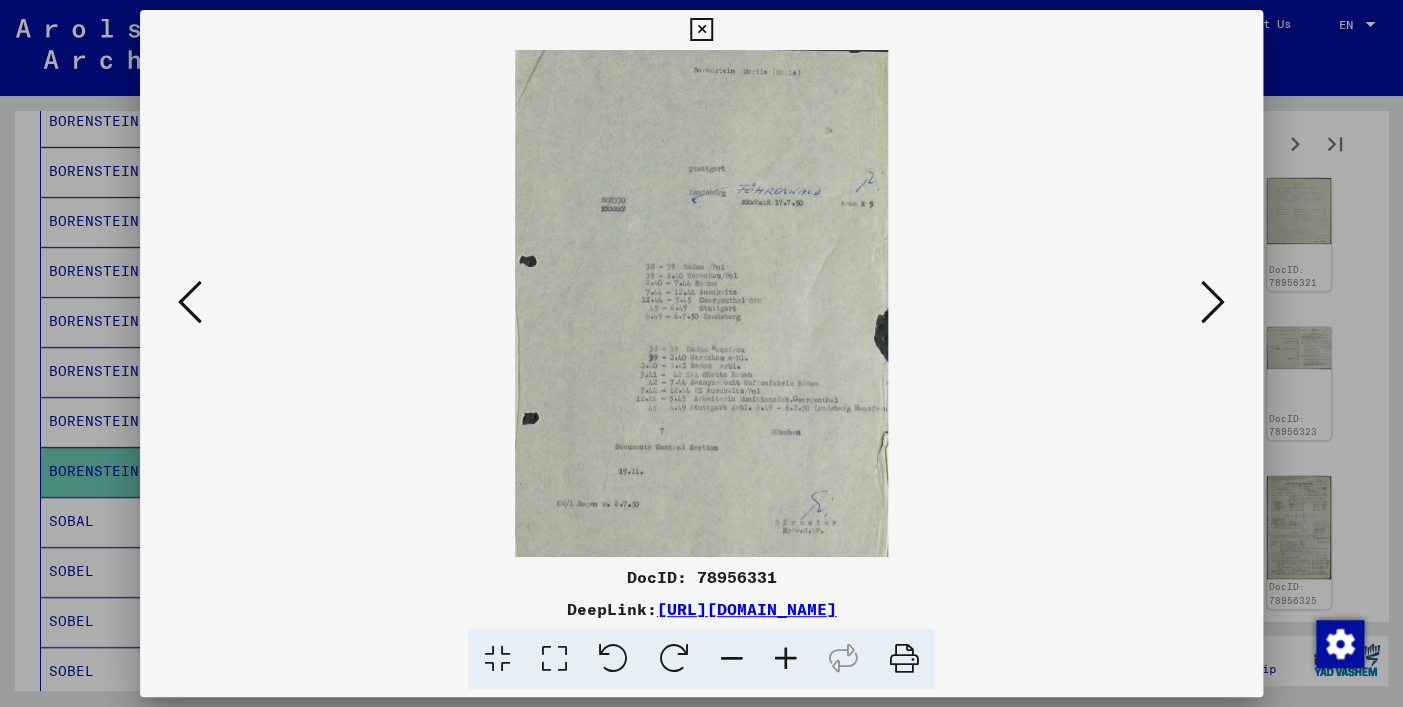click at bounding box center [1213, 302] 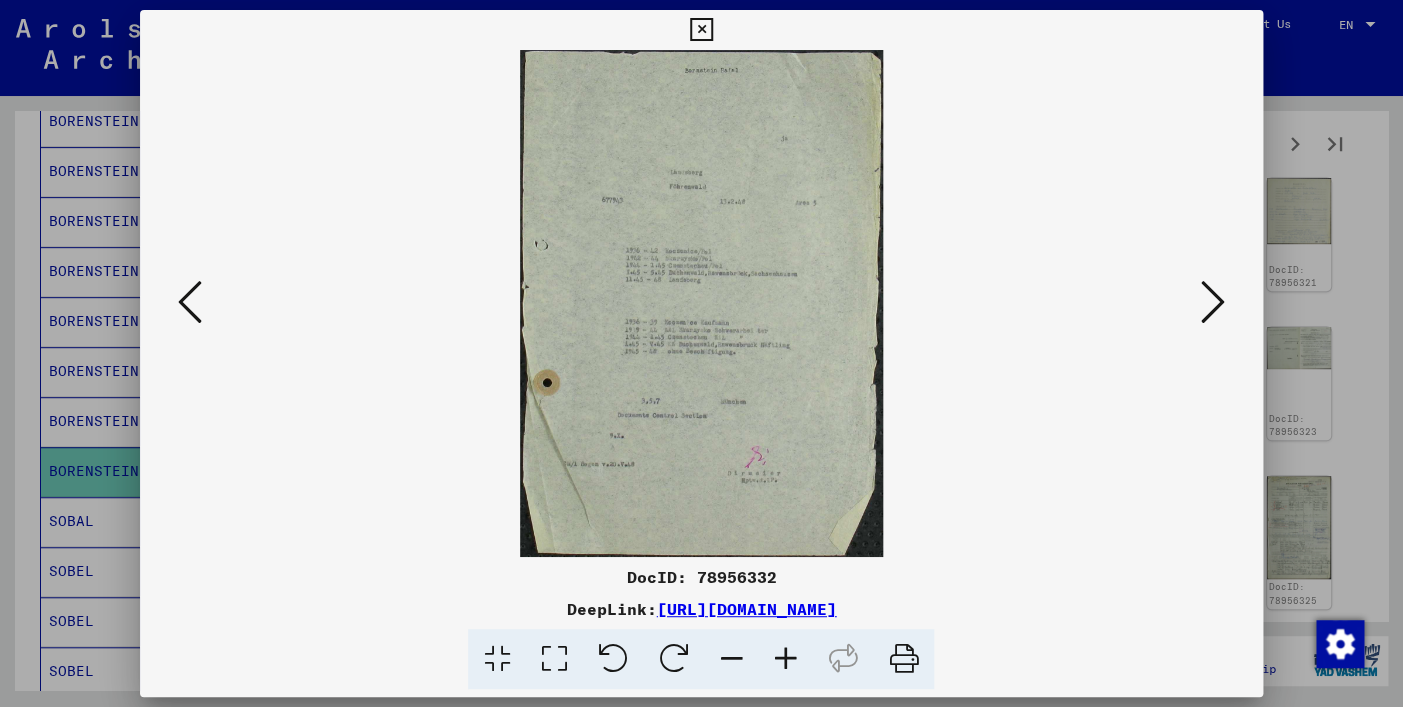 click at bounding box center [1213, 302] 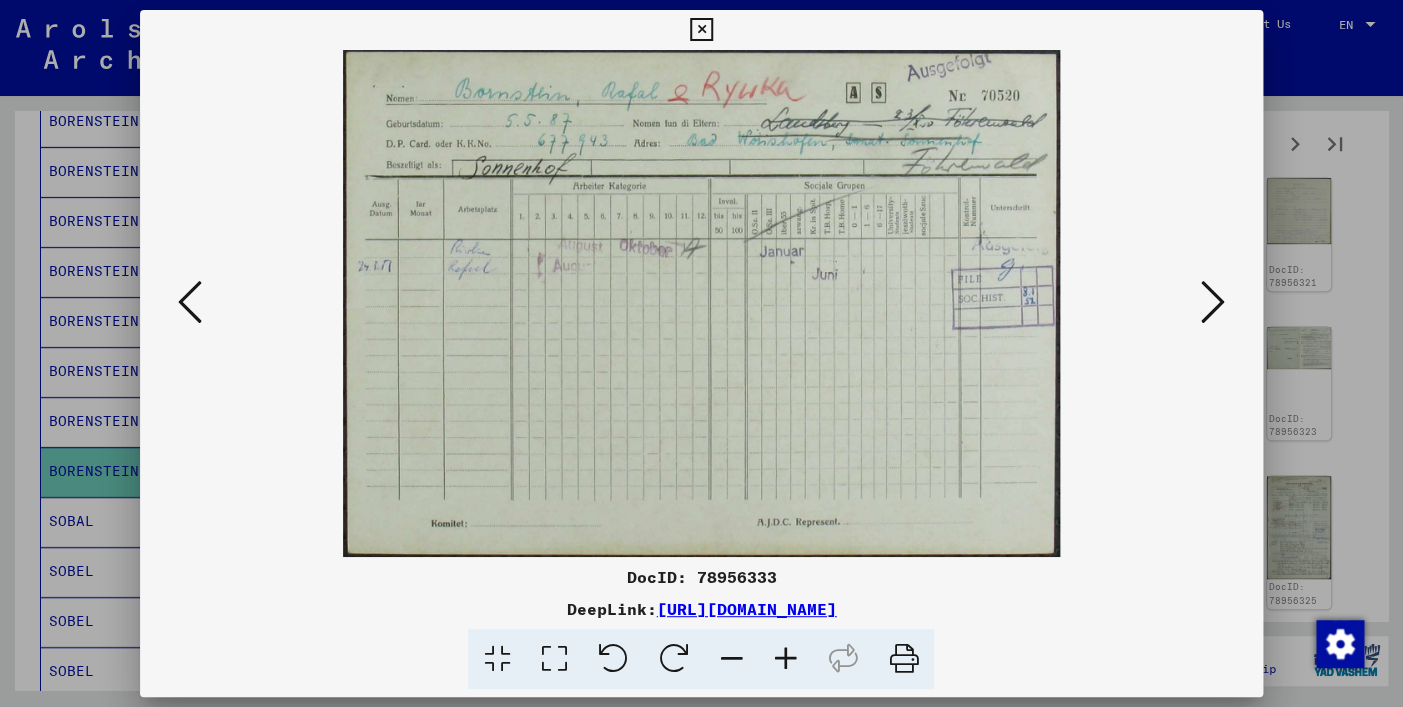 click at bounding box center [1213, 302] 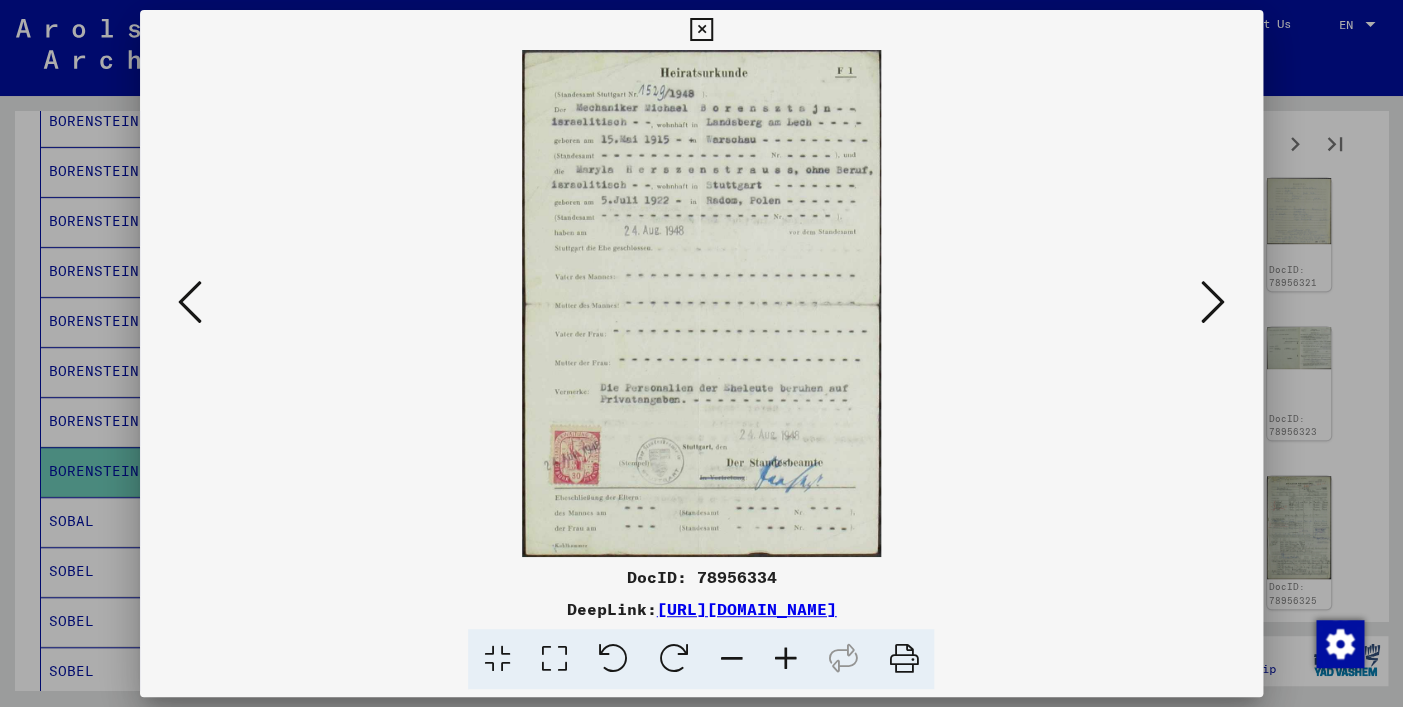 click at bounding box center [1213, 302] 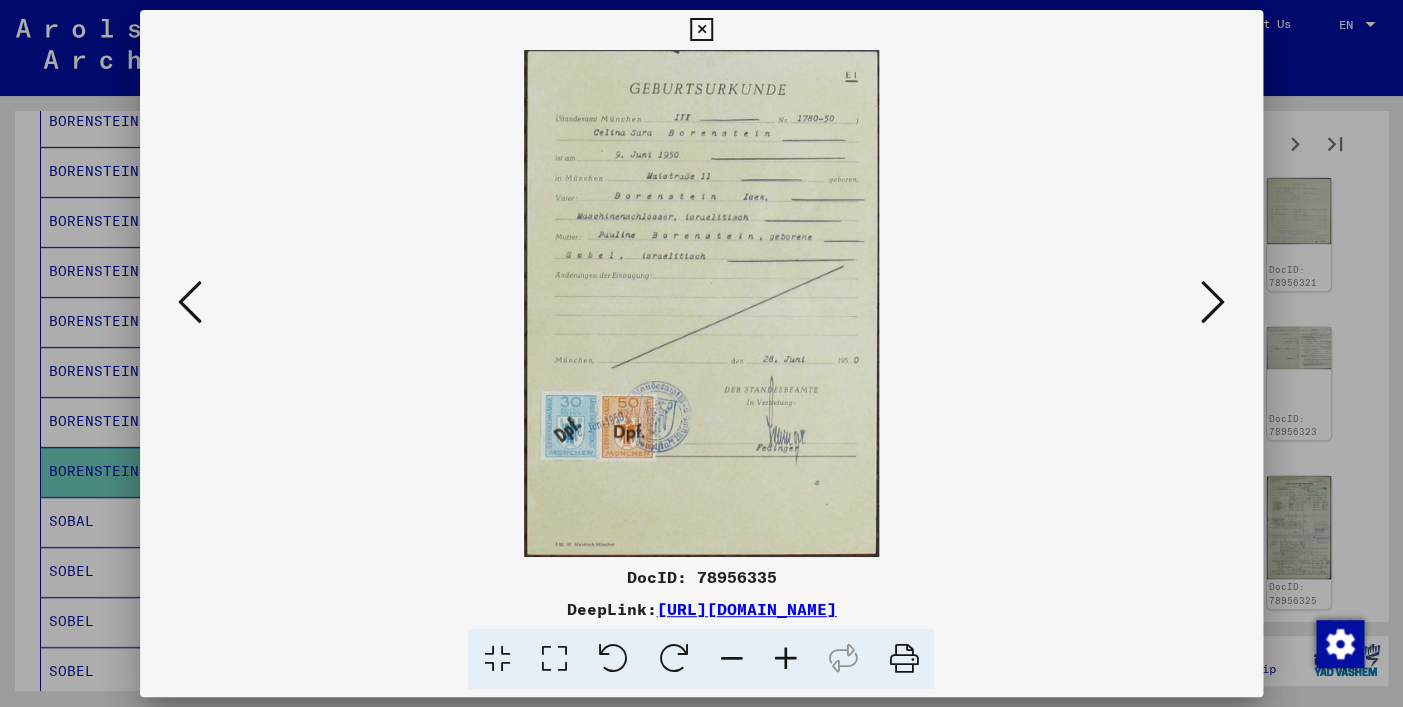 click at bounding box center (1213, 302) 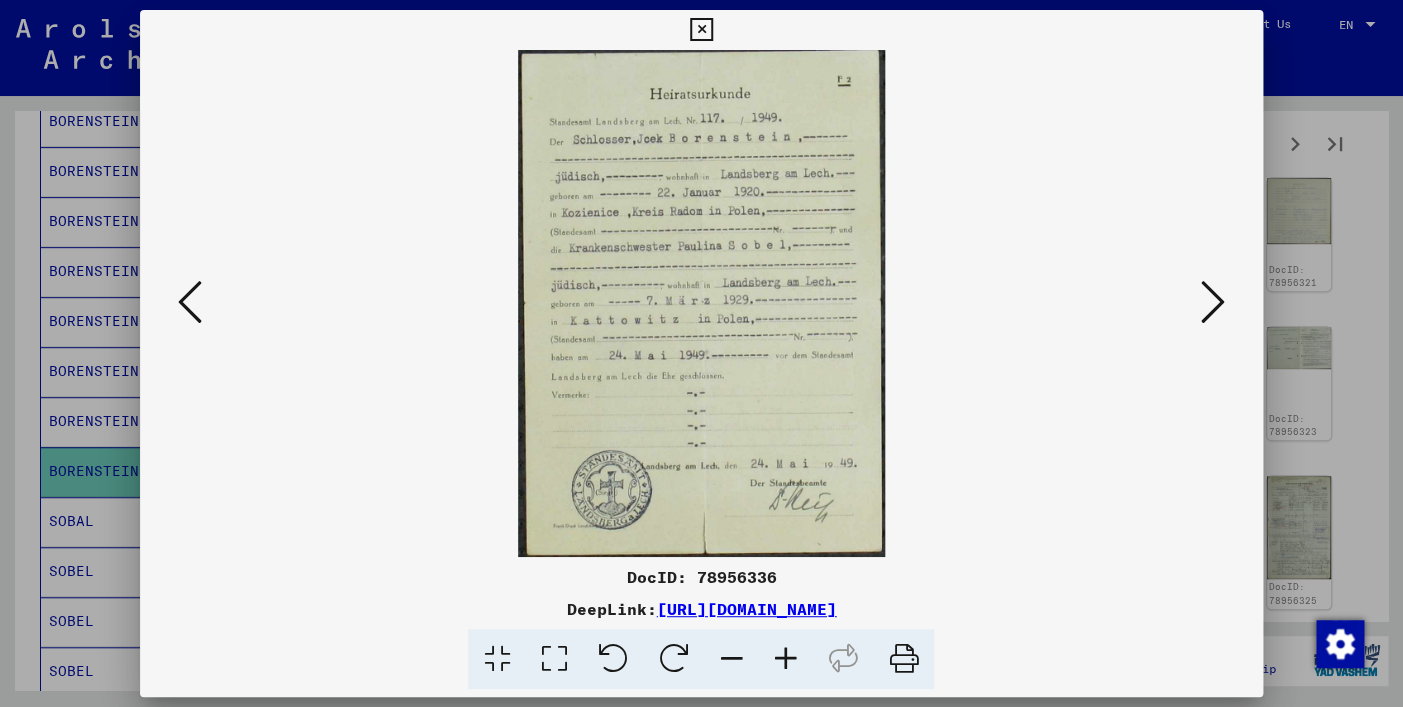 click at bounding box center (1213, 303) 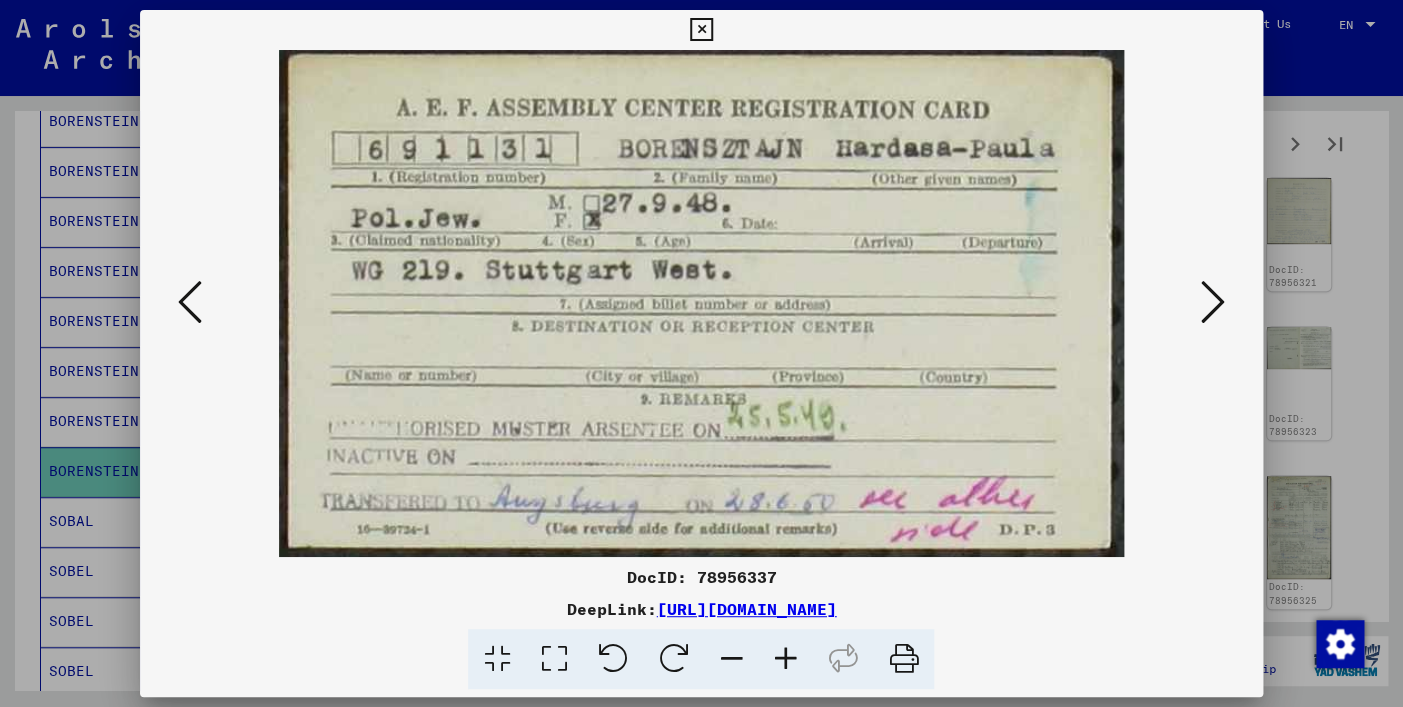 click at bounding box center [1213, 303] 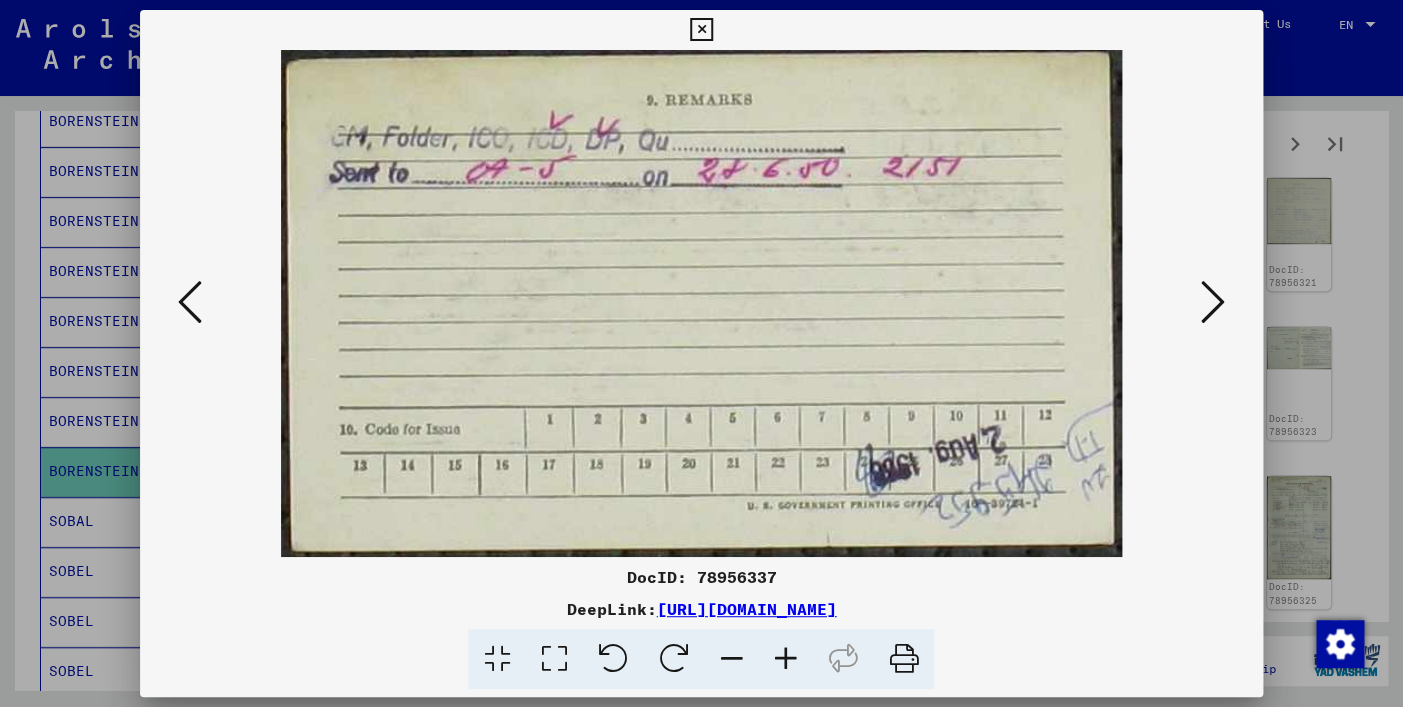 click at bounding box center [1213, 303] 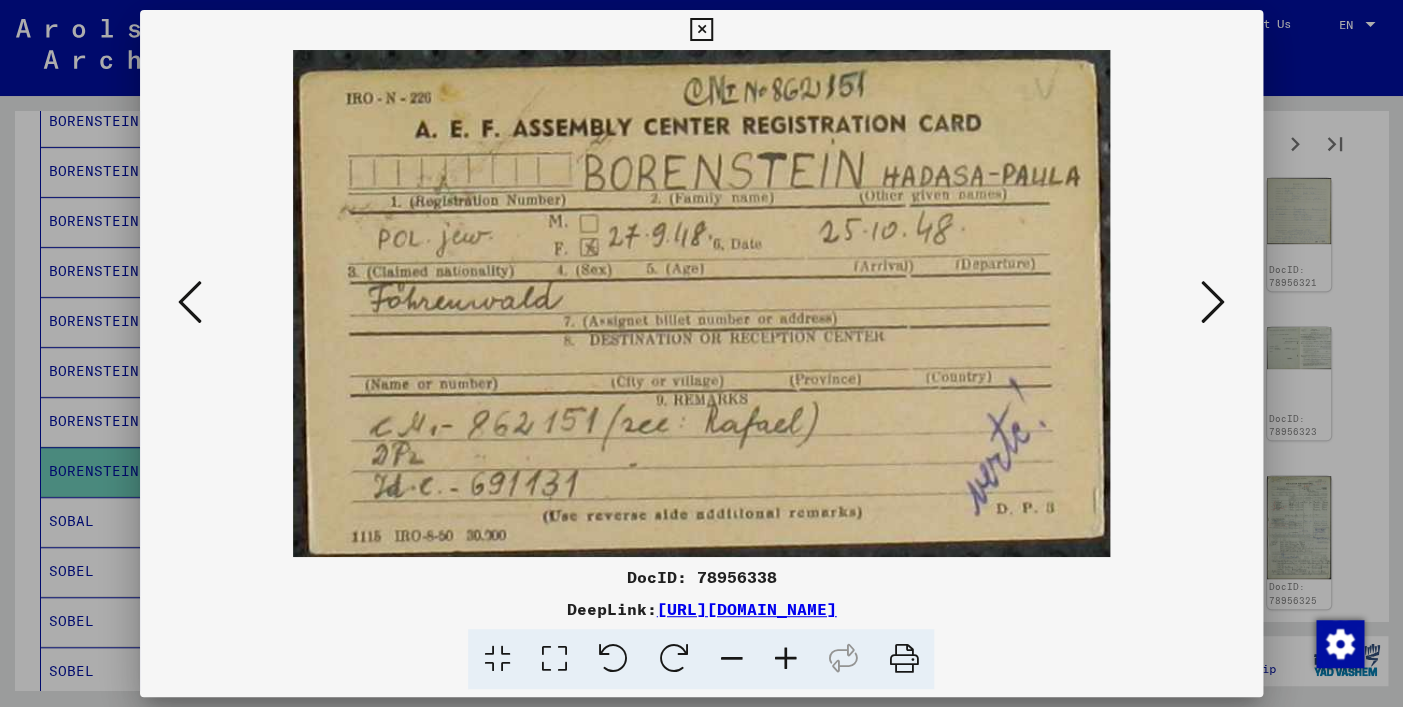 click at bounding box center (1213, 303) 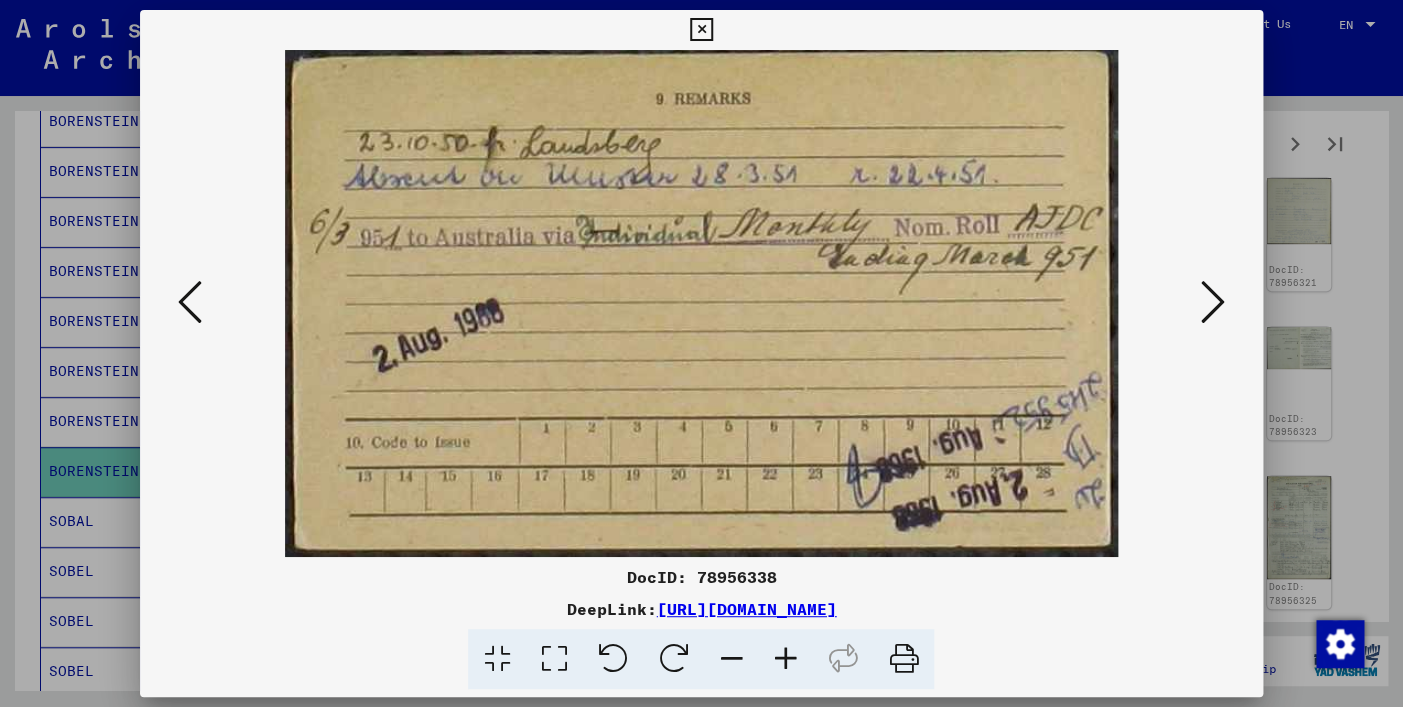 click at bounding box center (1213, 303) 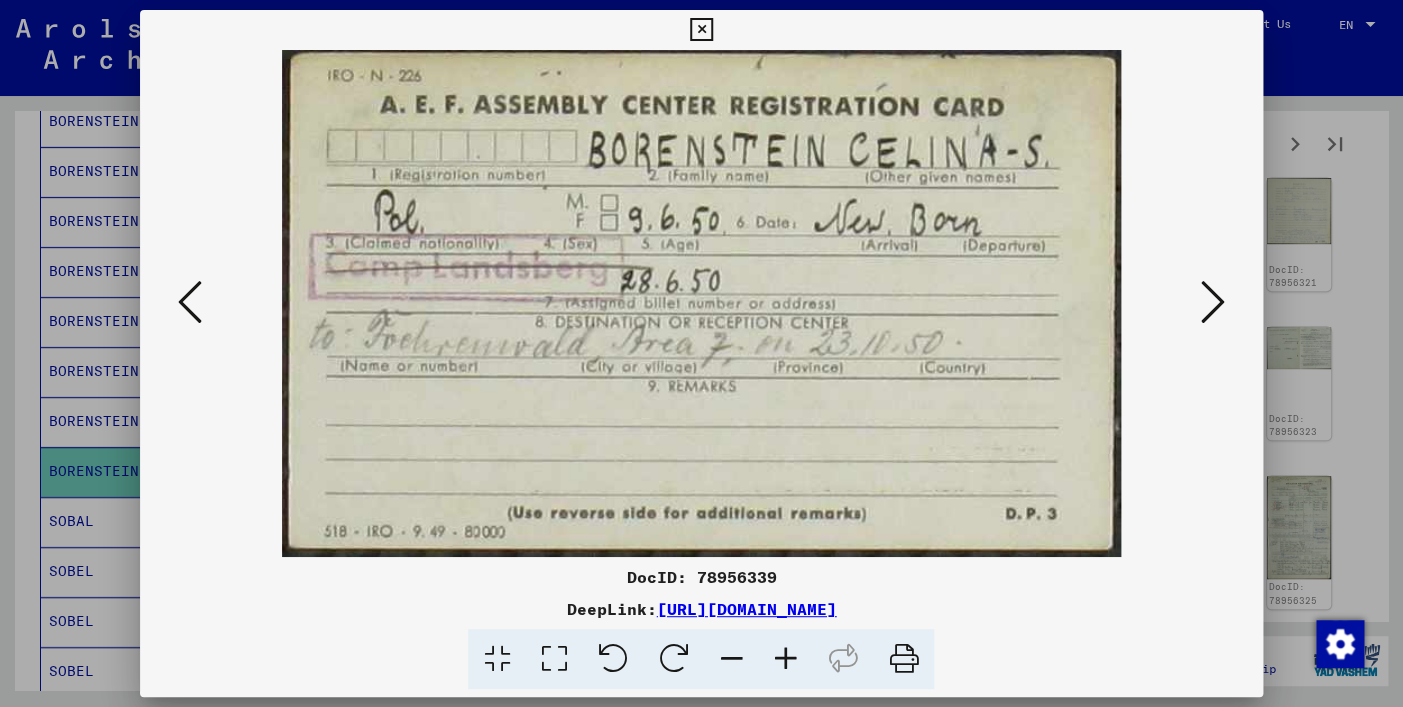 click at bounding box center (1213, 303) 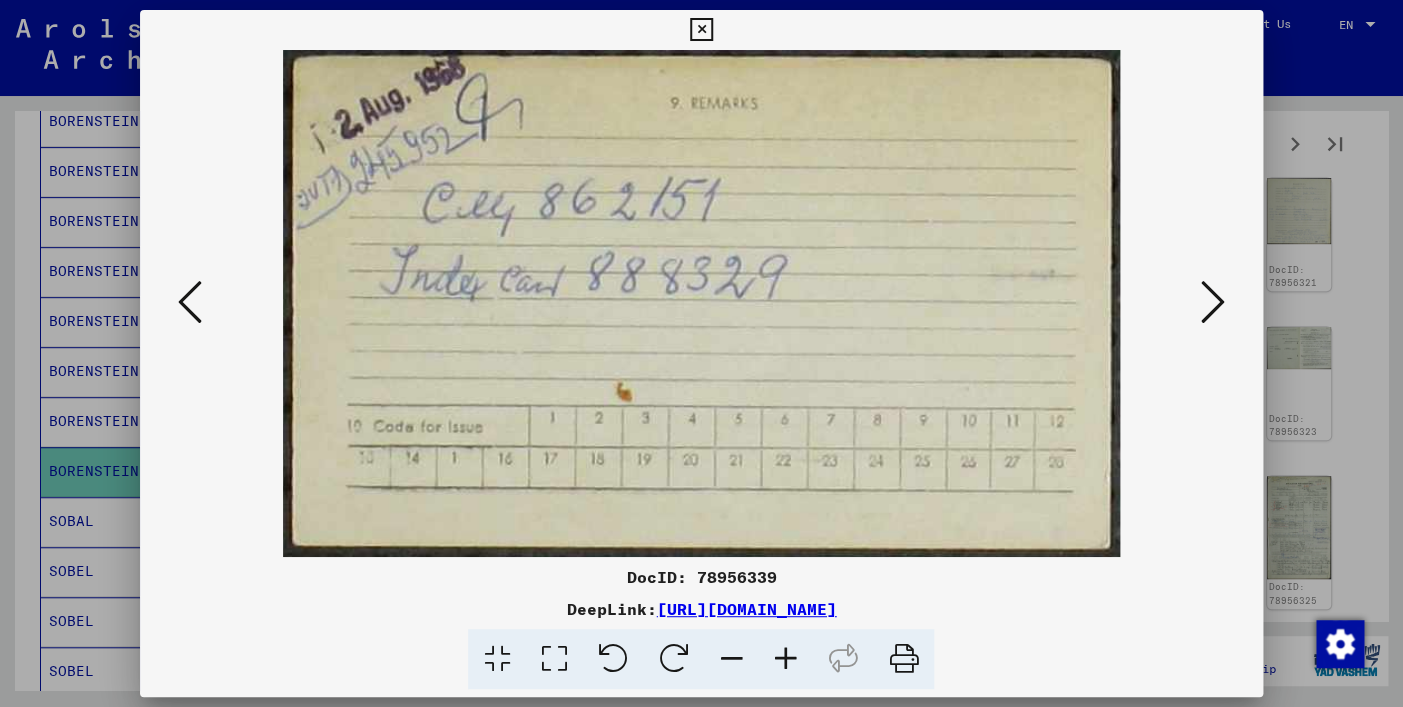 click at bounding box center (1213, 303) 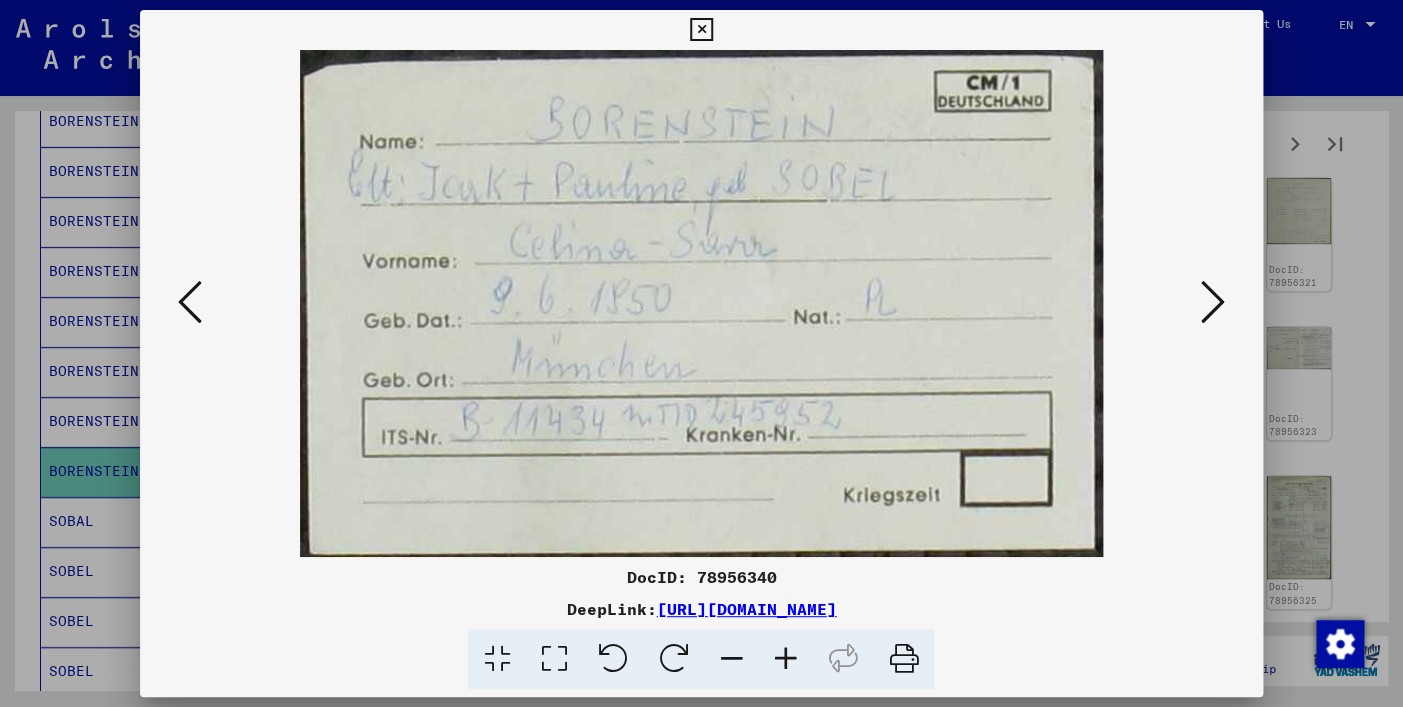 click at bounding box center (1213, 303) 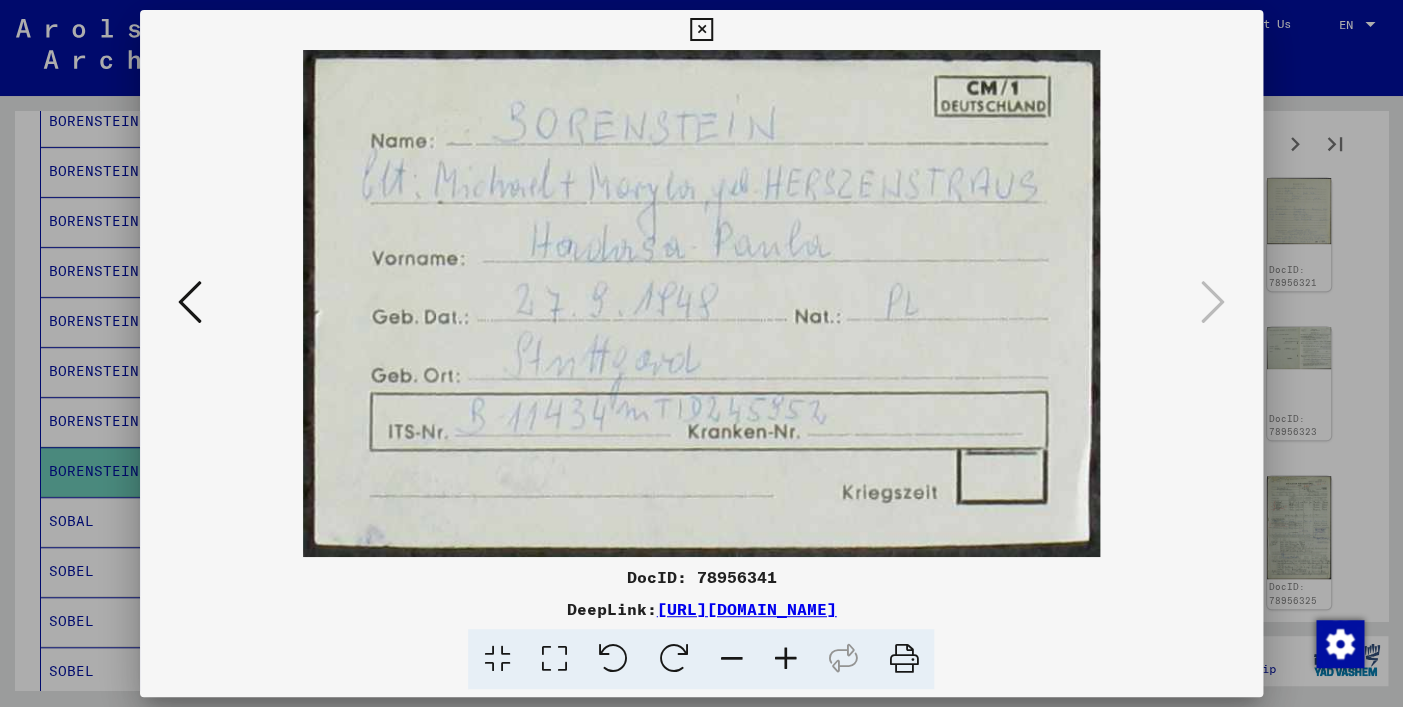click at bounding box center [701, 30] 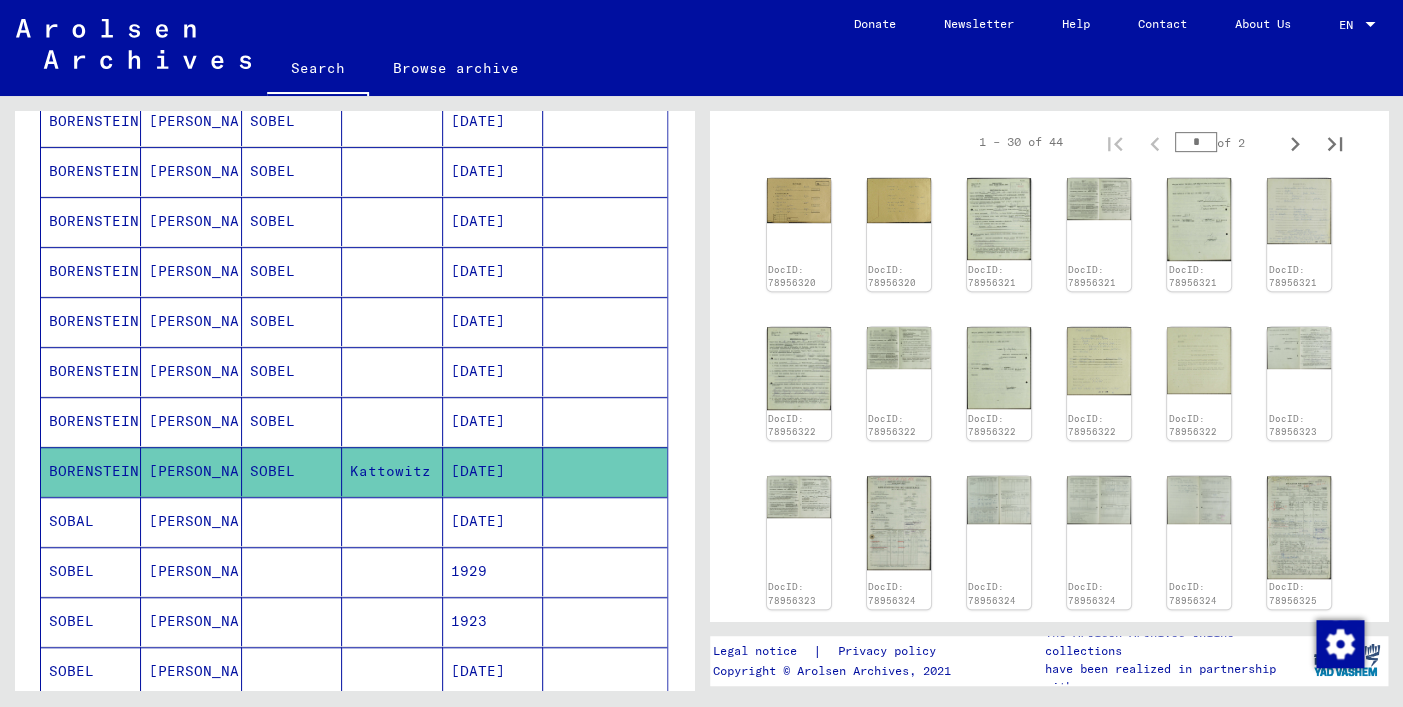 click on "SOBAL" at bounding box center [91, 571] 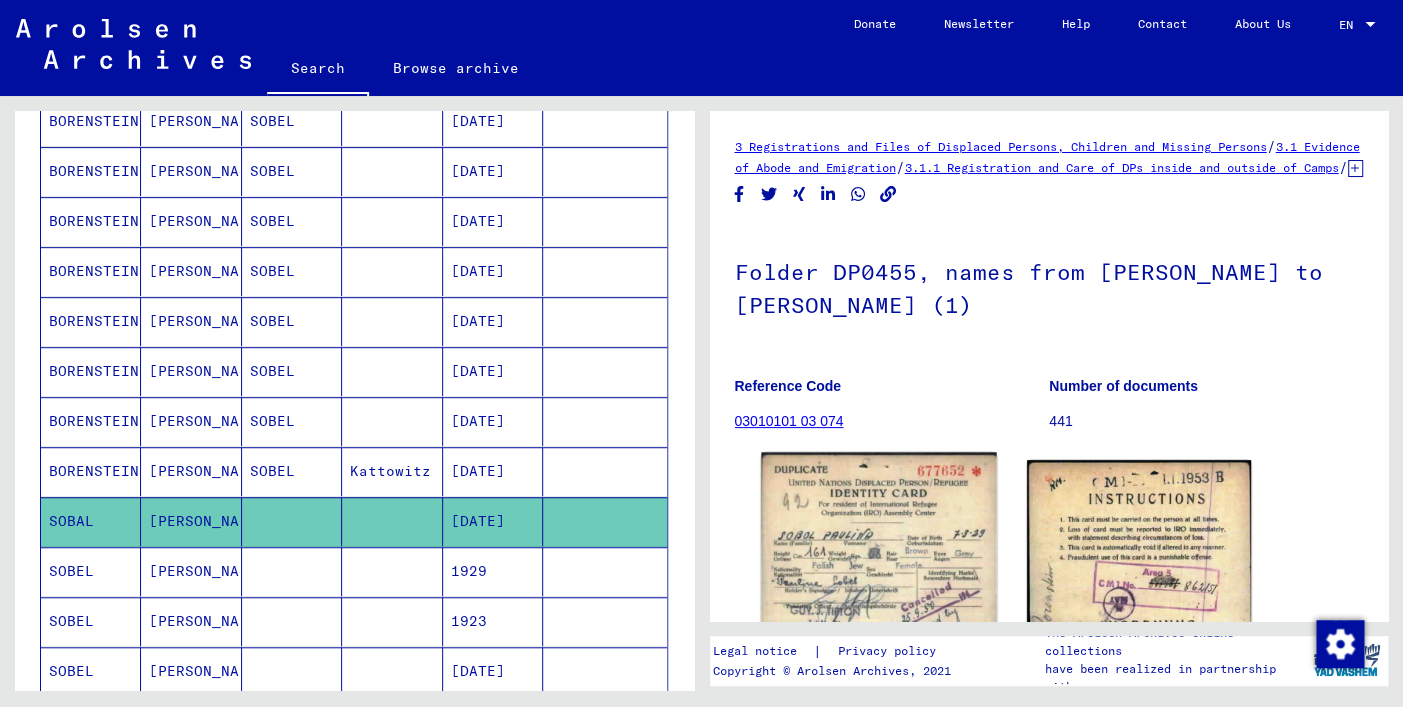 click 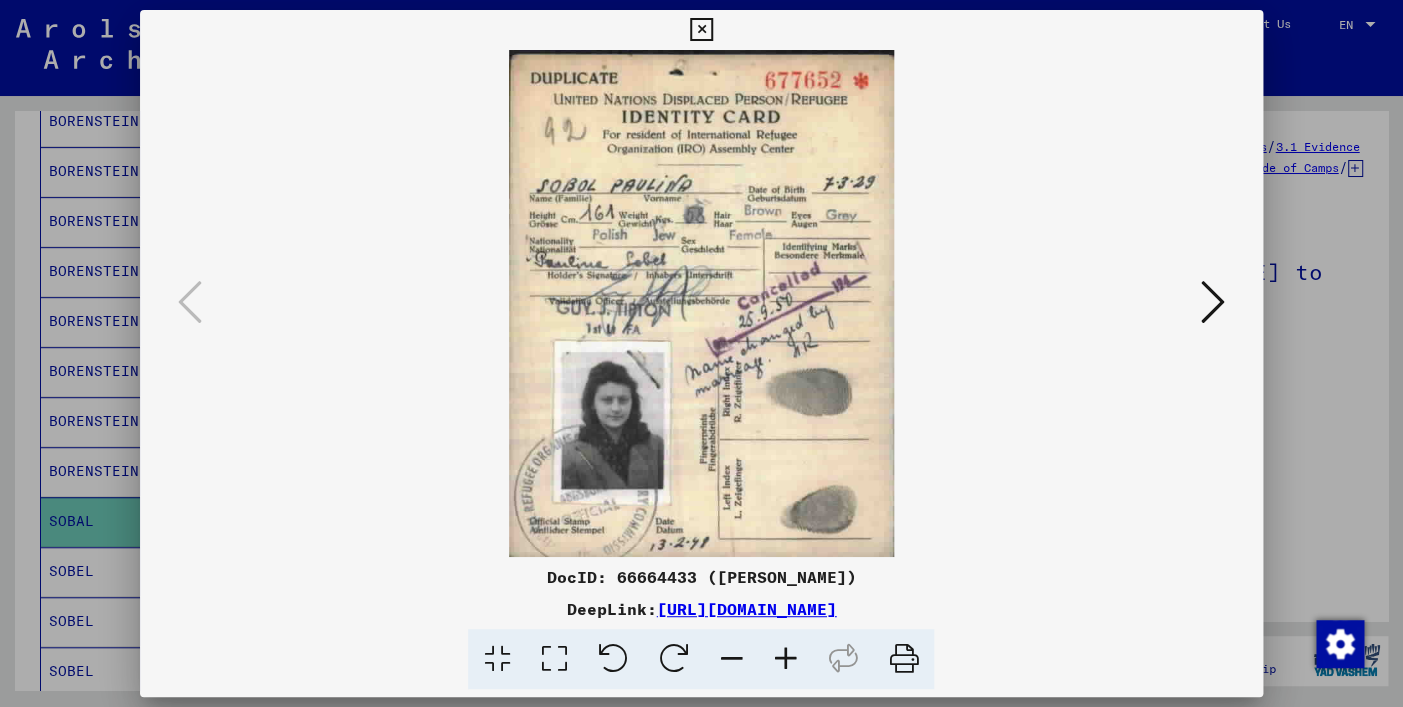 click at bounding box center [1213, 302] 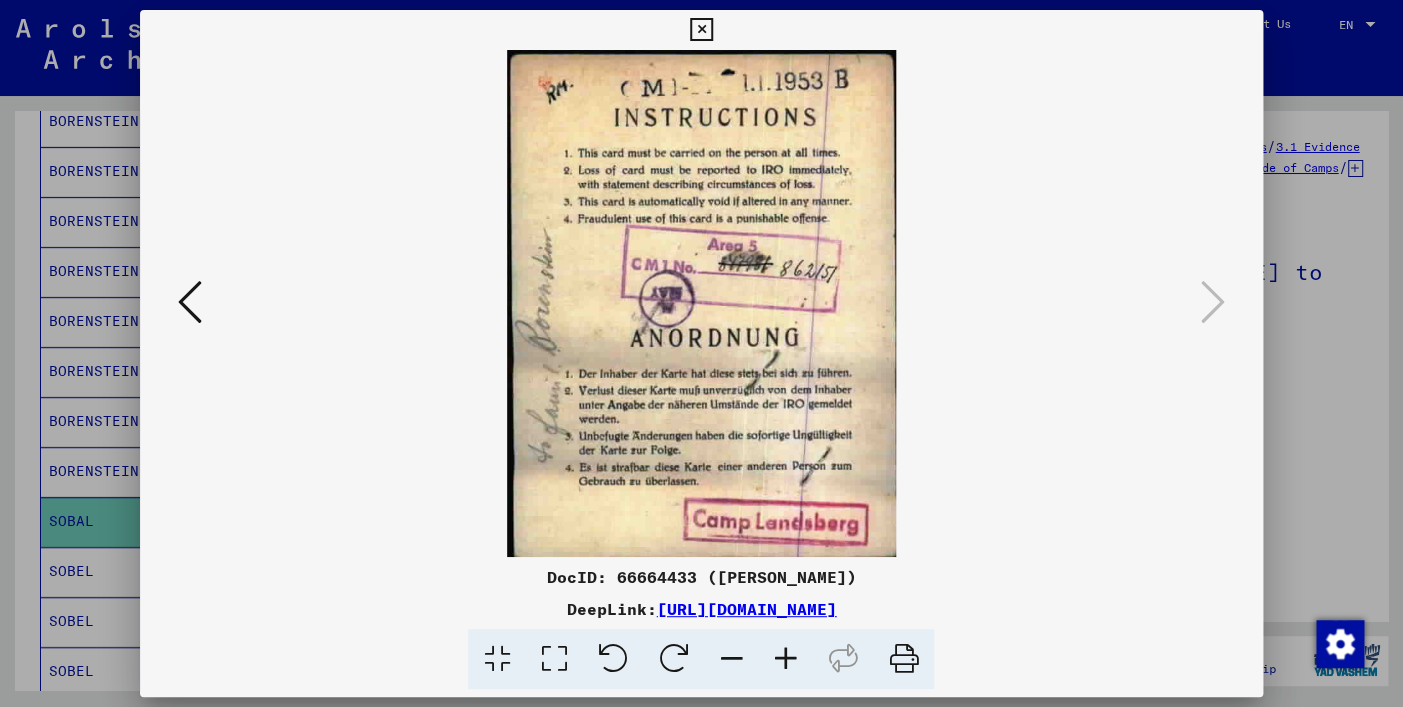 click at bounding box center [701, 30] 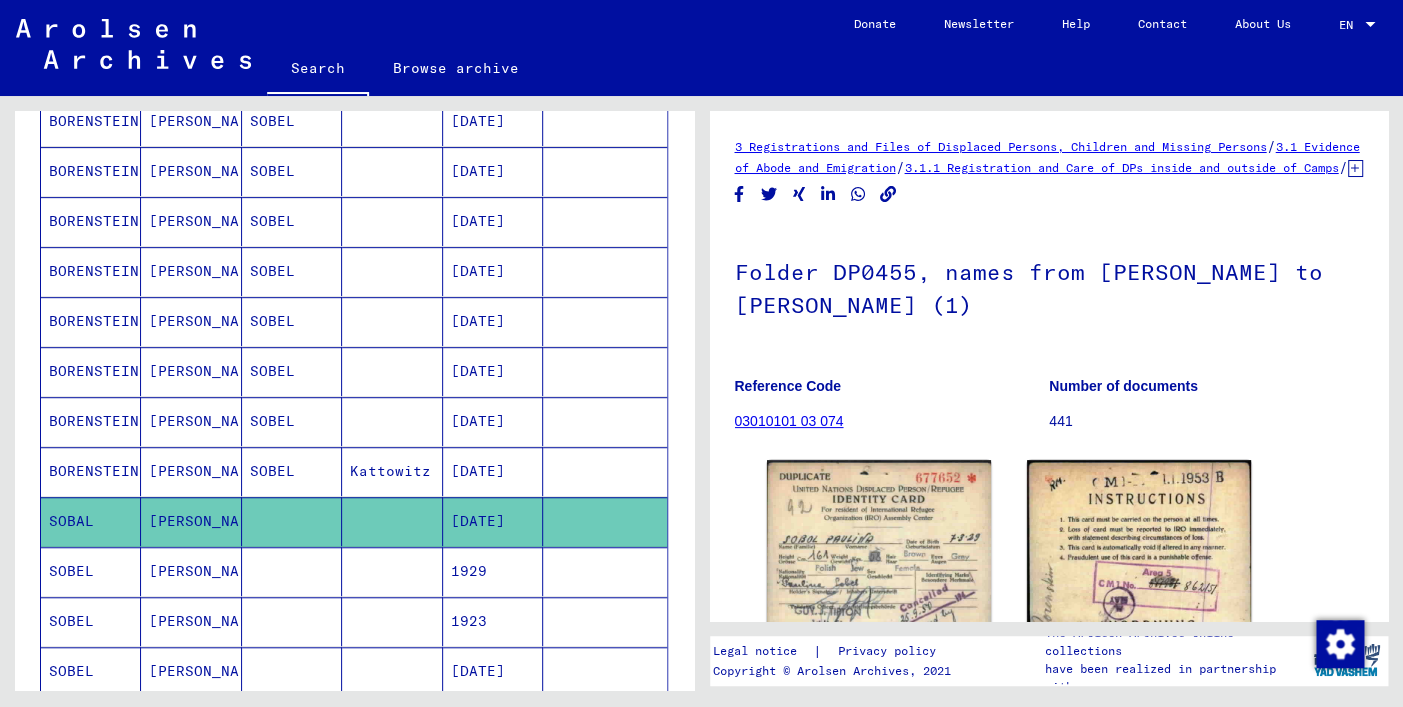 click on "SOBEL" at bounding box center [91, 621] 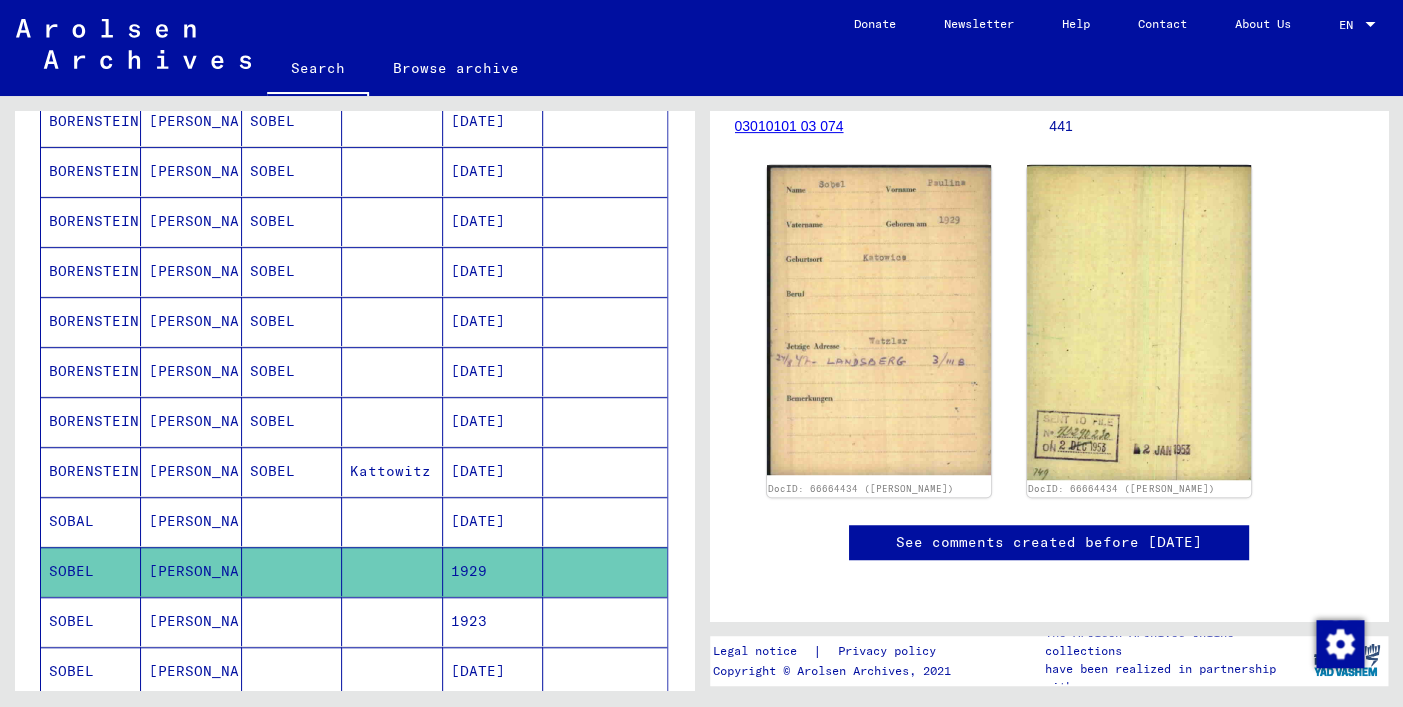 scroll, scrollTop: 296, scrollLeft: 0, axis: vertical 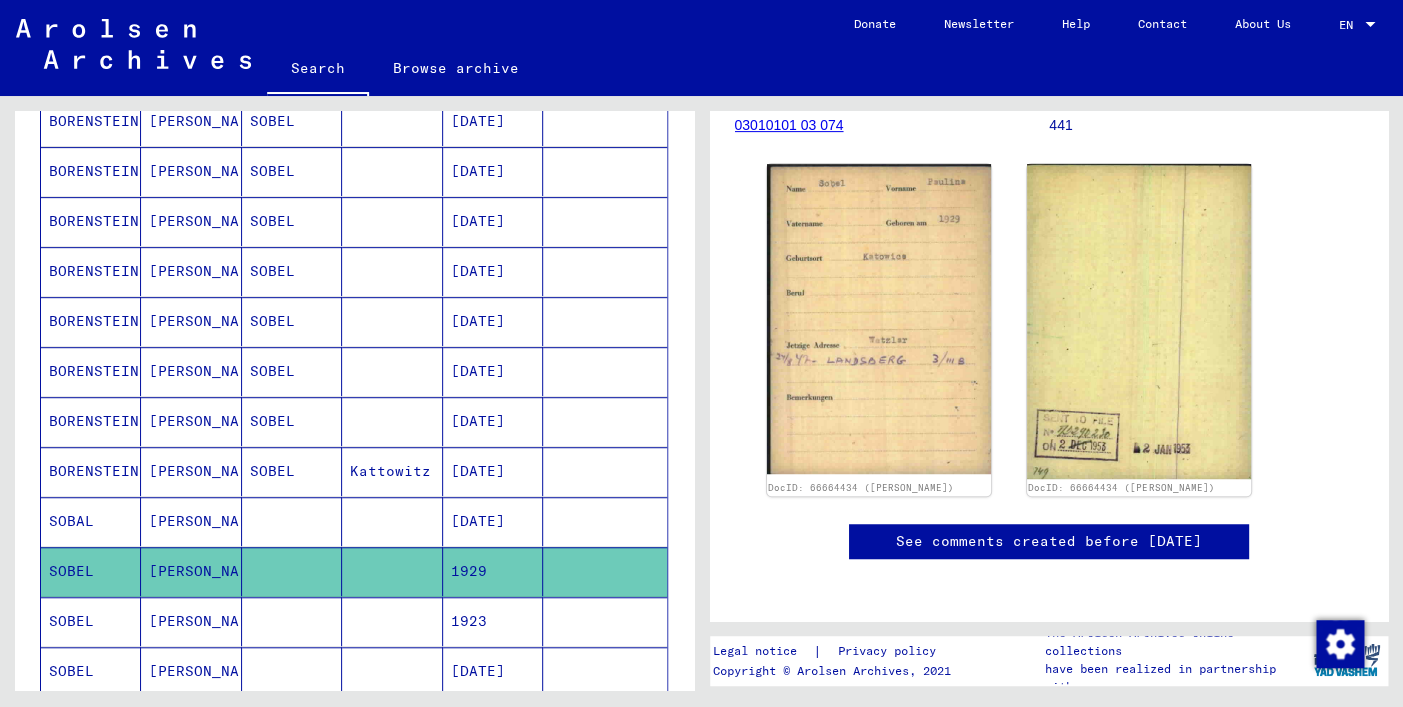 click 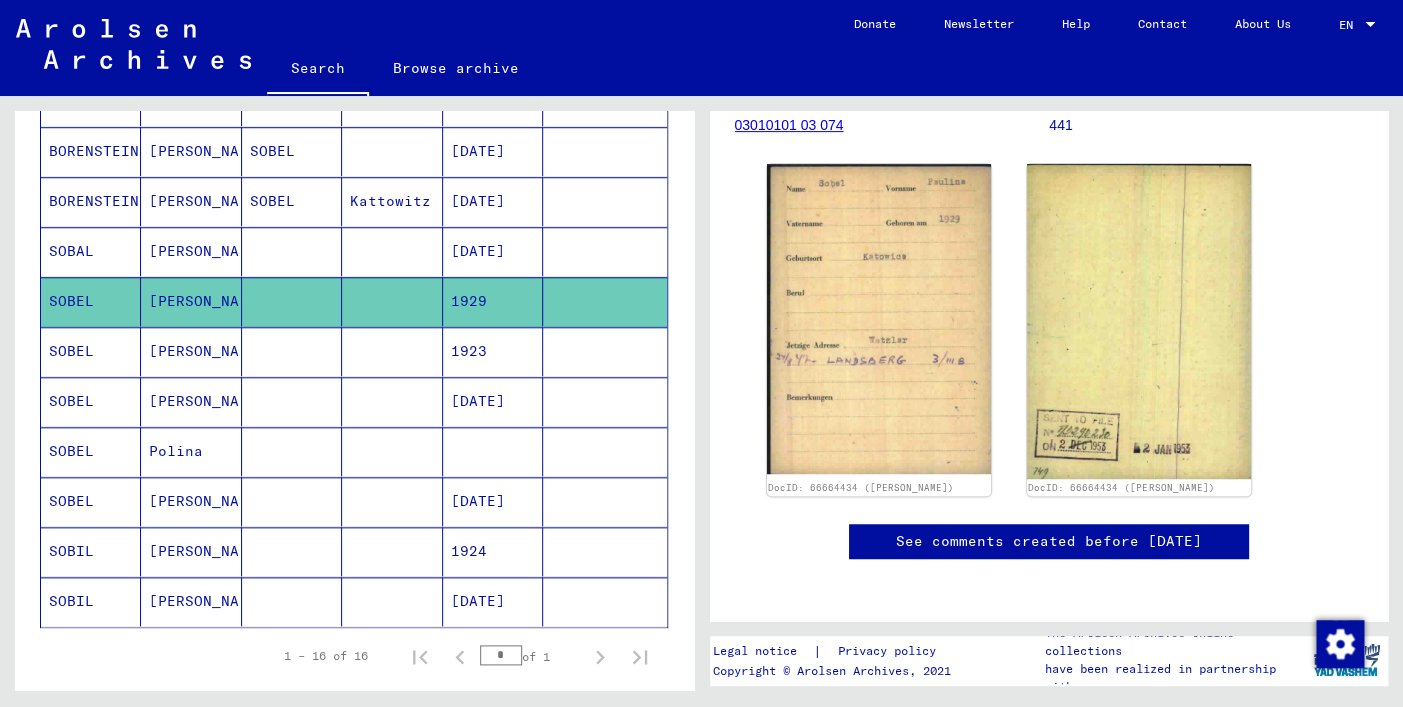 scroll, scrollTop: 595, scrollLeft: 0, axis: vertical 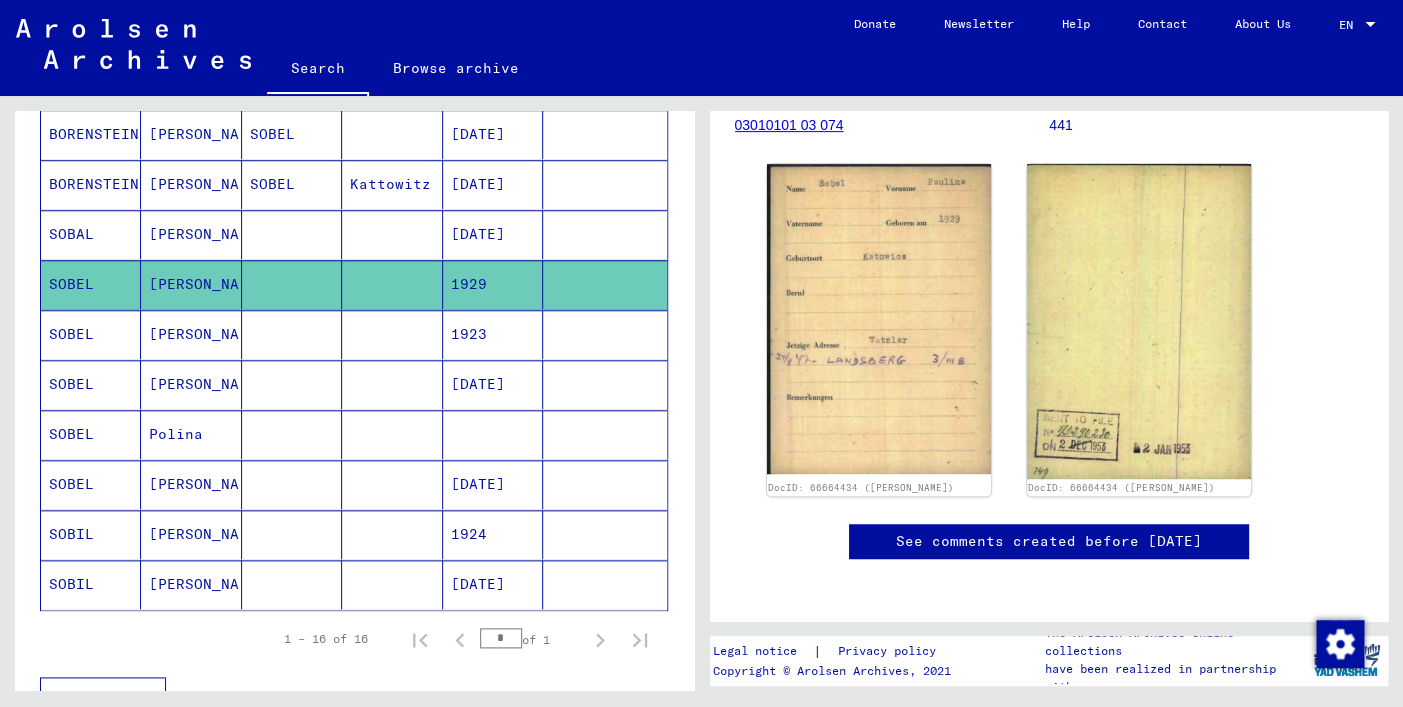 click on "SOBIL" 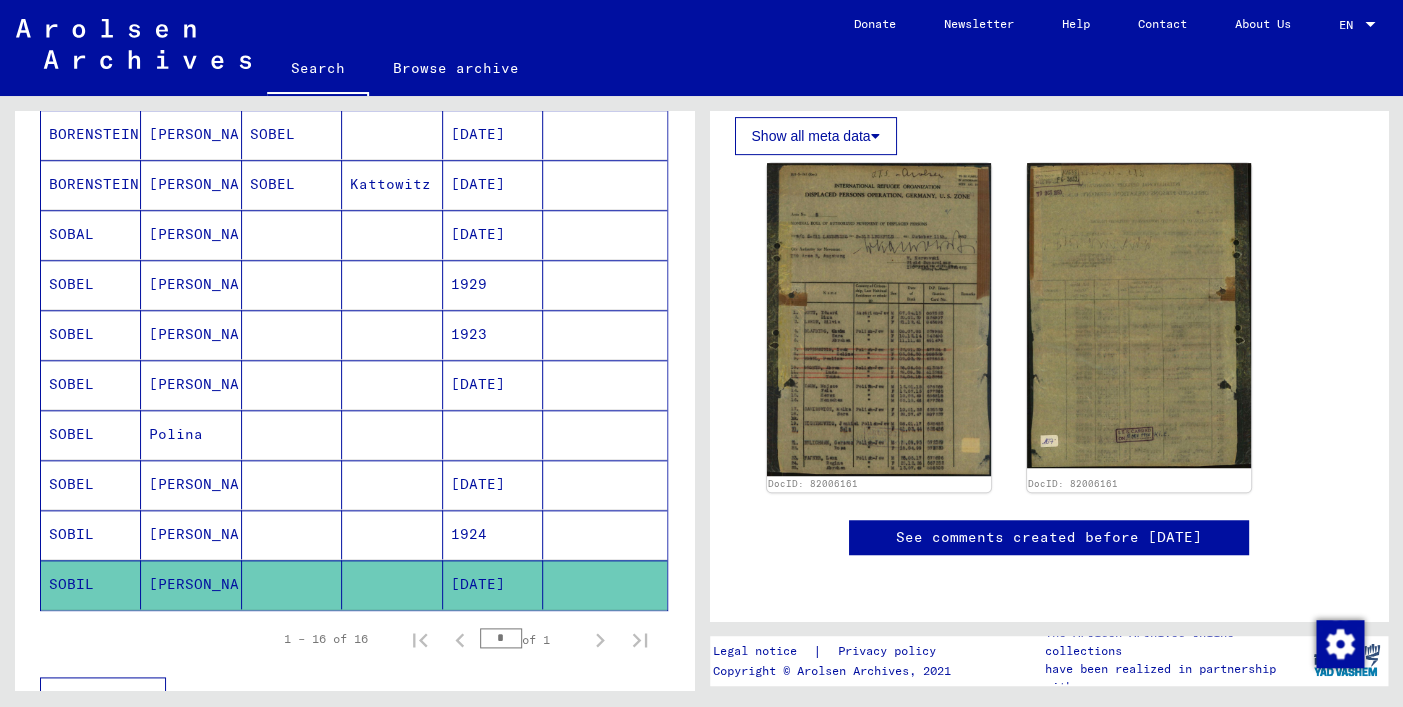 scroll, scrollTop: 409, scrollLeft: 0, axis: vertical 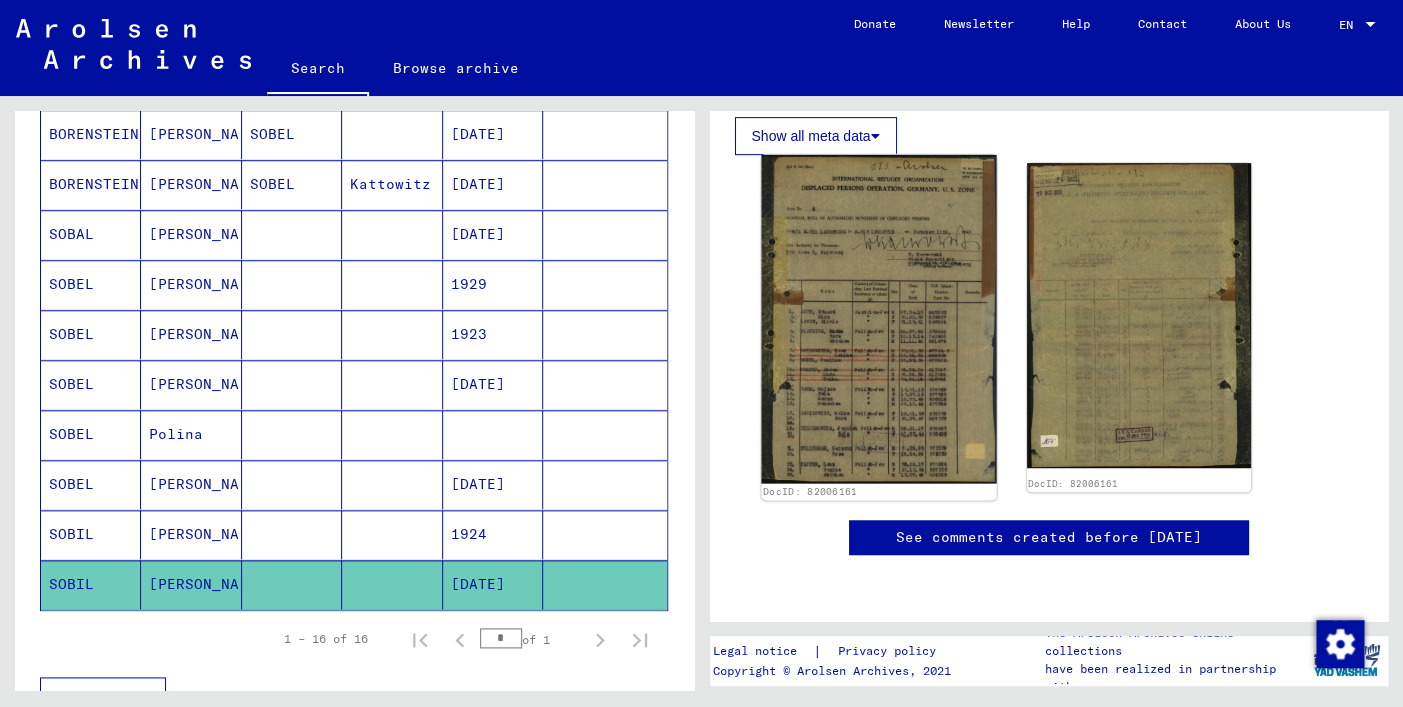 click 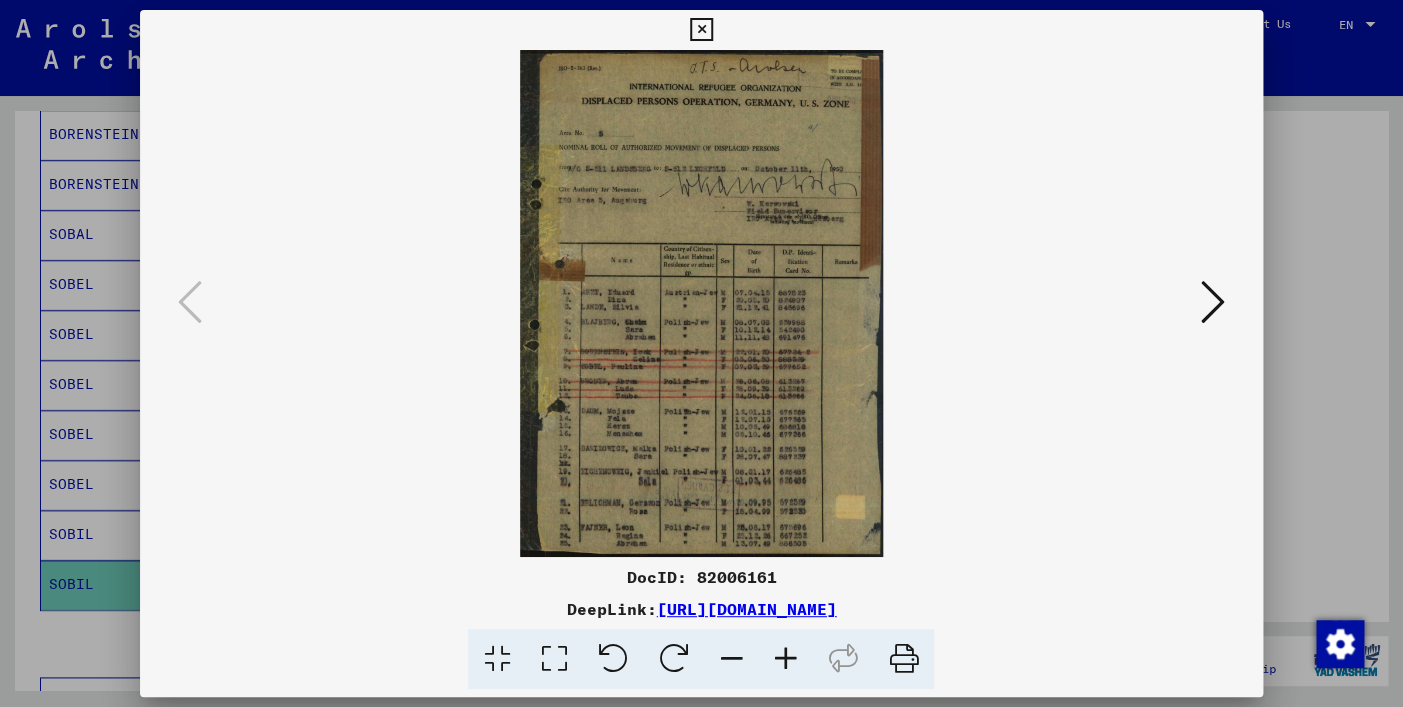 click at bounding box center [785, 659] 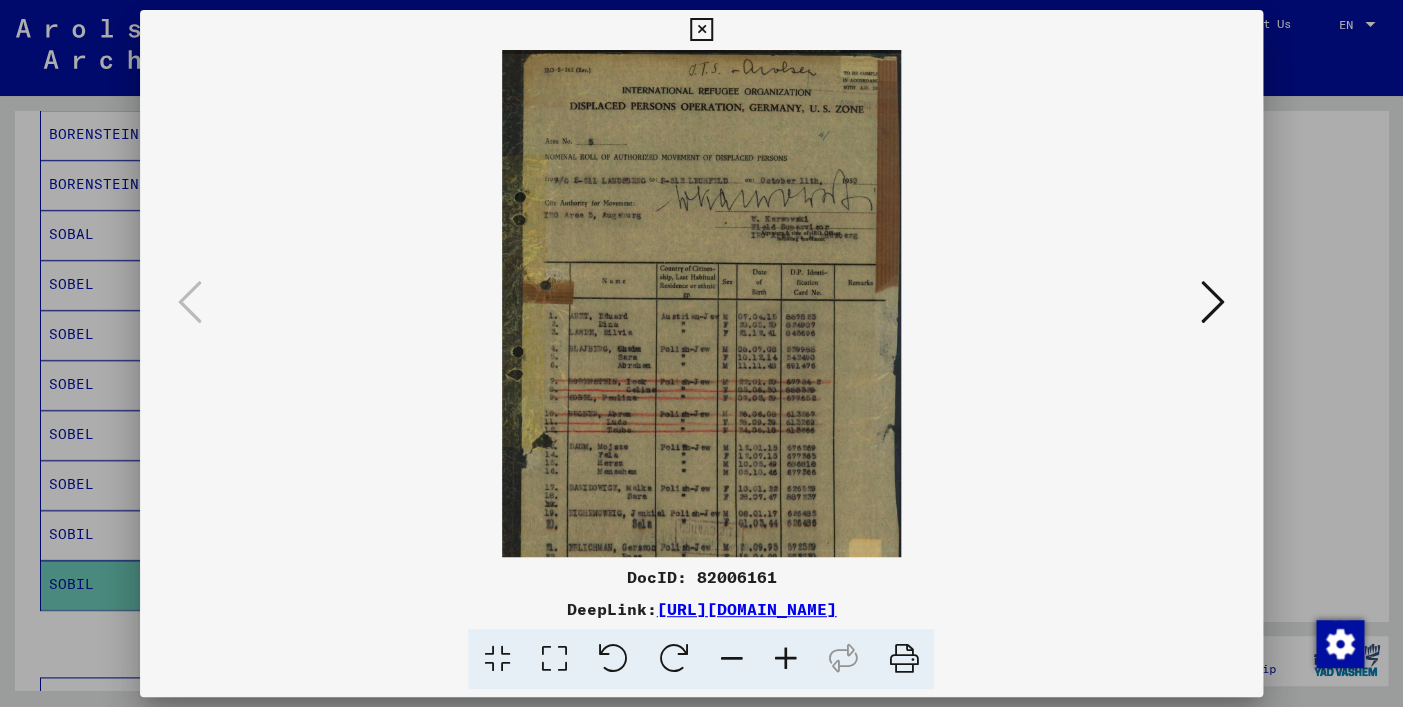 click at bounding box center (785, 659) 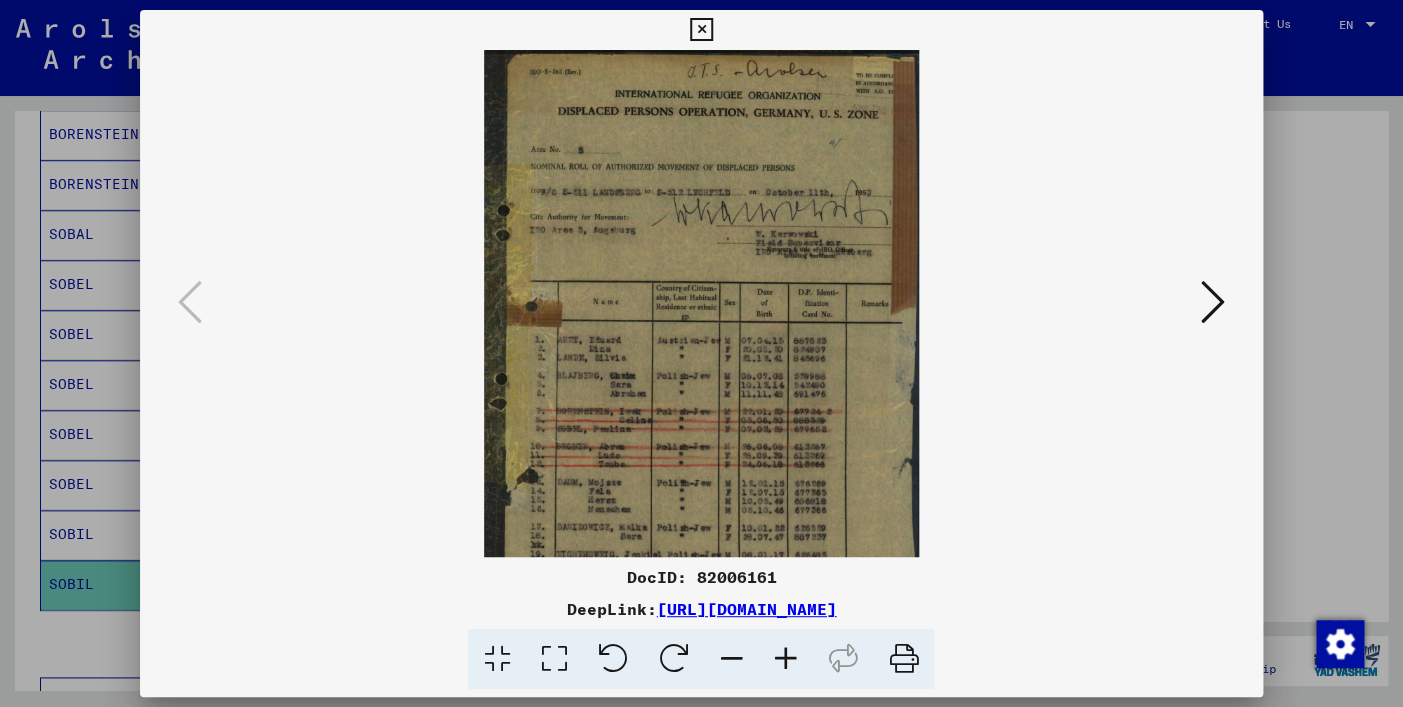 click at bounding box center [785, 659] 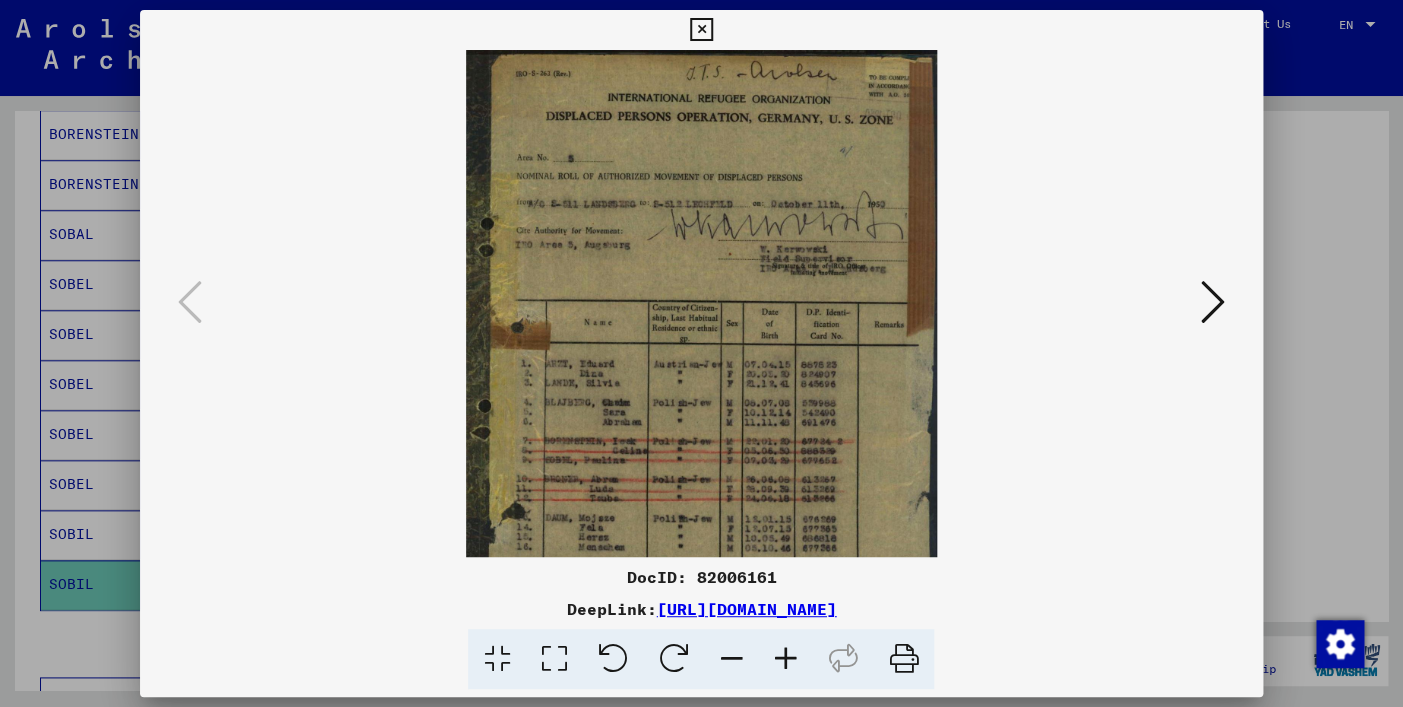 click at bounding box center [785, 659] 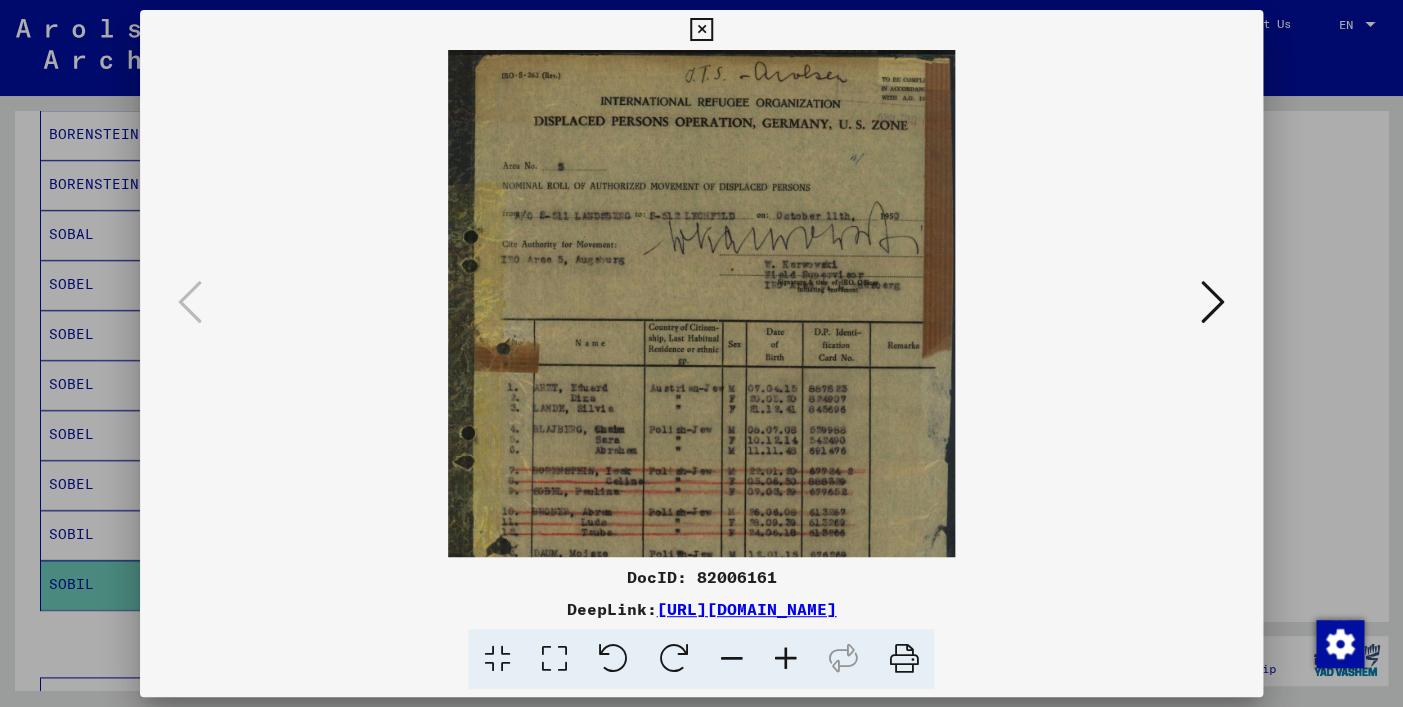 click at bounding box center (785, 659) 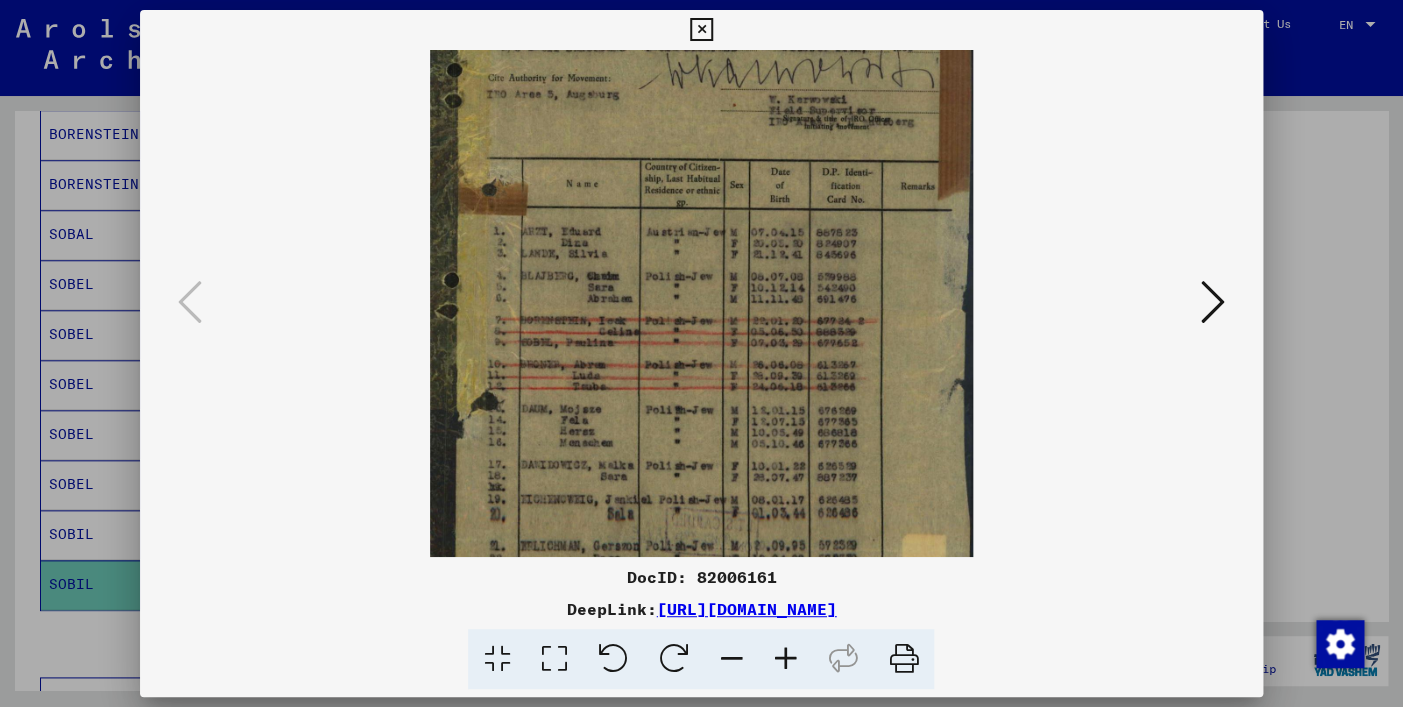 drag, startPoint x: 659, startPoint y: 381, endPoint x: 637, endPoint y: 197, distance: 185.31055 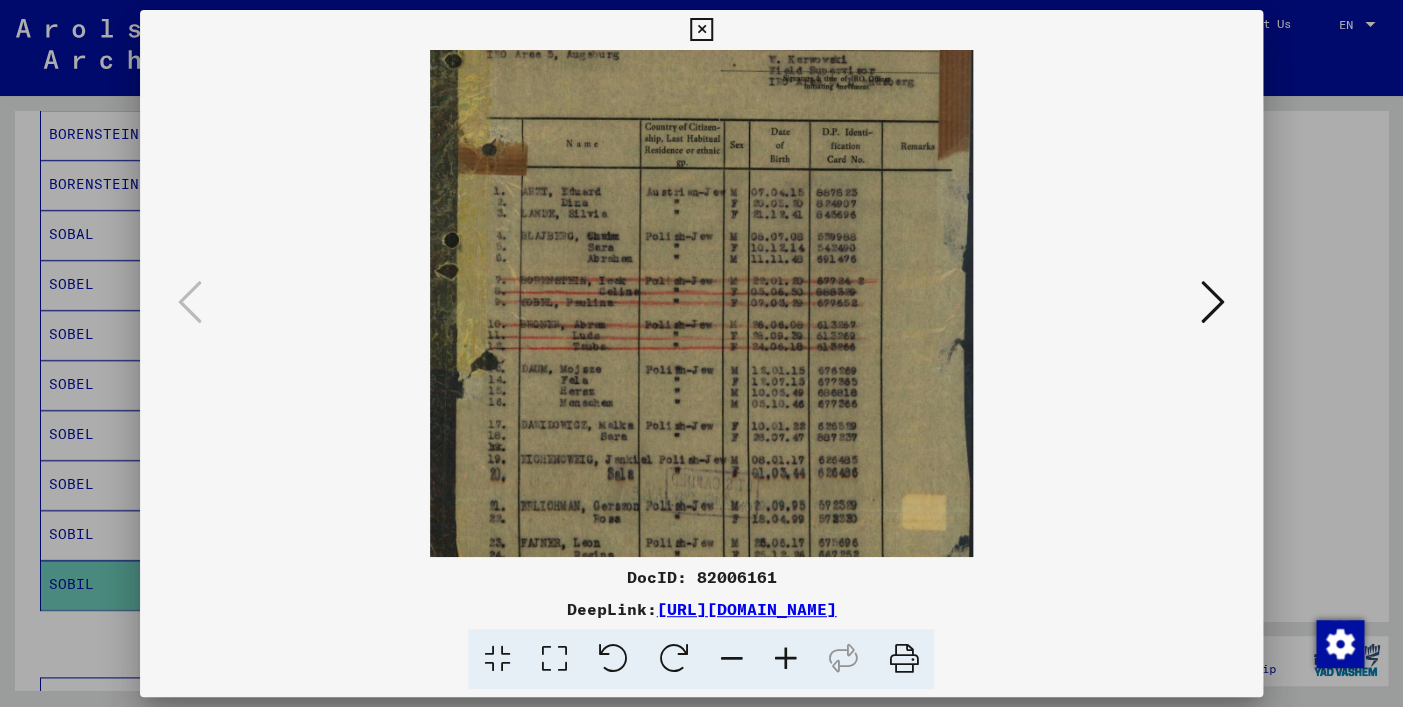 scroll, scrollTop: 250, scrollLeft: 0, axis: vertical 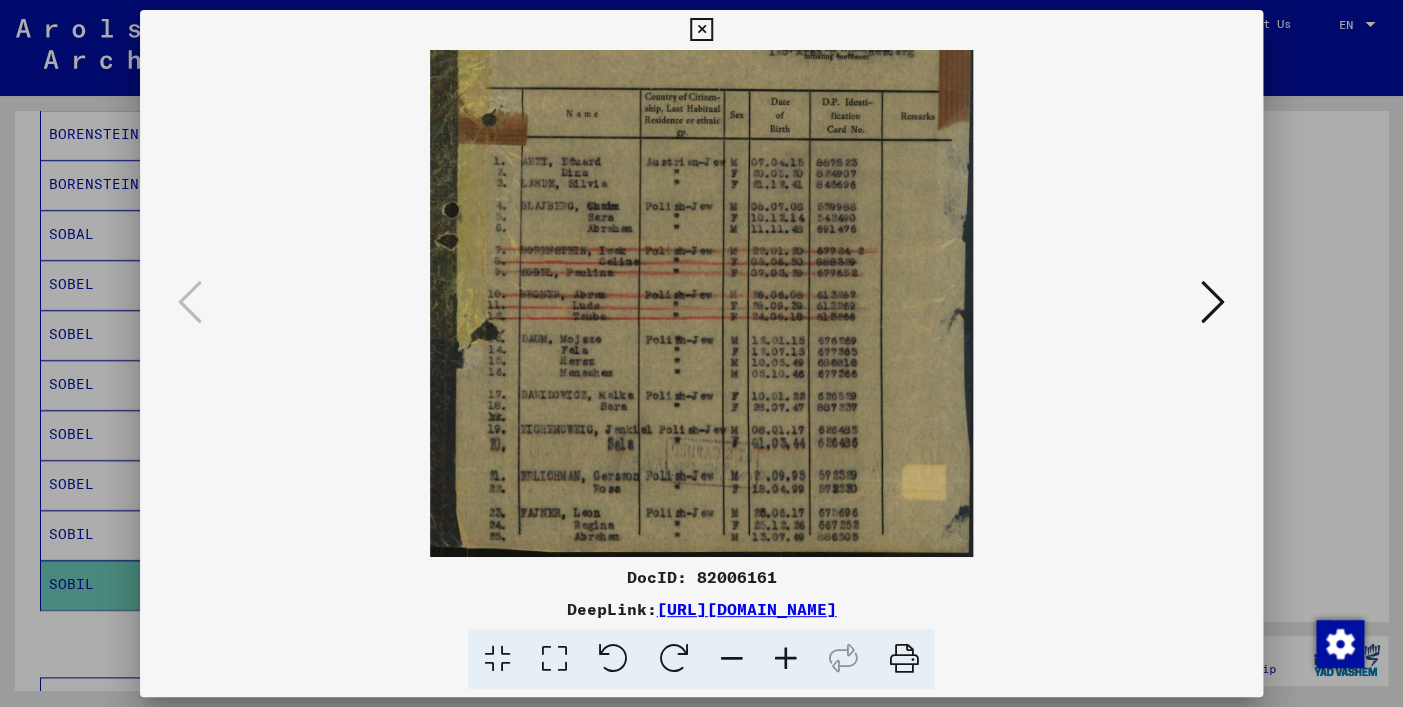 drag, startPoint x: 661, startPoint y: 452, endPoint x: 623, endPoint y: 147, distance: 307.3581 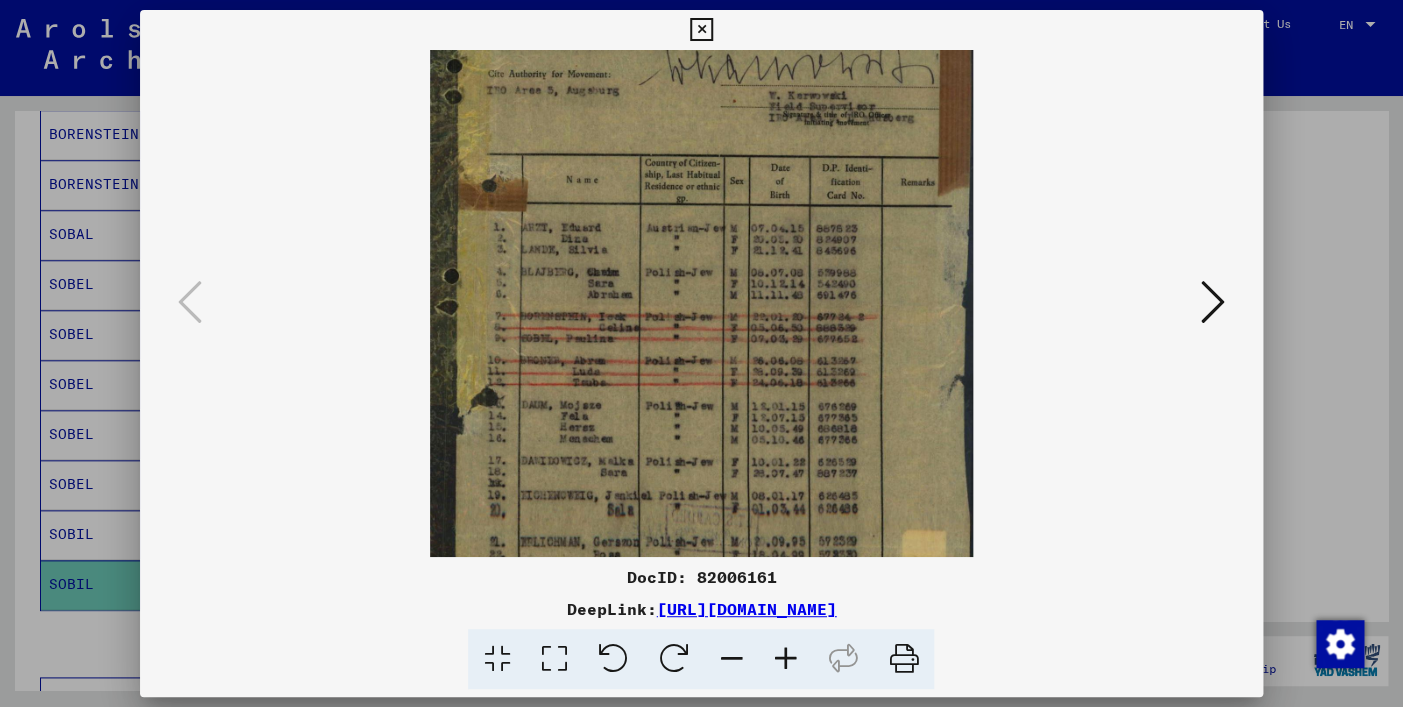 scroll, scrollTop: 144, scrollLeft: 0, axis: vertical 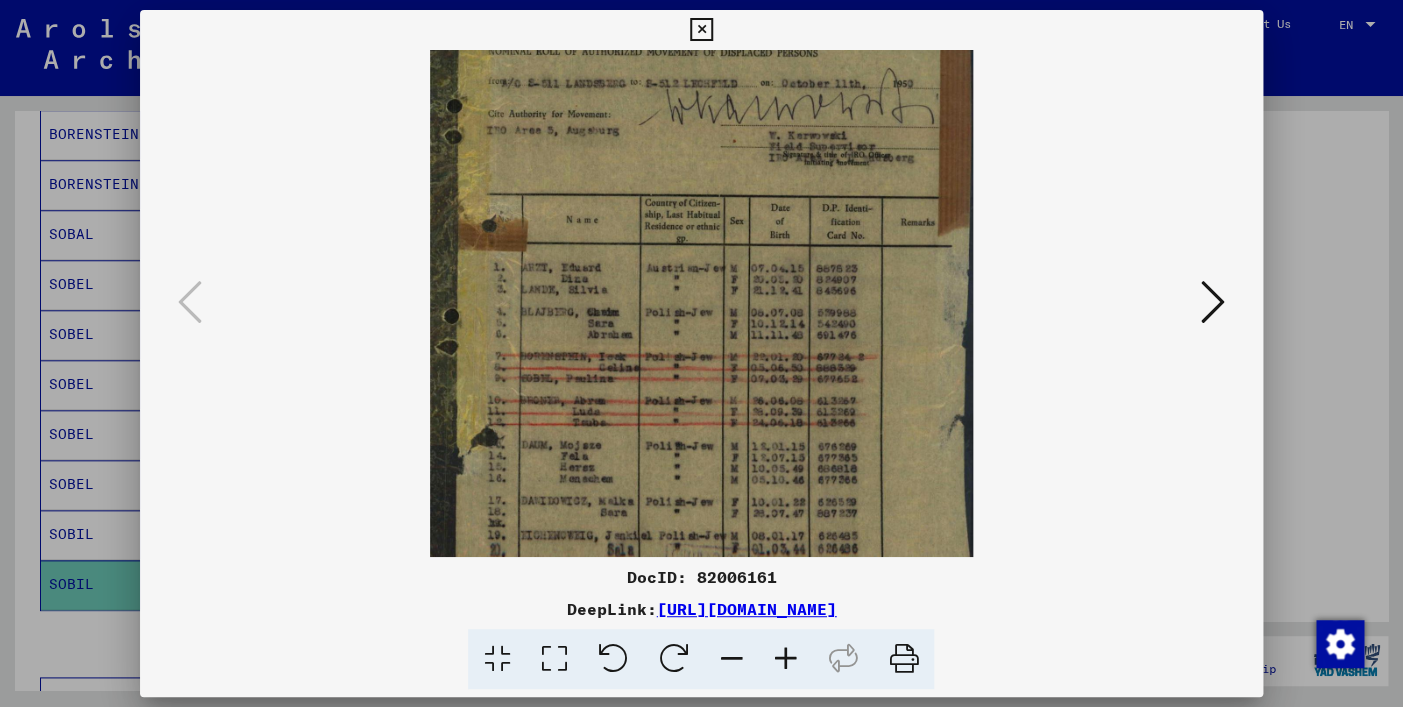 drag, startPoint x: 773, startPoint y: 310, endPoint x: 772, endPoint y: 416, distance: 106.004715 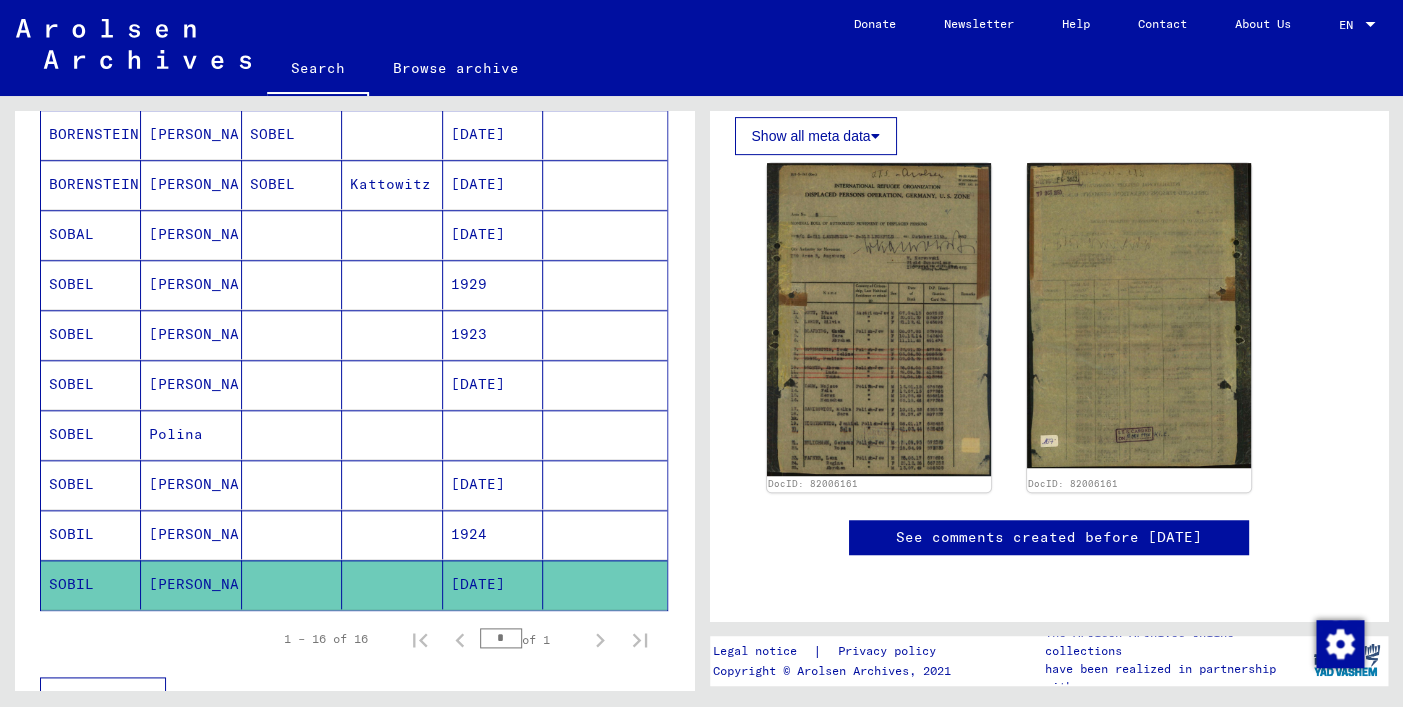 click on "SOBEL" at bounding box center (91, 534) 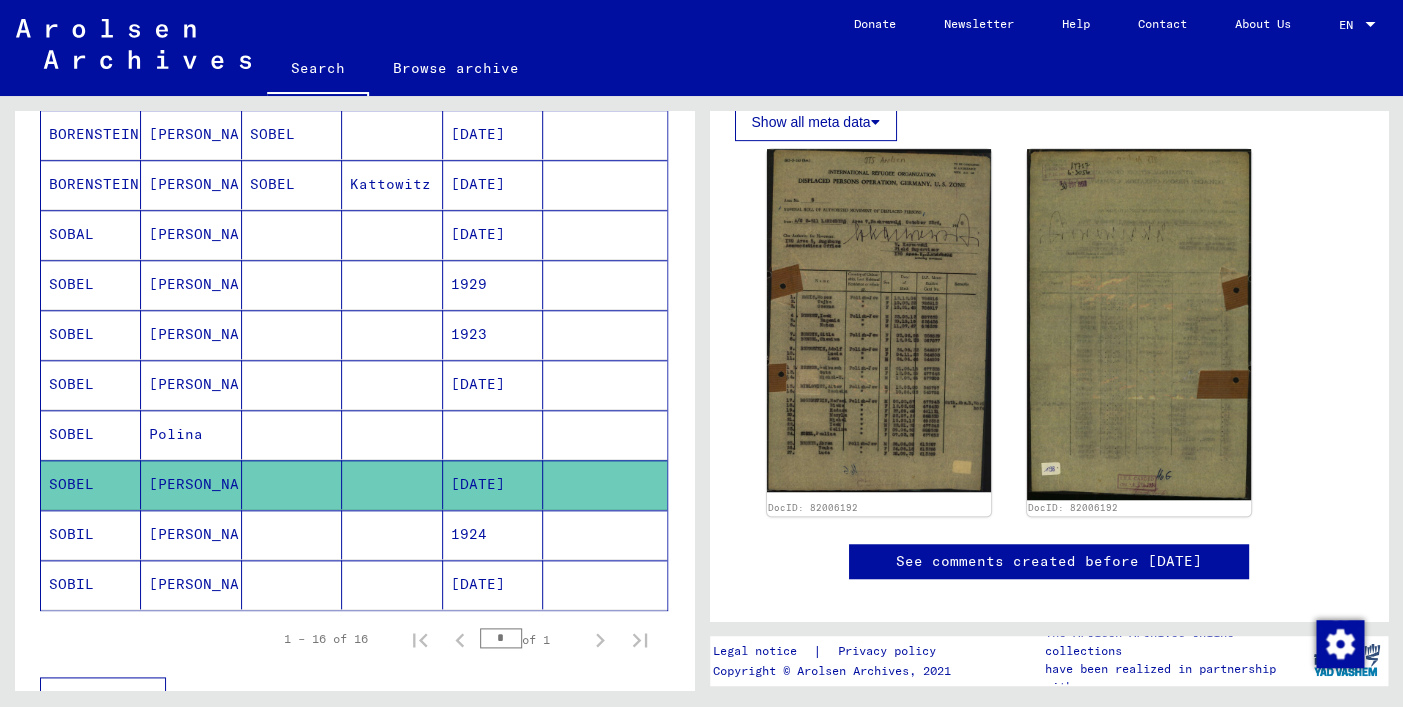 scroll, scrollTop: 326, scrollLeft: 0, axis: vertical 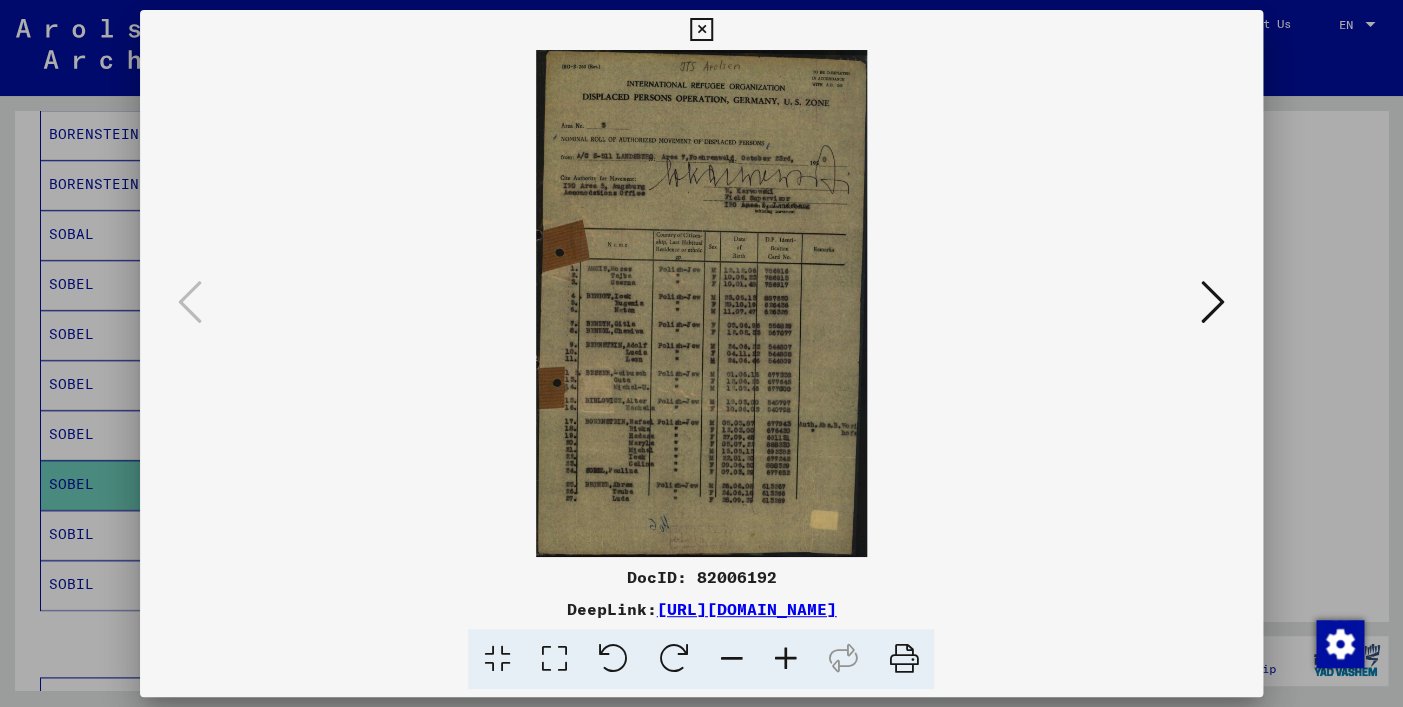 click at bounding box center [701, 30] 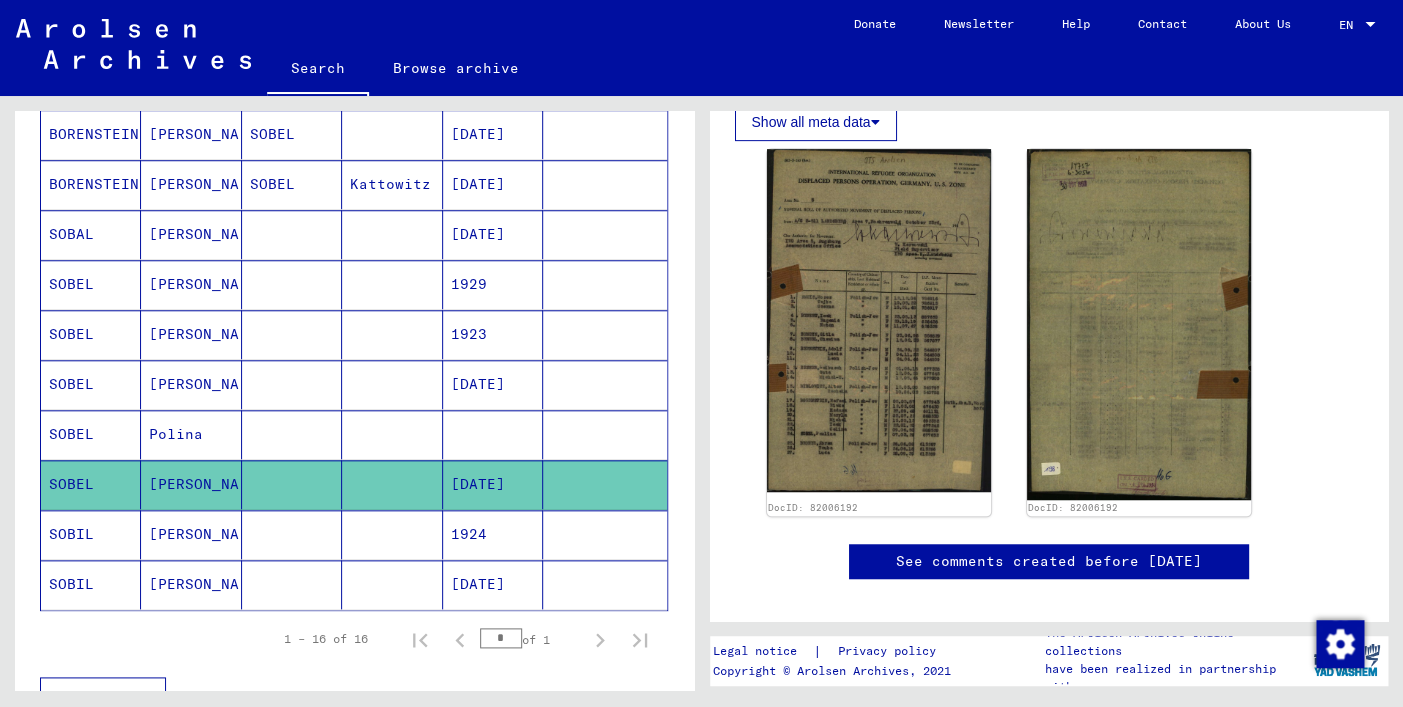 scroll, scrollTop: 0, scrollLeft: 0, axis: both 